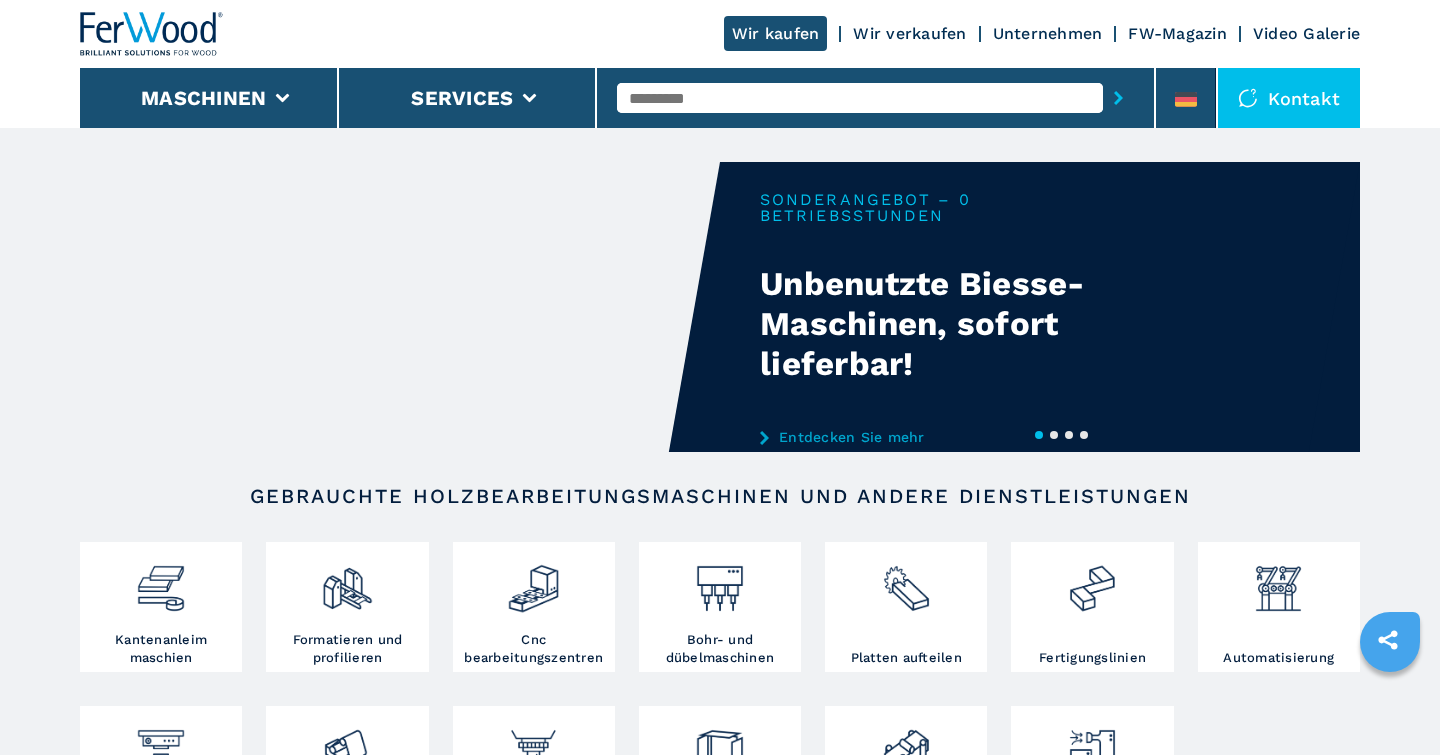 scroll, scrollTop: 0, scrollLeft: 0, axis: both 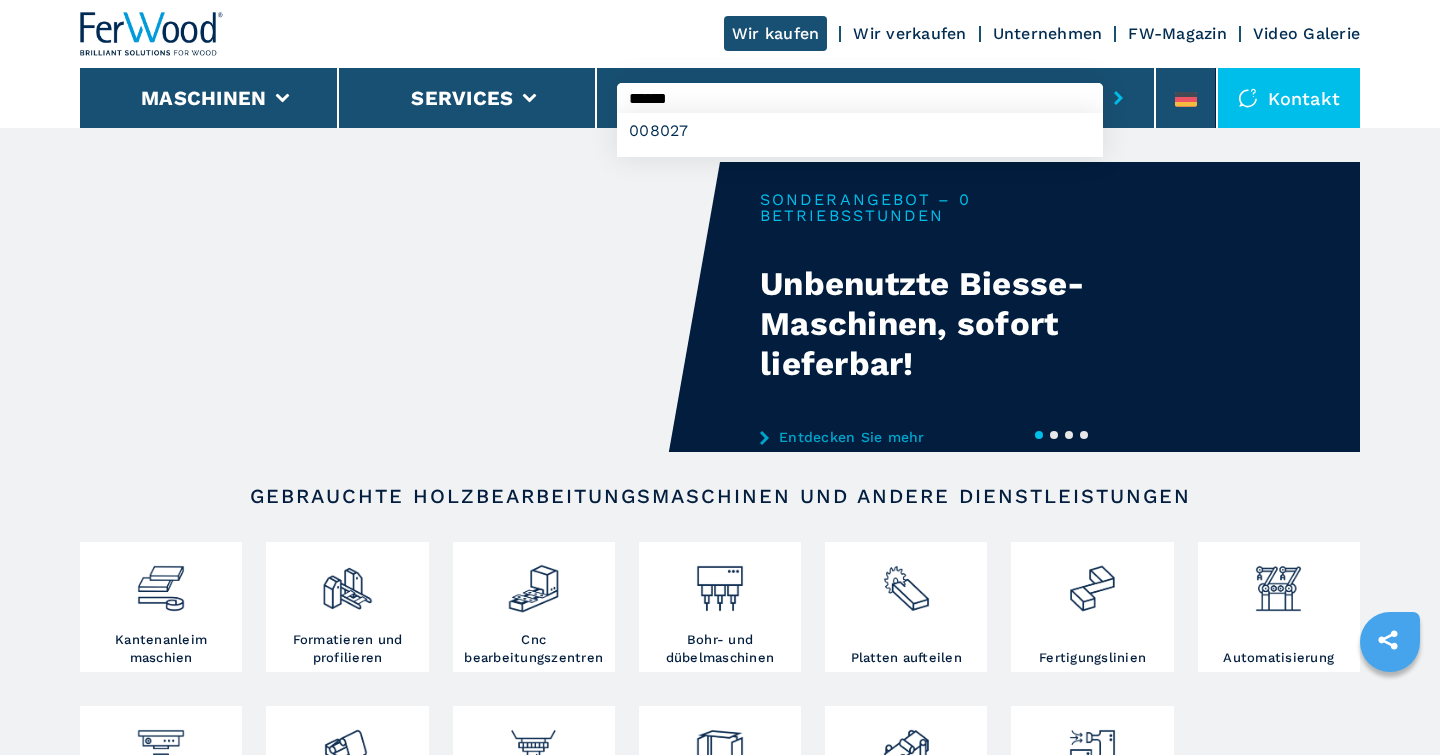 type on "******" 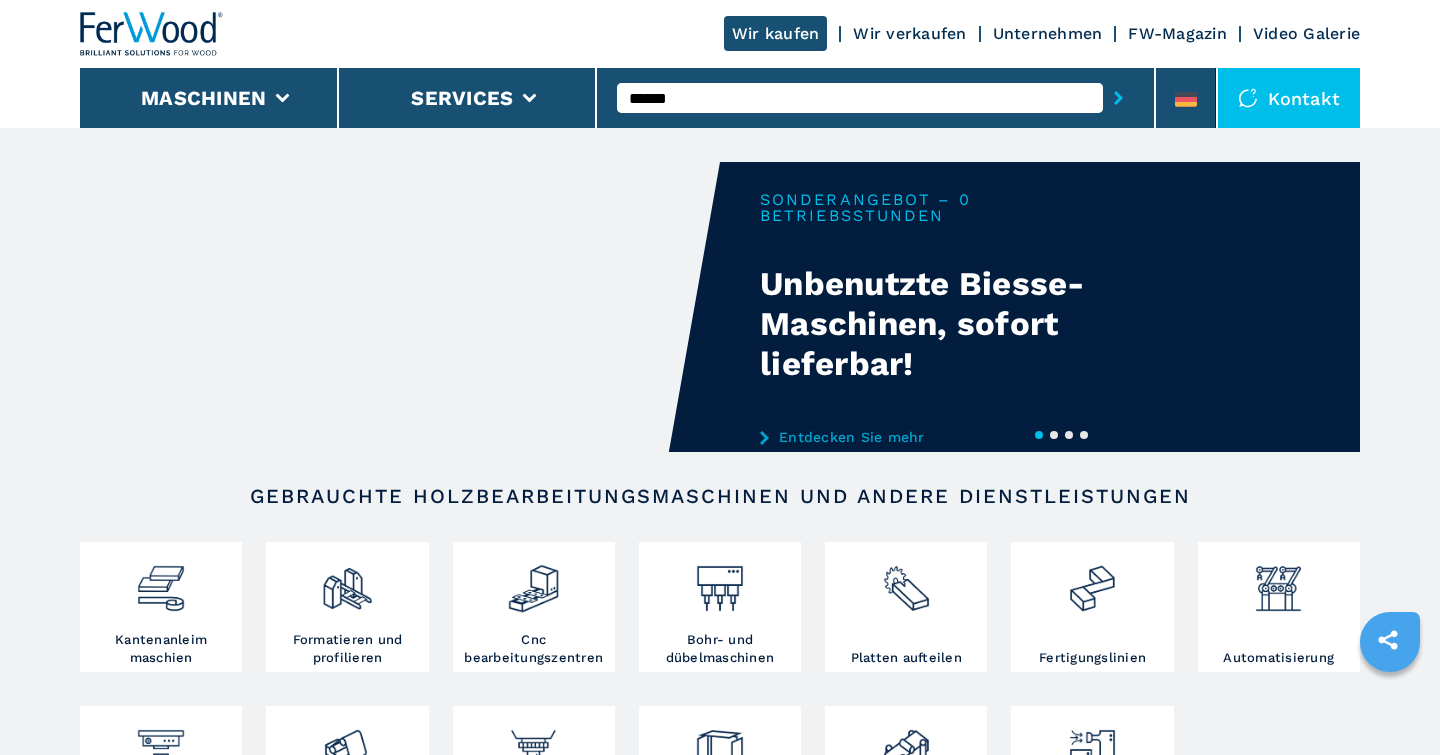 click on "******" at bounding box center (860, 98) 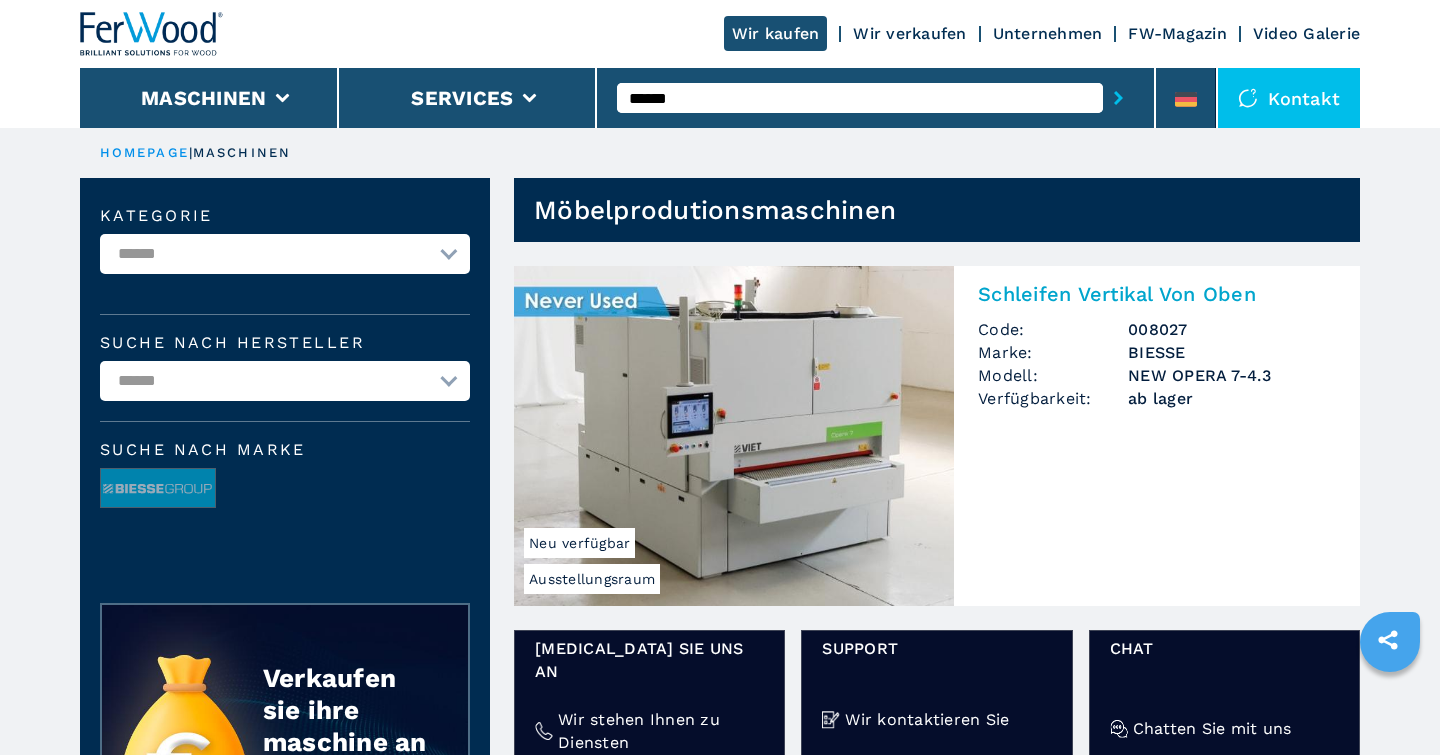 scroll, scrollTop: 0, scrollLeft: 0, axis: both 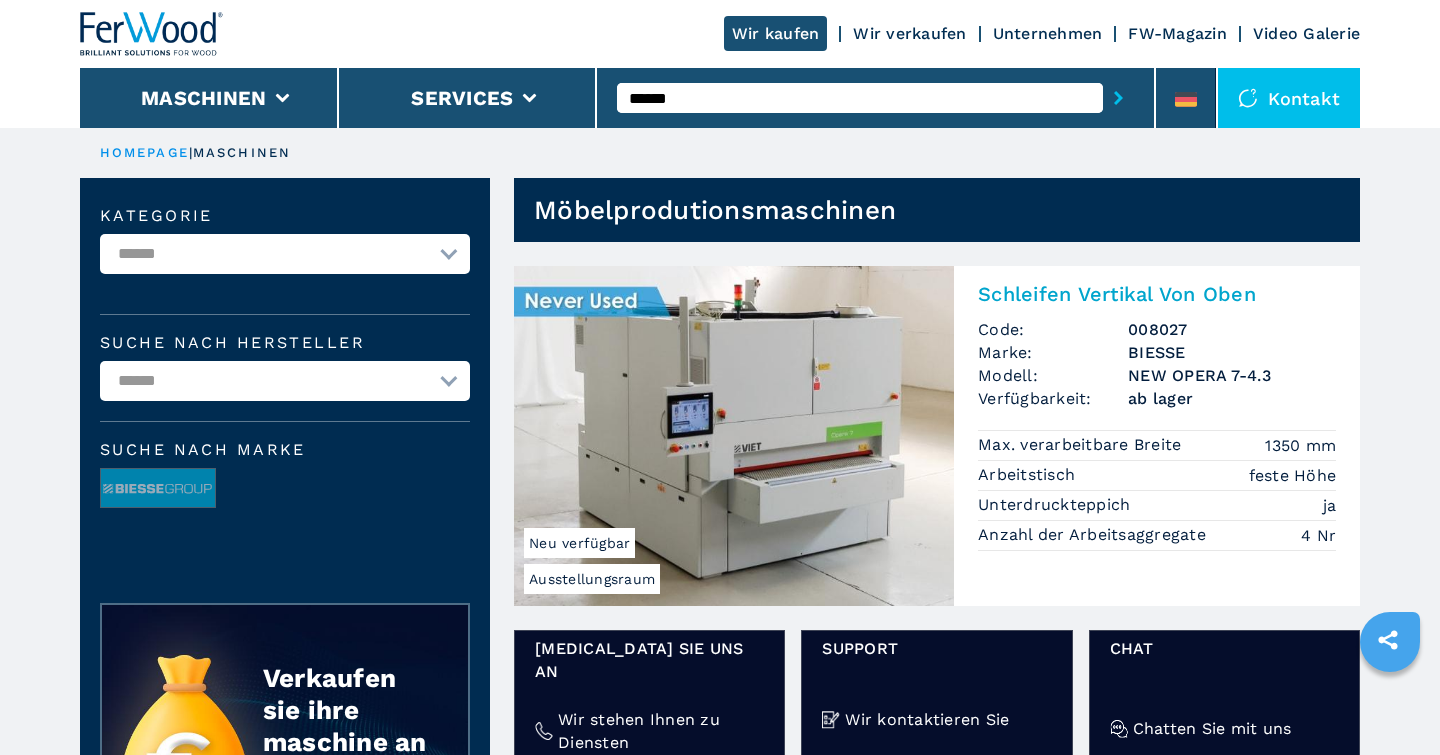 click on "**********" at bounding box center [285, 254] 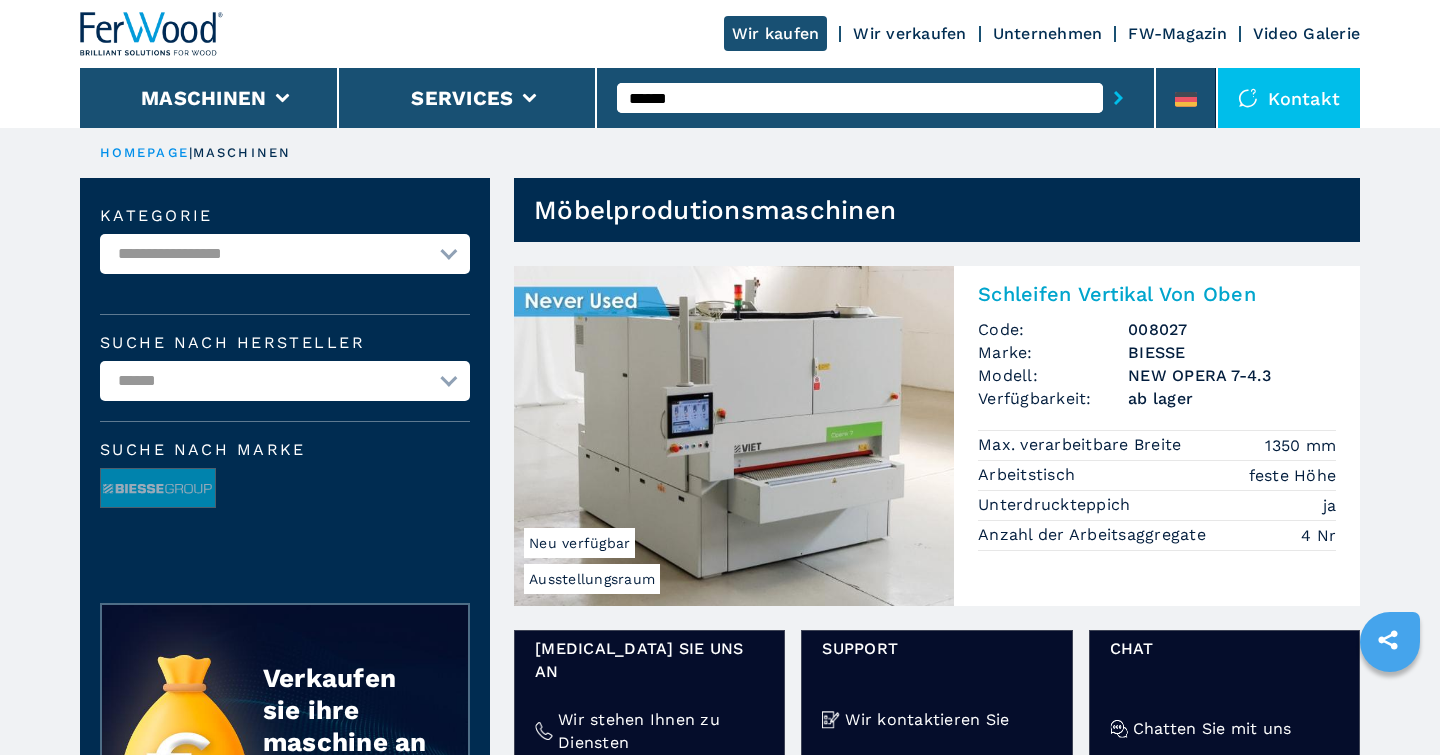 click on "**********" at bounding box center [0, 0] 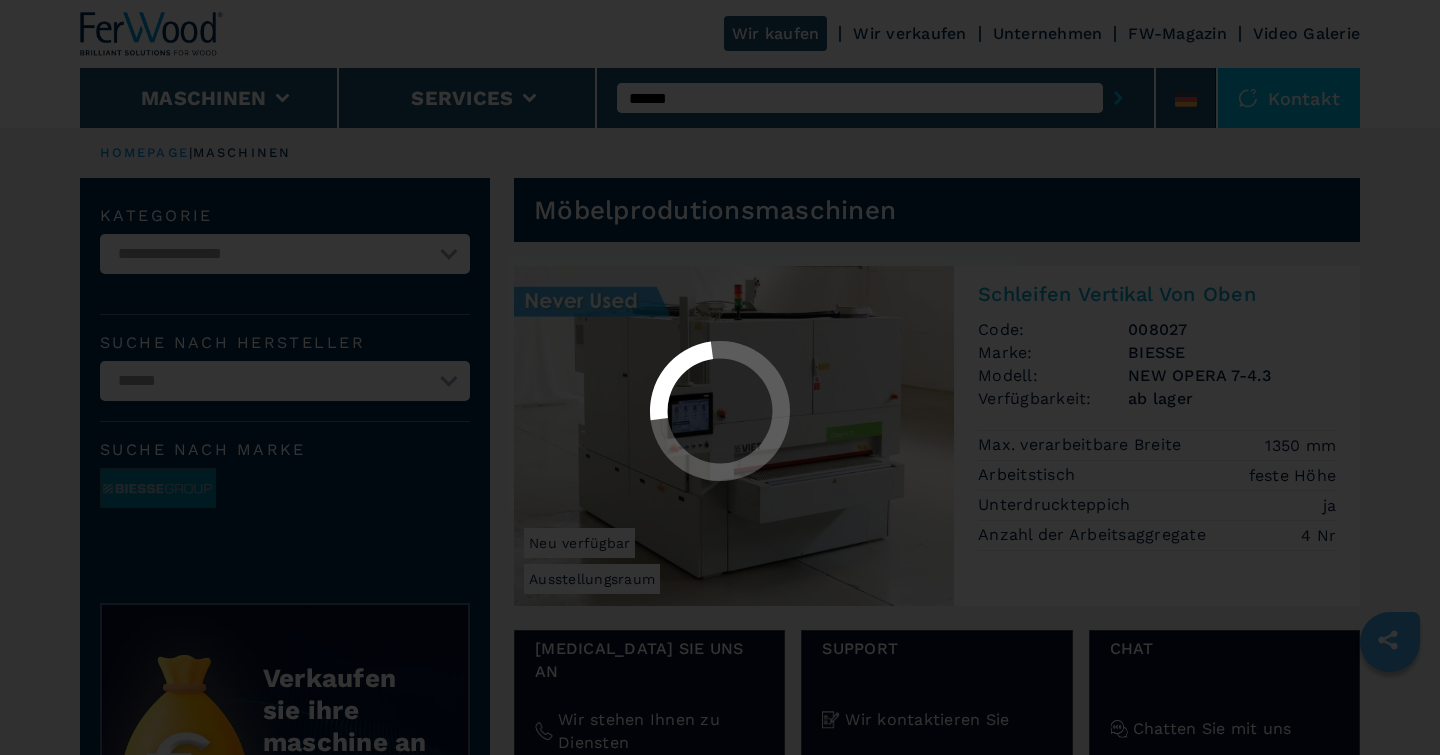select on "**********" 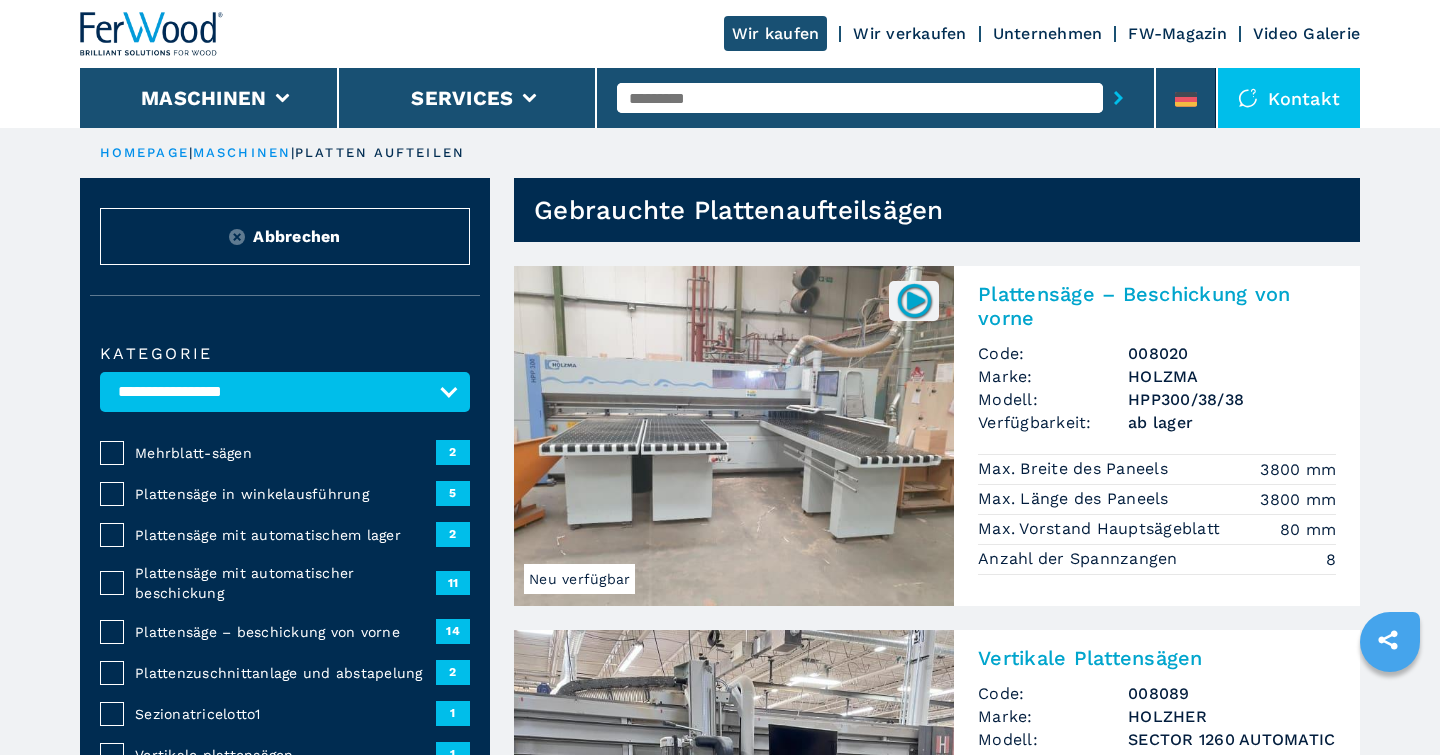click on "Mehrblatt-sägen" at bounding box center (285, 453) 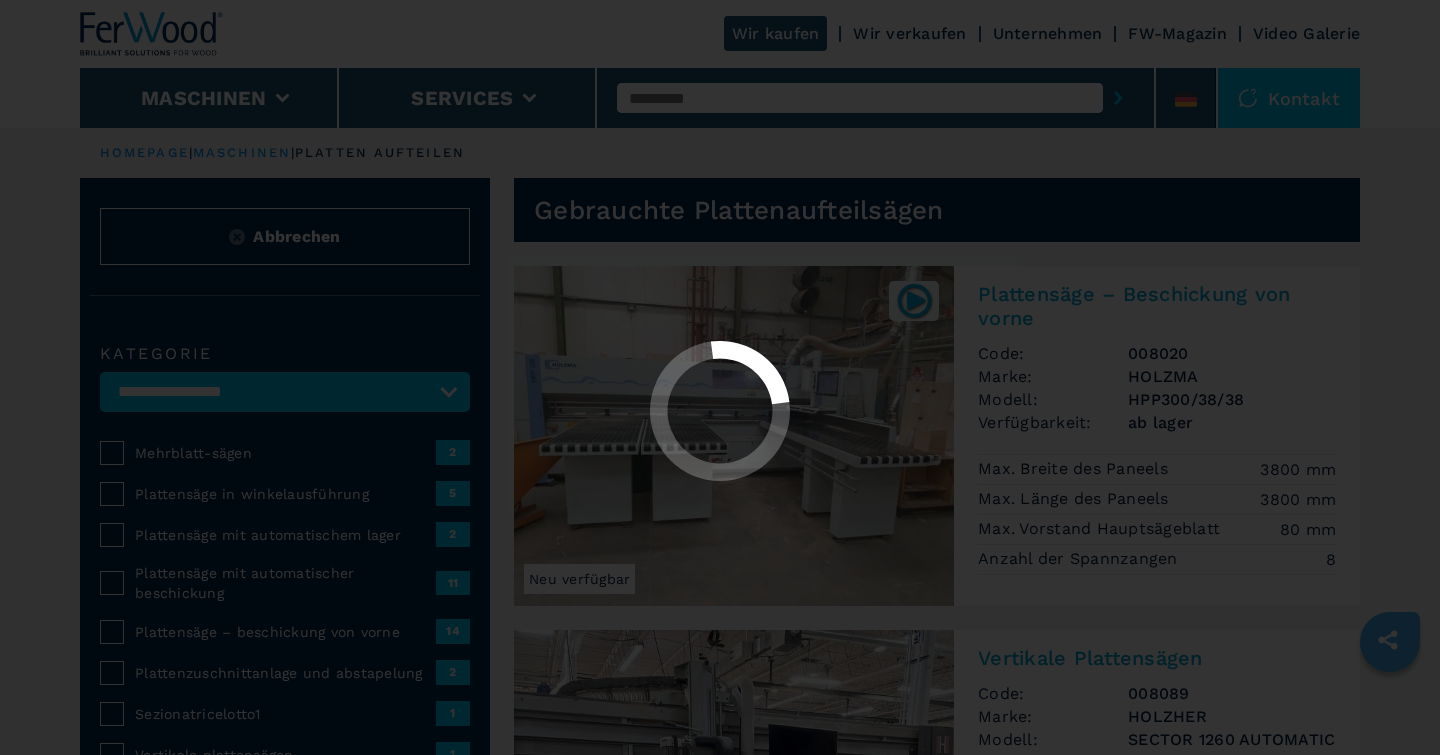 select on "**********" 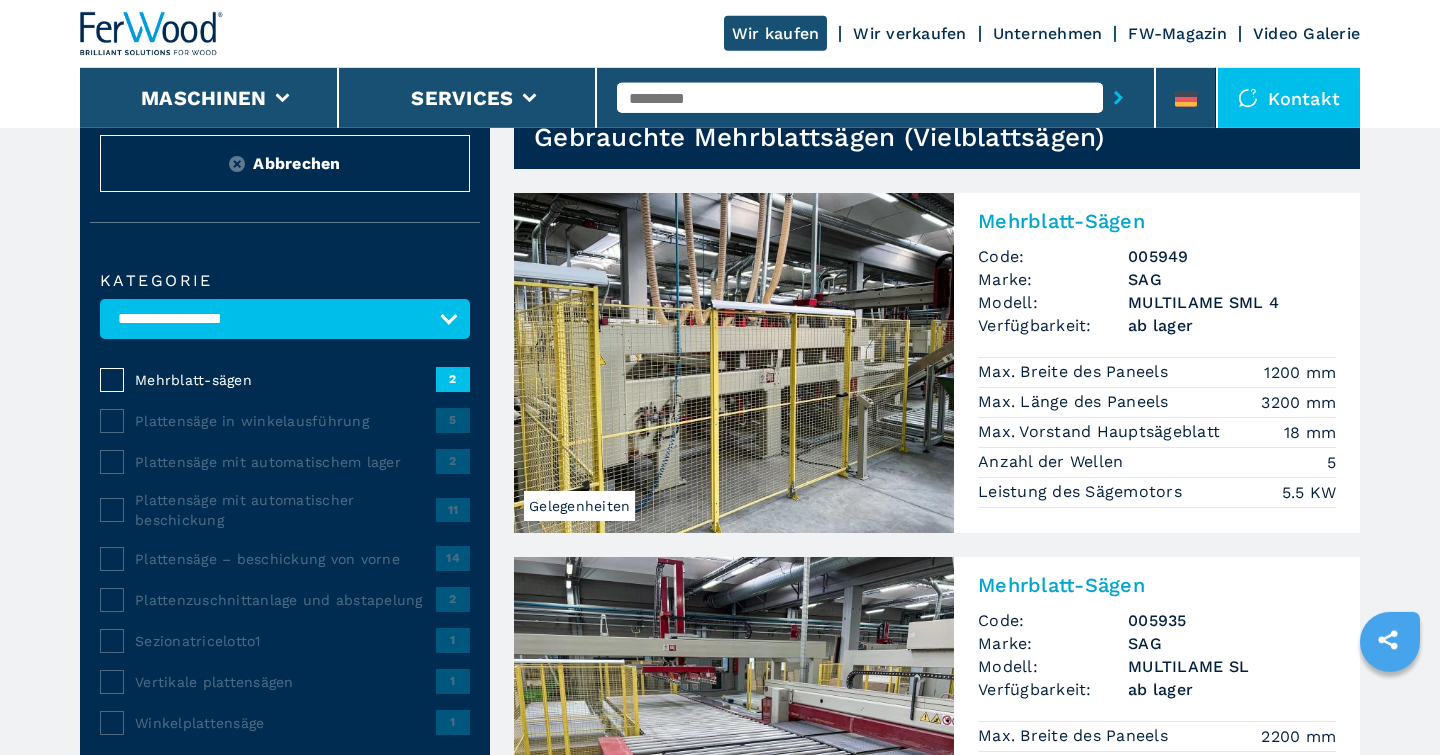 scroll, scrollTop: 0, scrollLeft: 0, axis: both 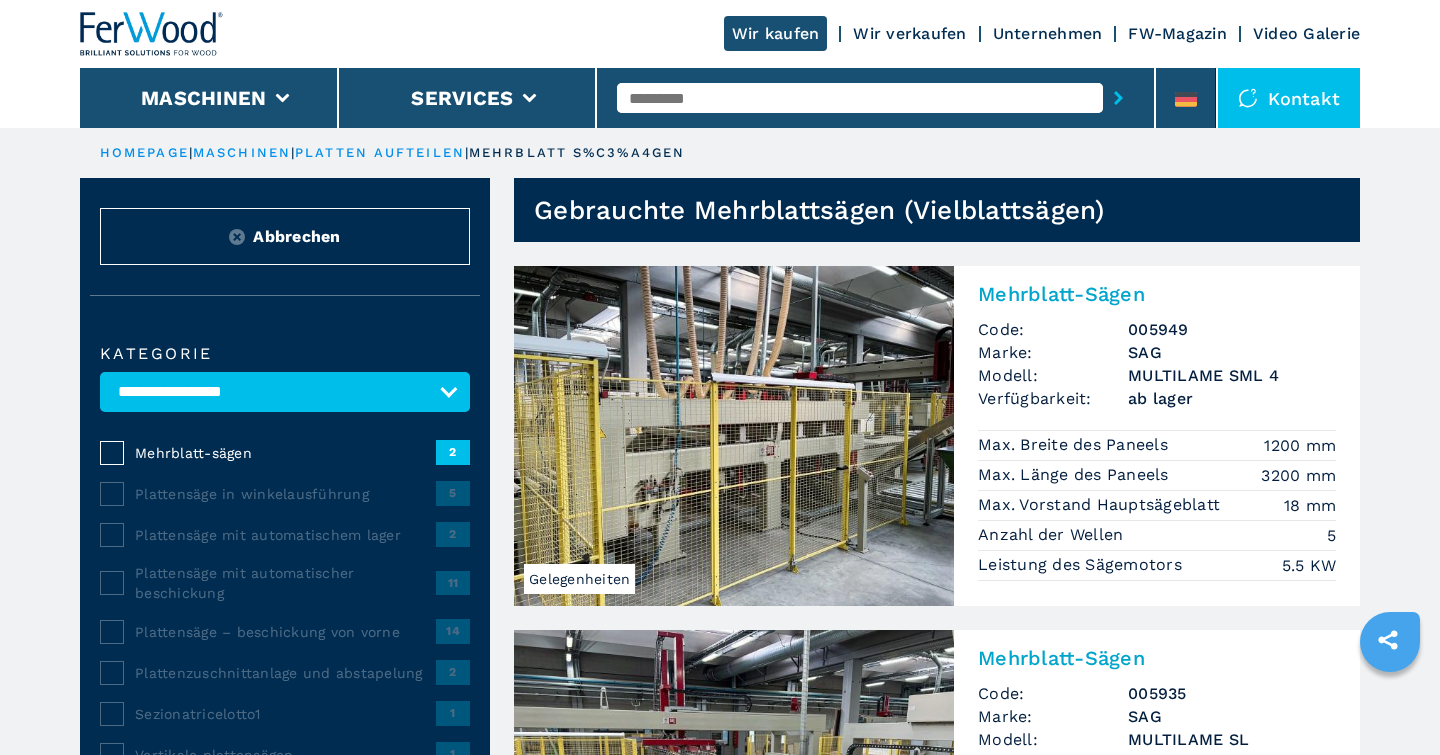 click at bounding box center (734, 436) 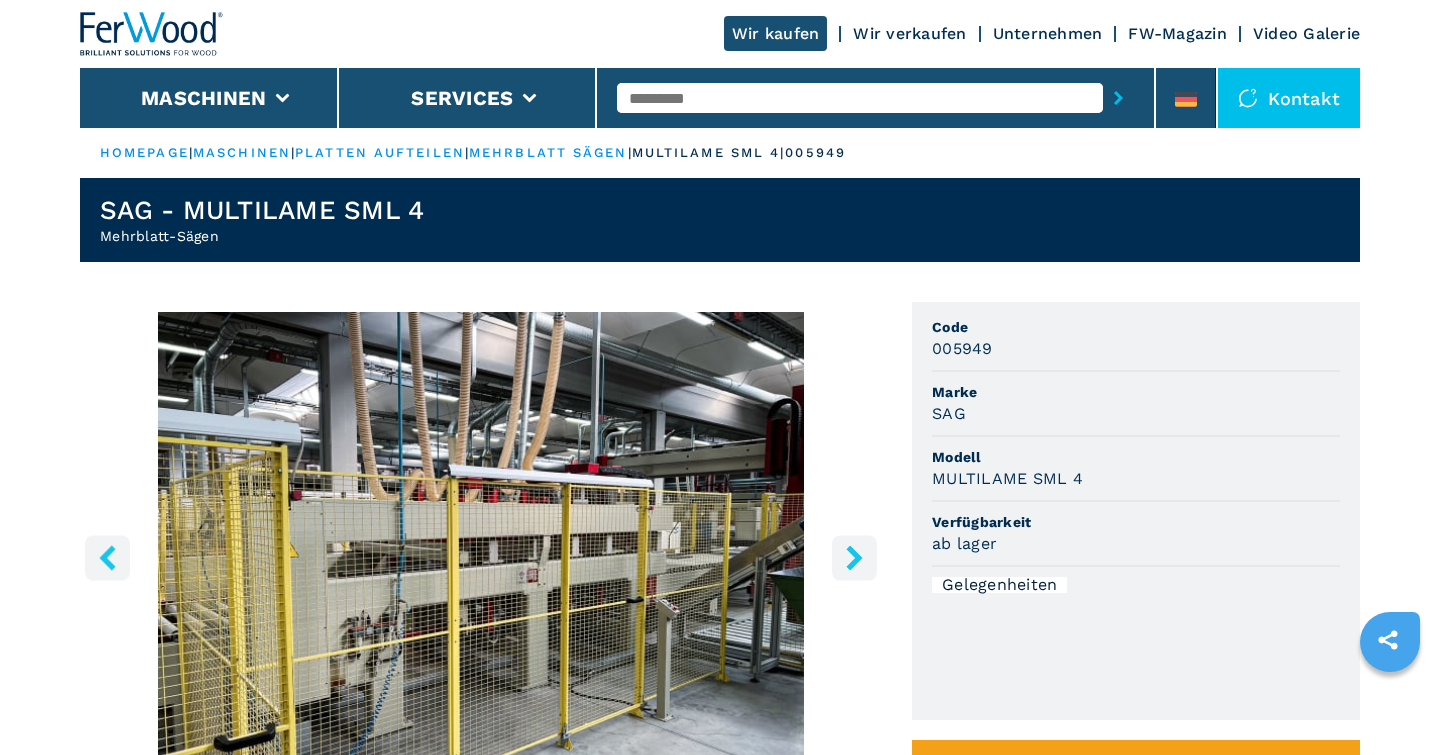 scroll, scrollTop: 0, scrollLeft: 0, axis: both 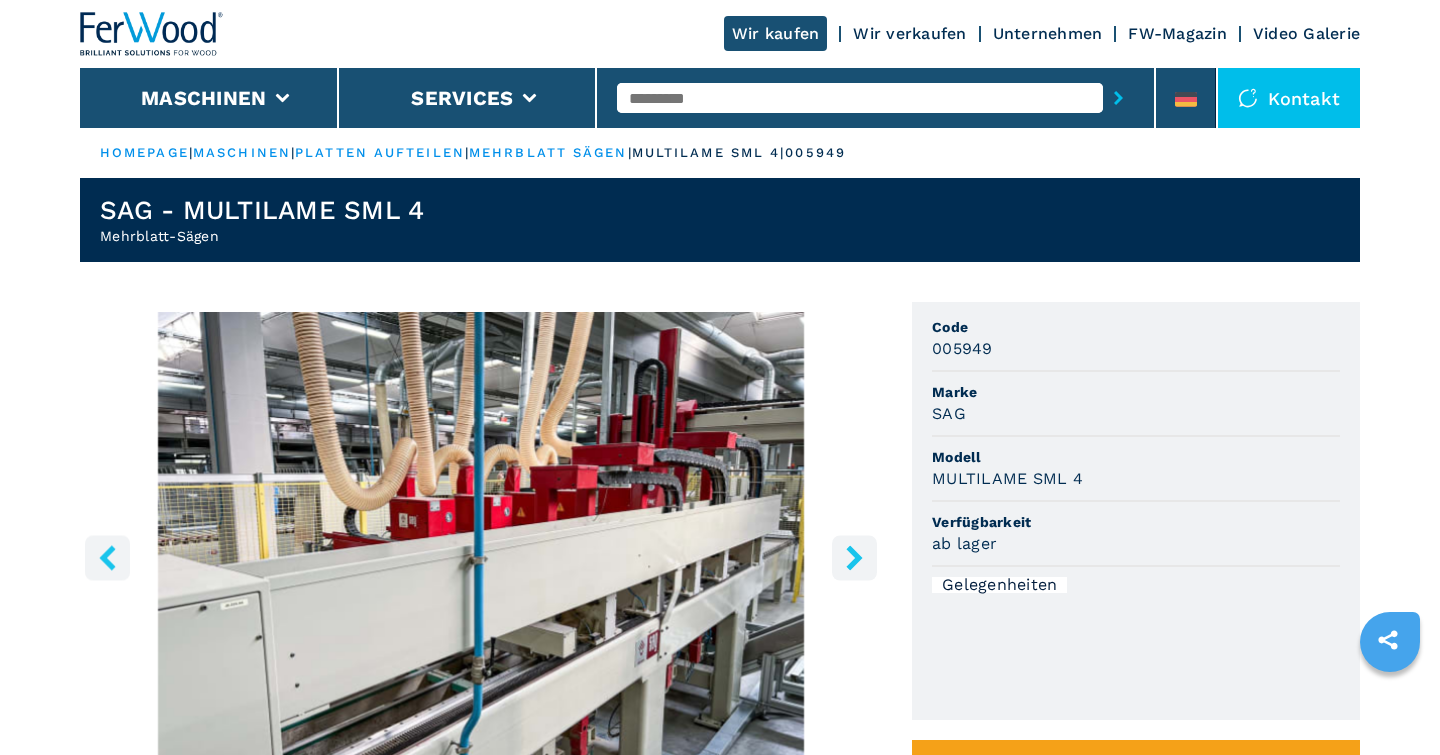 click 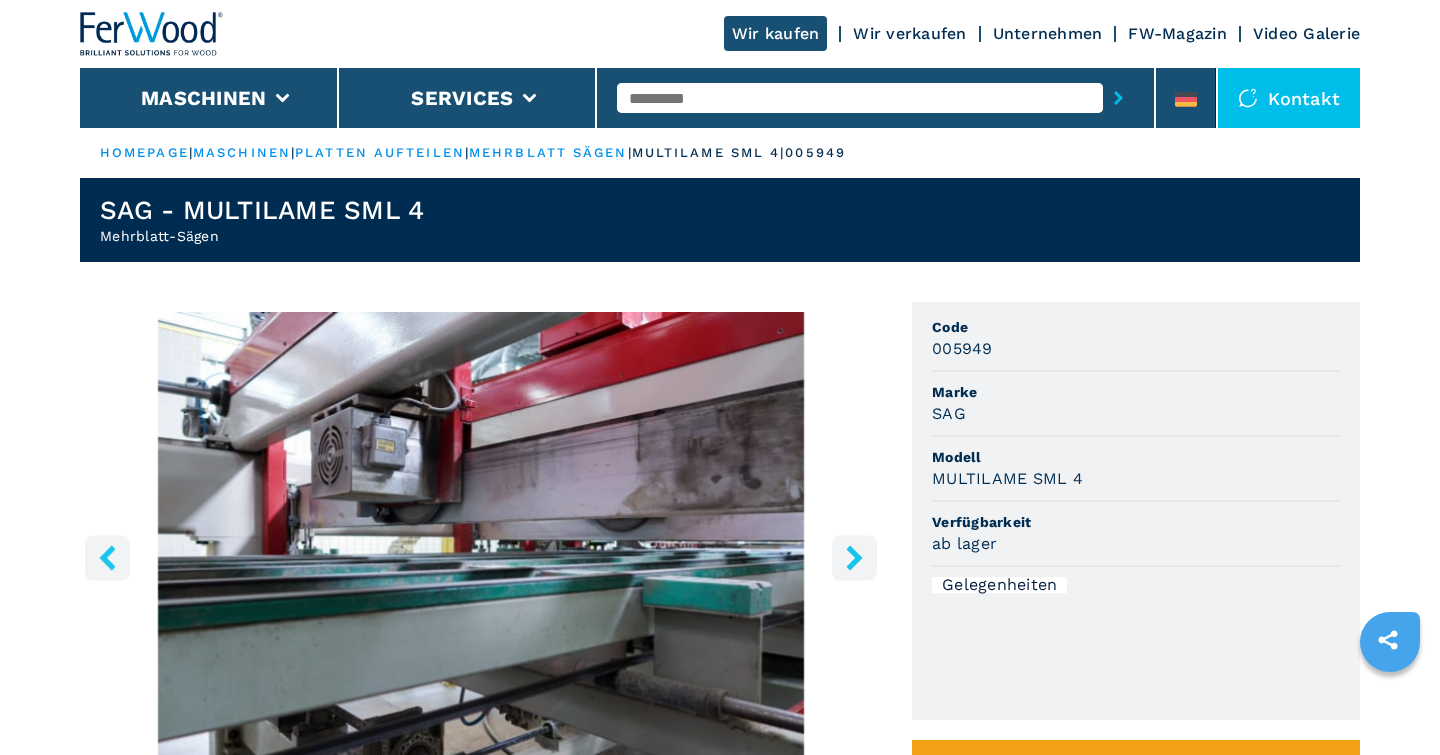 click 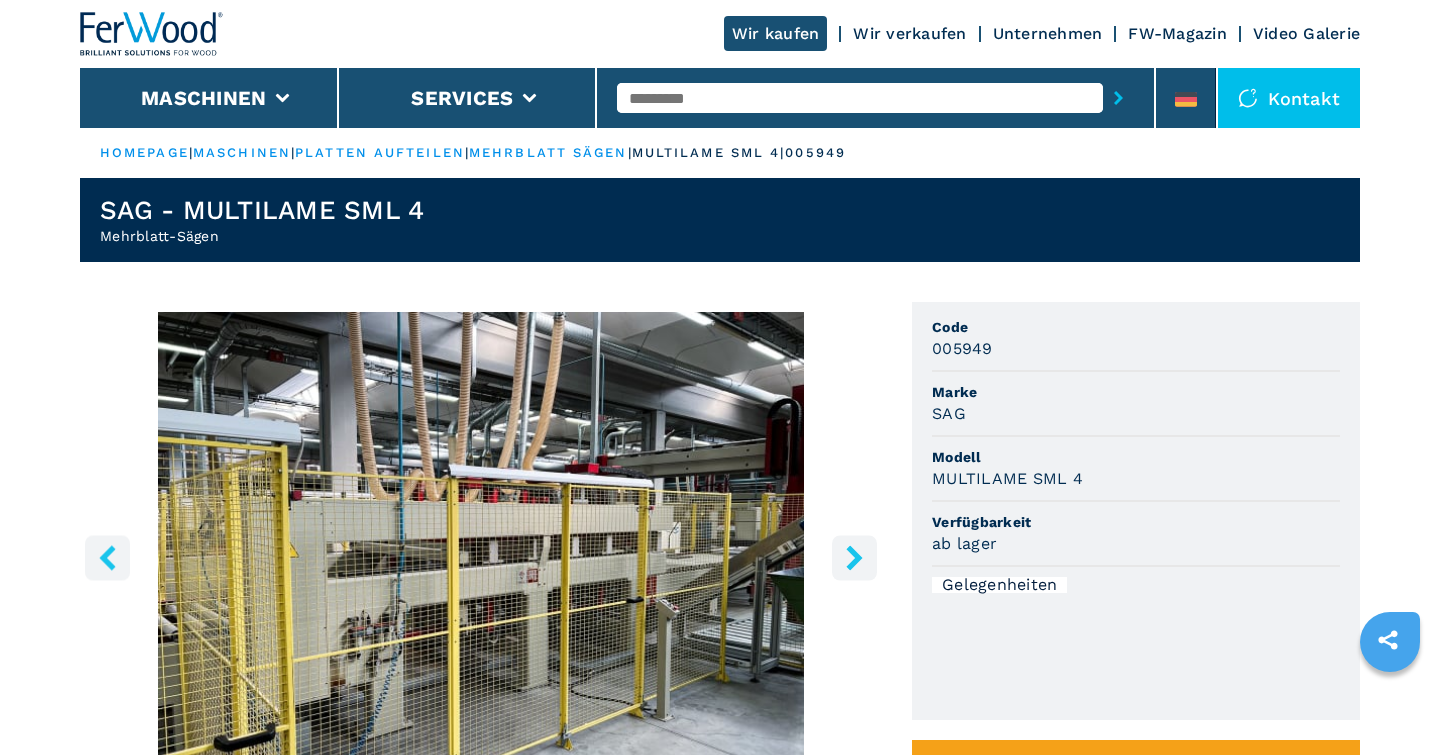 click 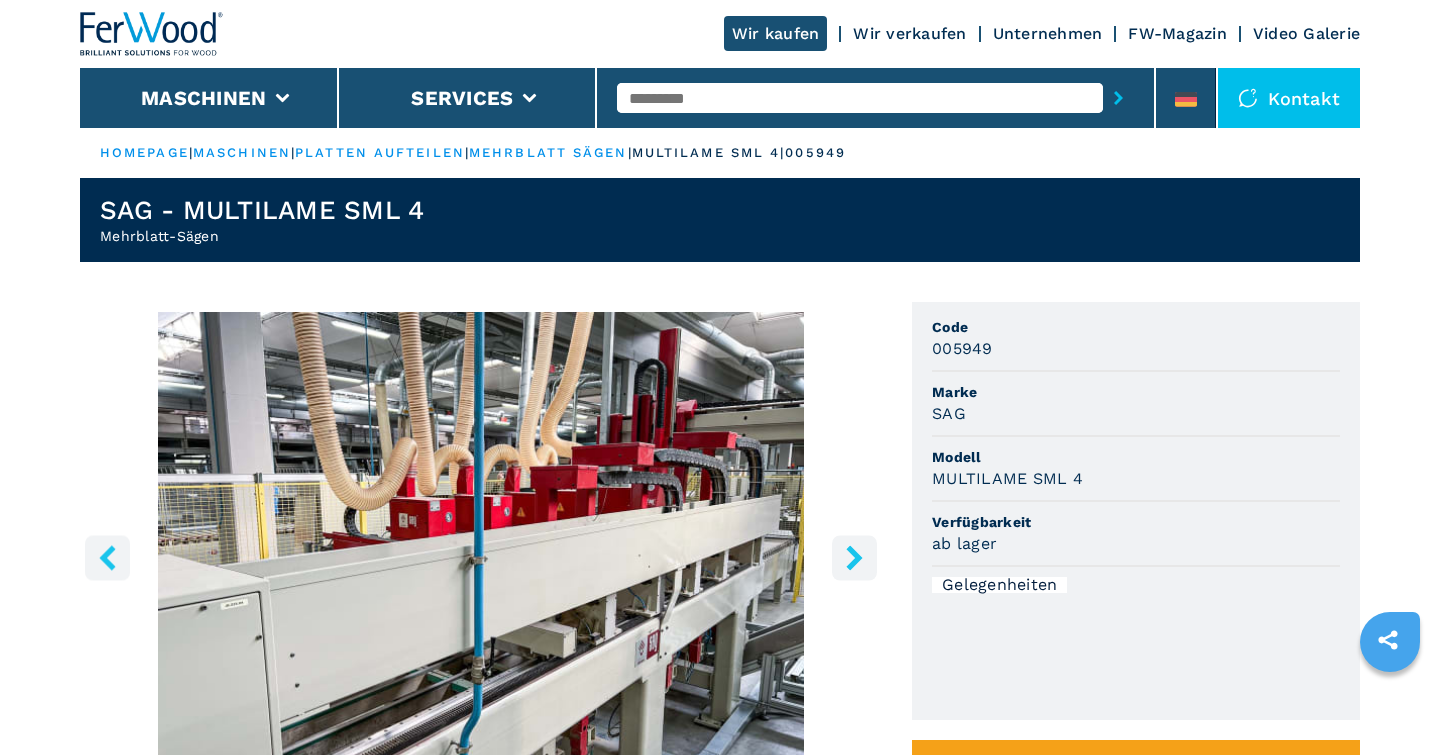 click 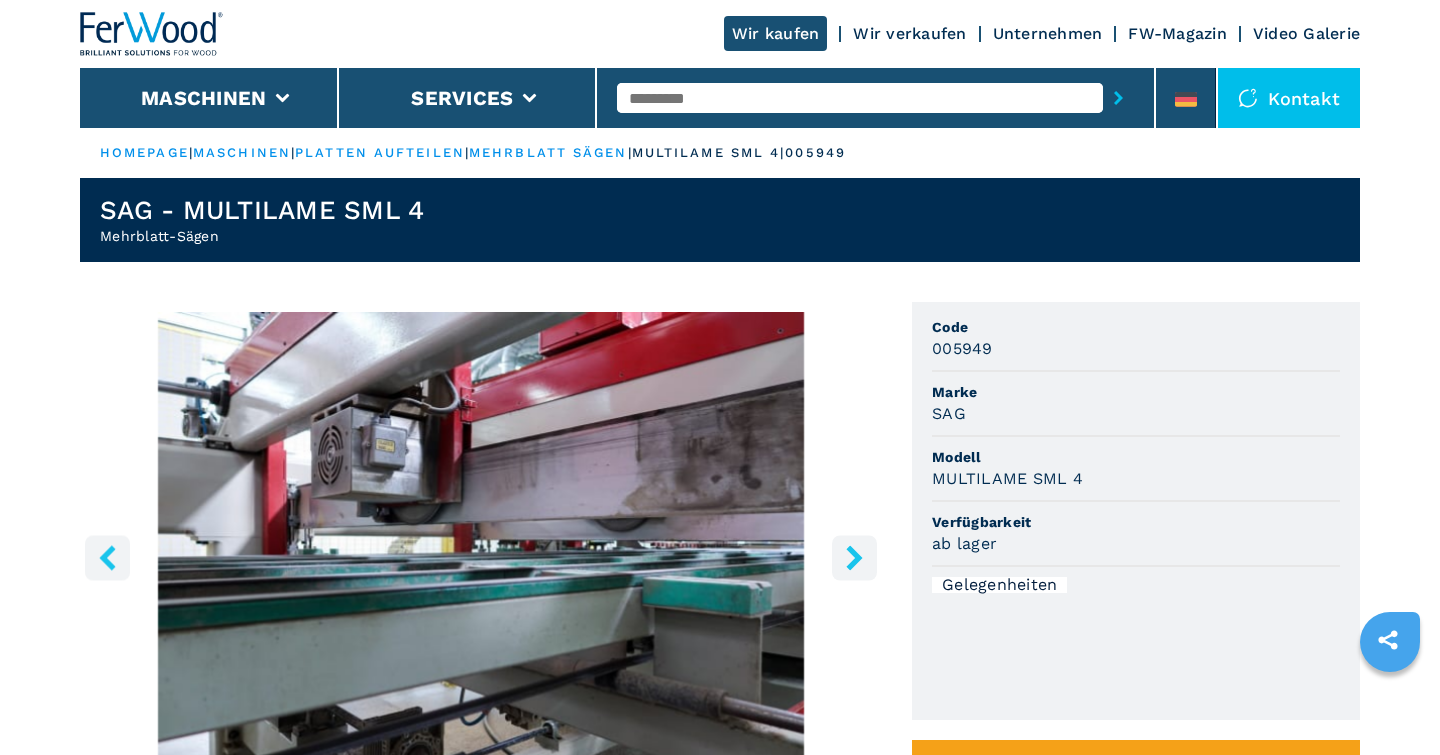 click 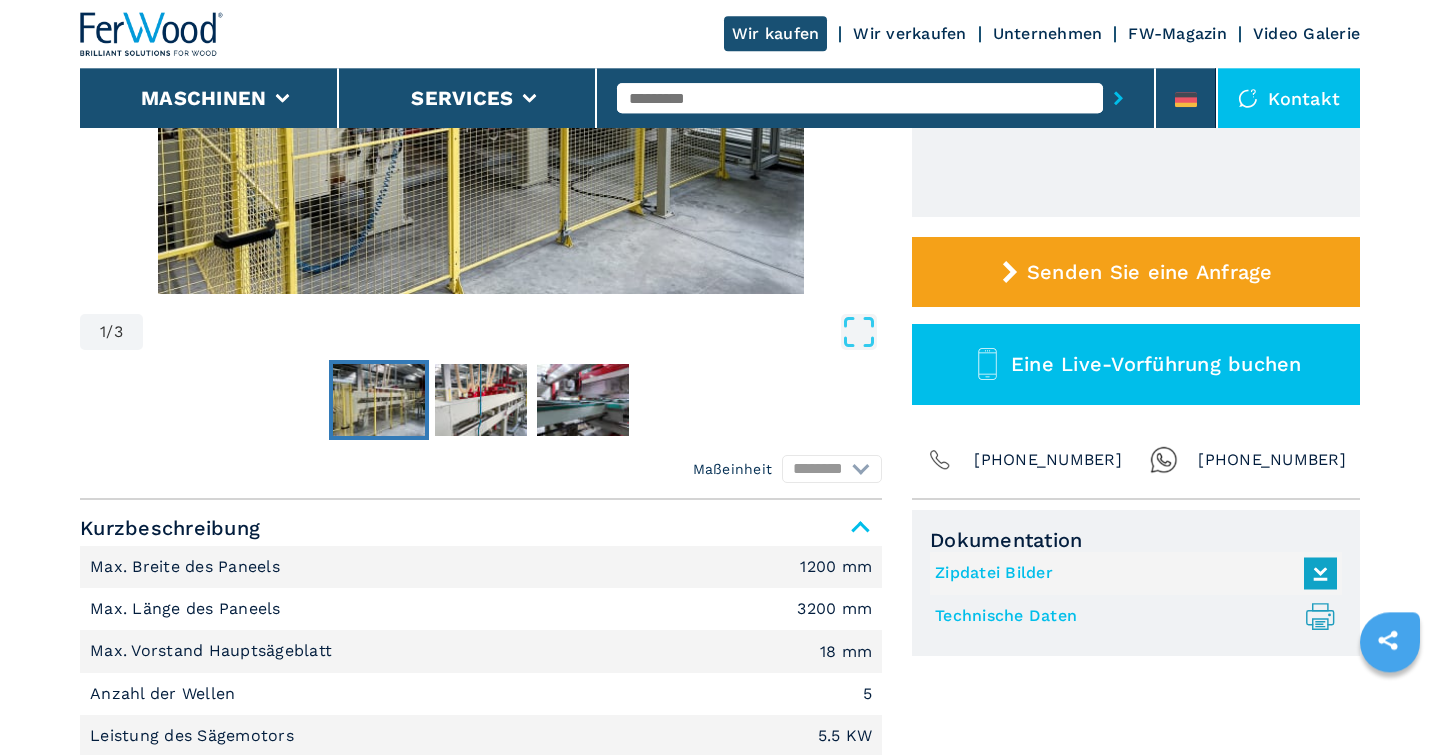 scroll, scrollTop: 416, scrollLeft: 0, axis: vertical 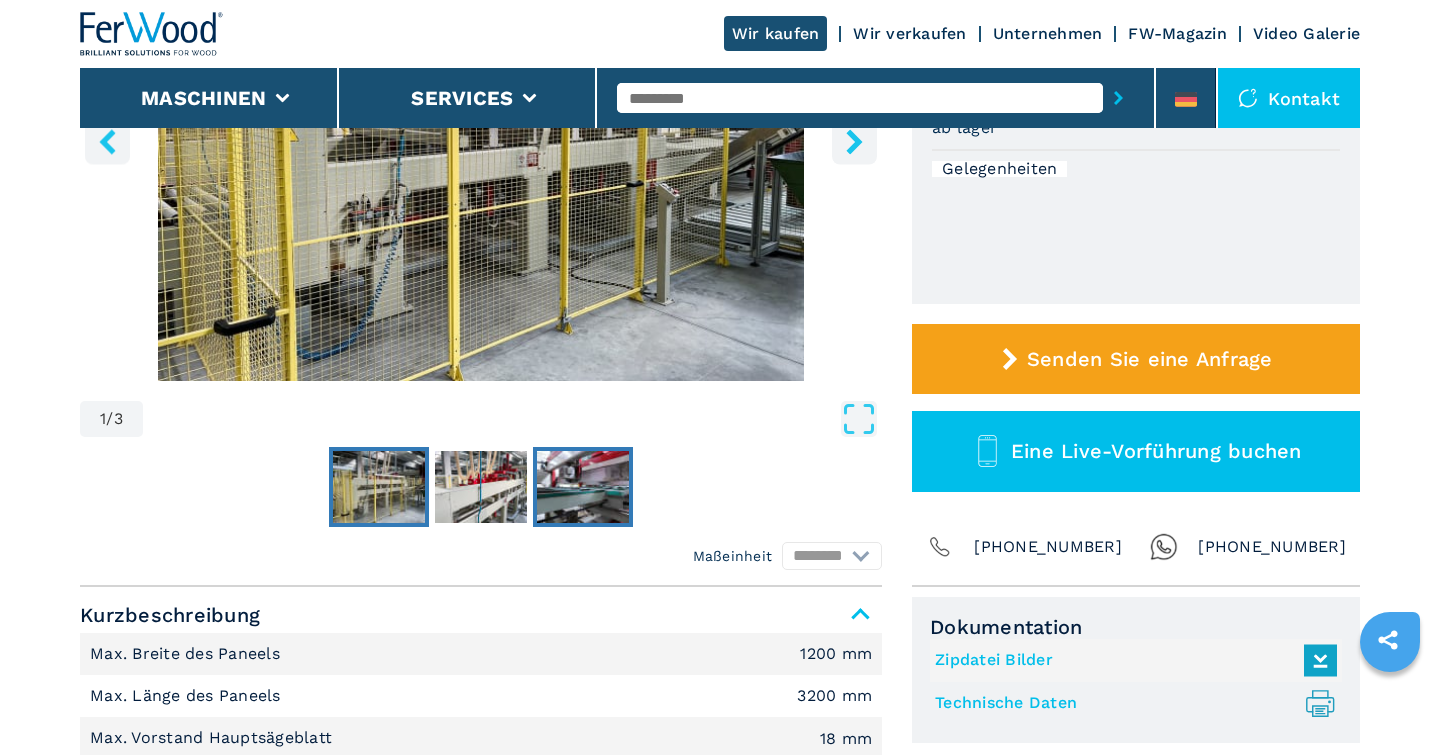 click at bounding box center (583, 487) 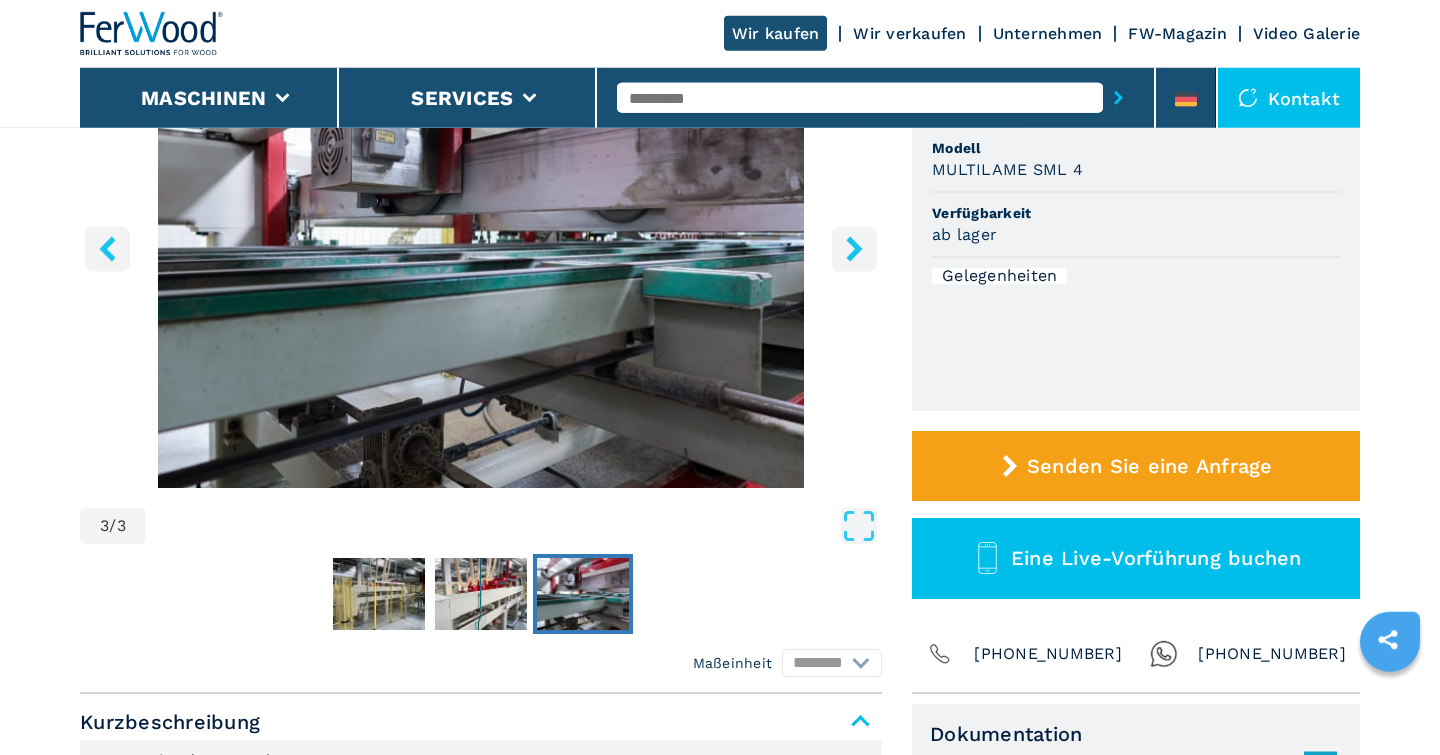 scroll, scrollTop: 104, scrollLeft: 0, axis: vertical 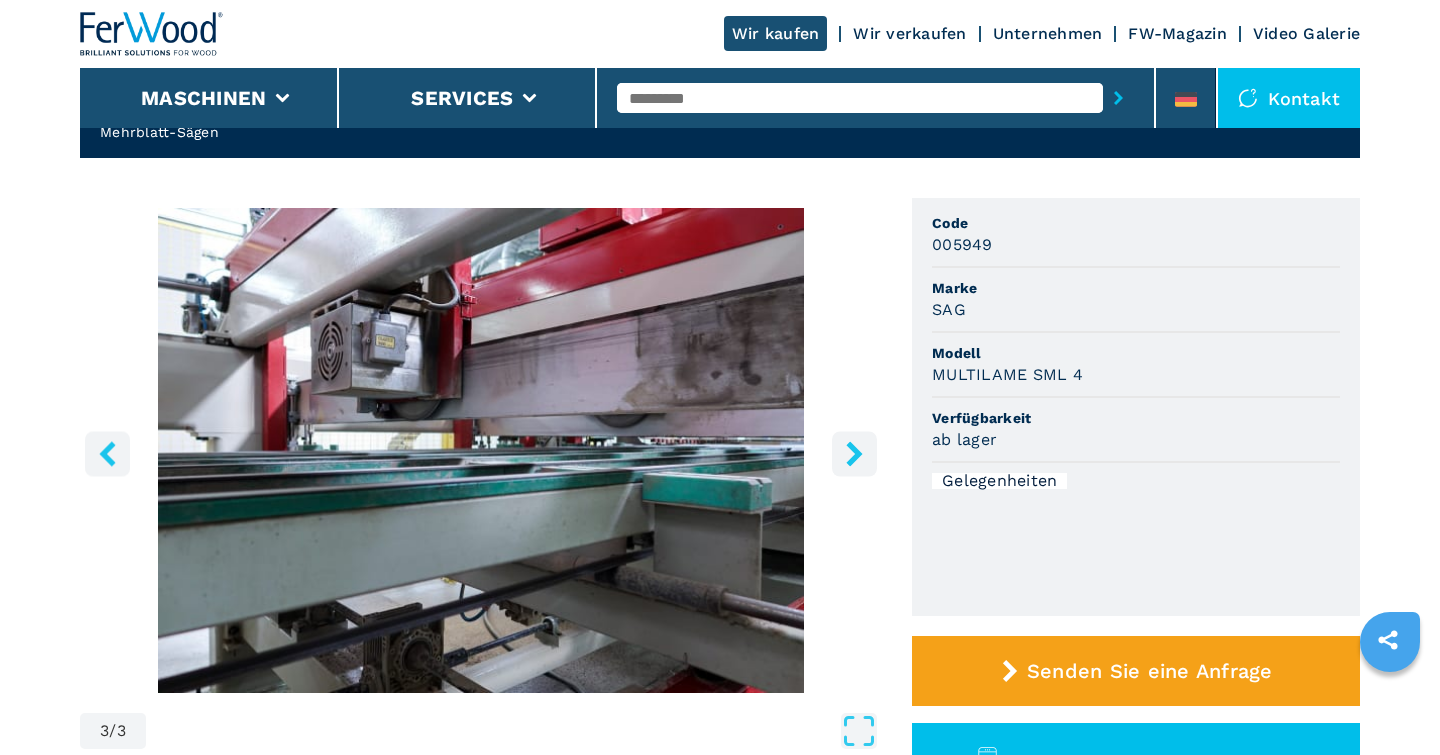 click 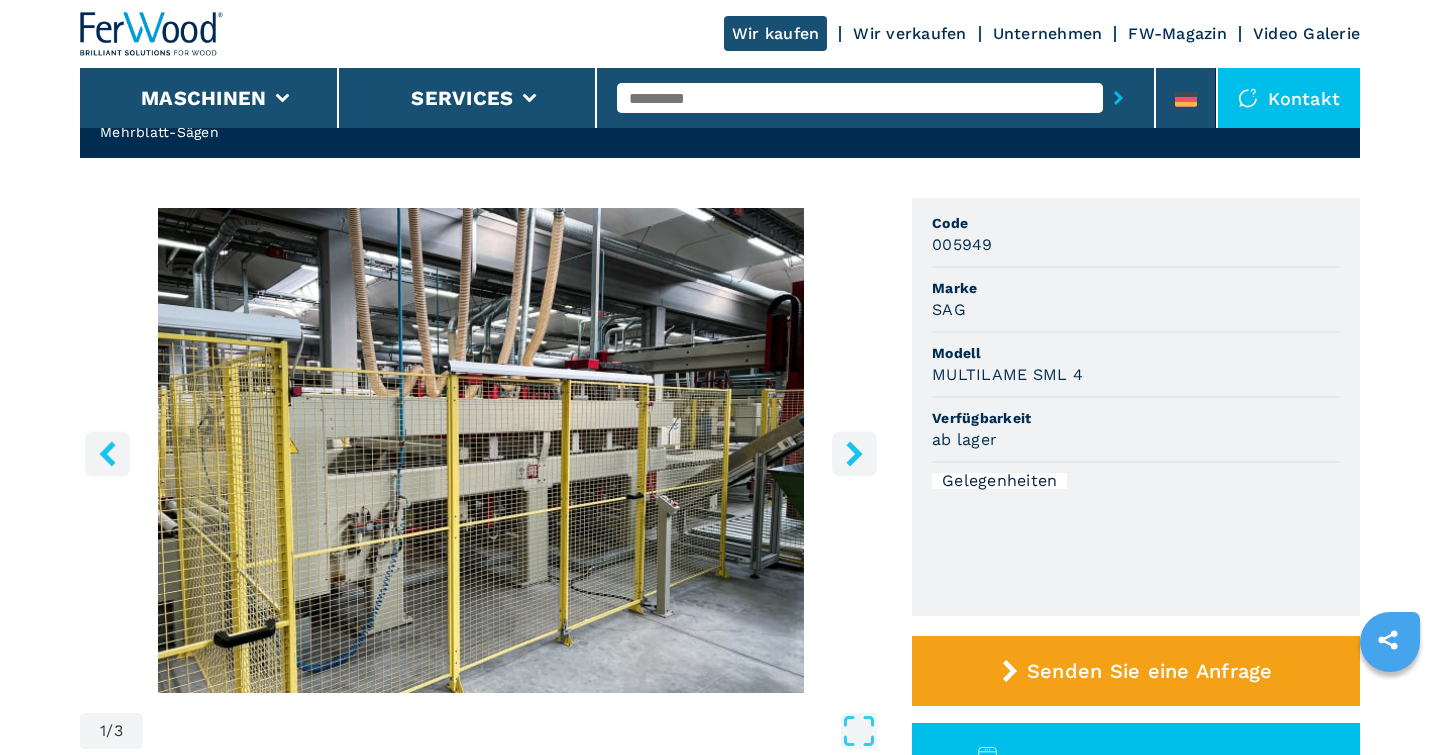 click 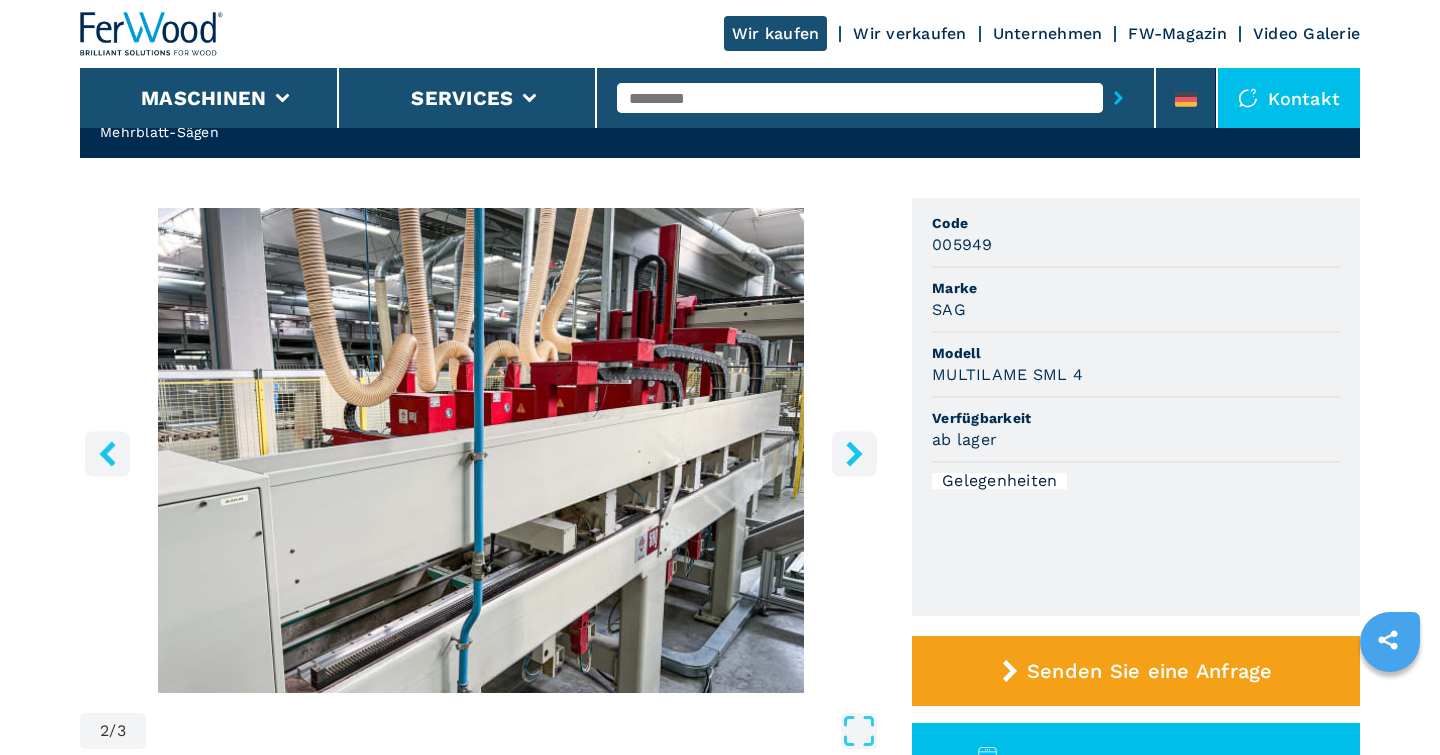 click 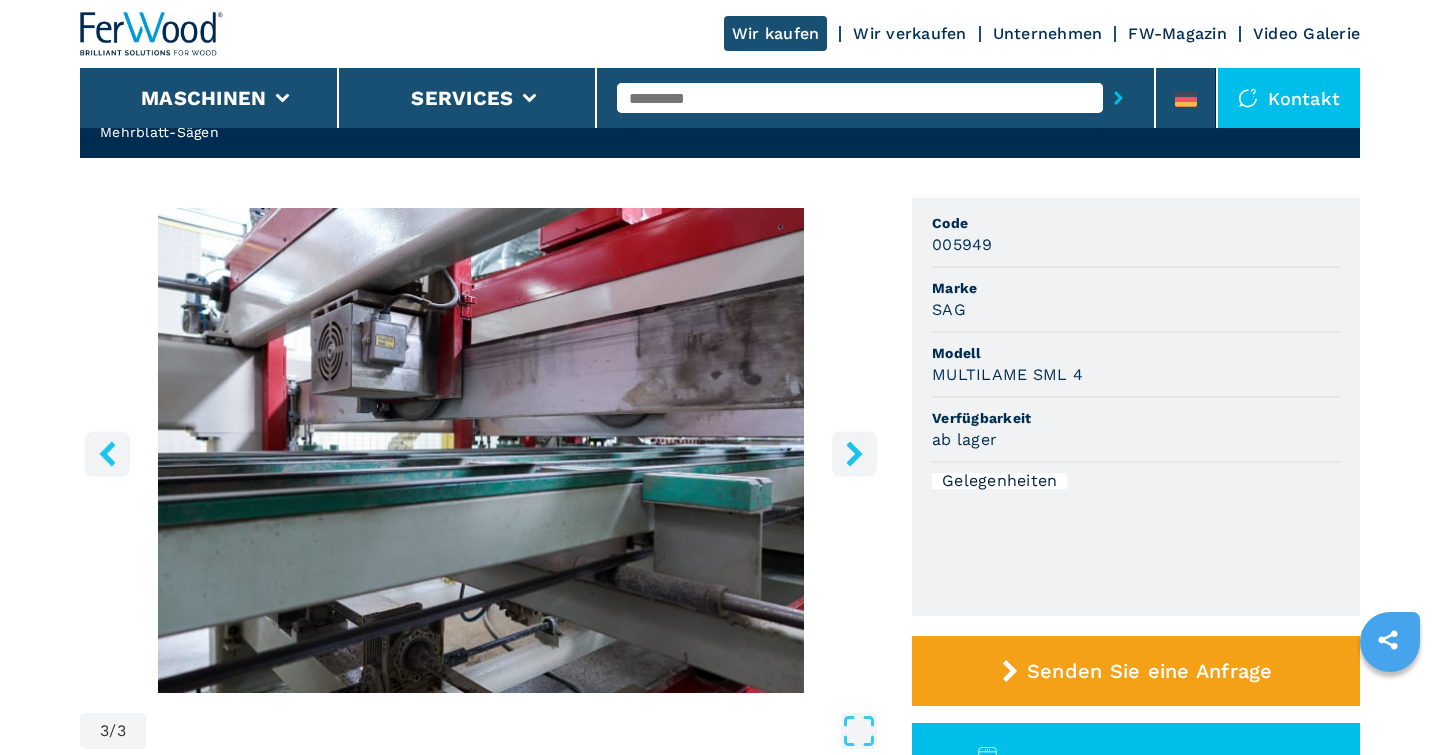click 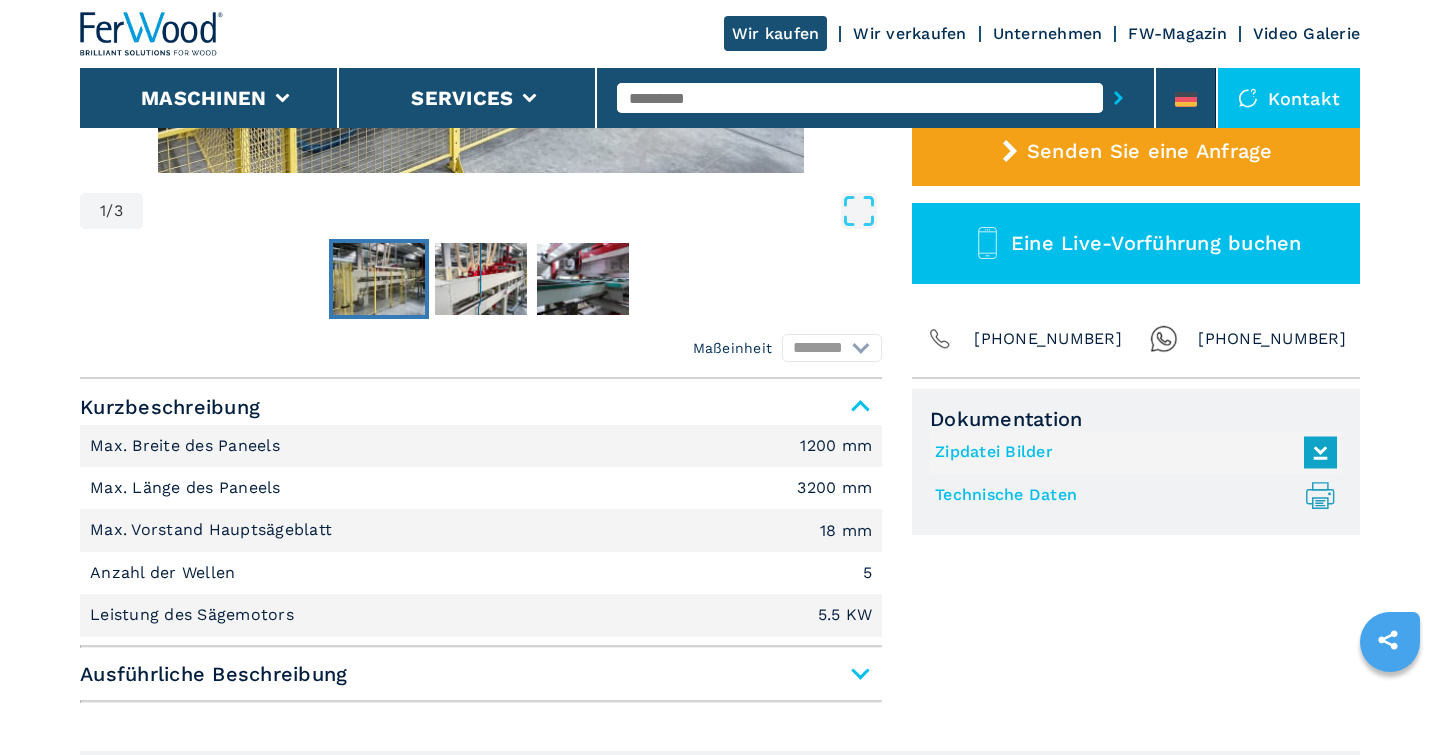 scroll, scrollTop: 104, scrollLeft: 0, axis: vertical 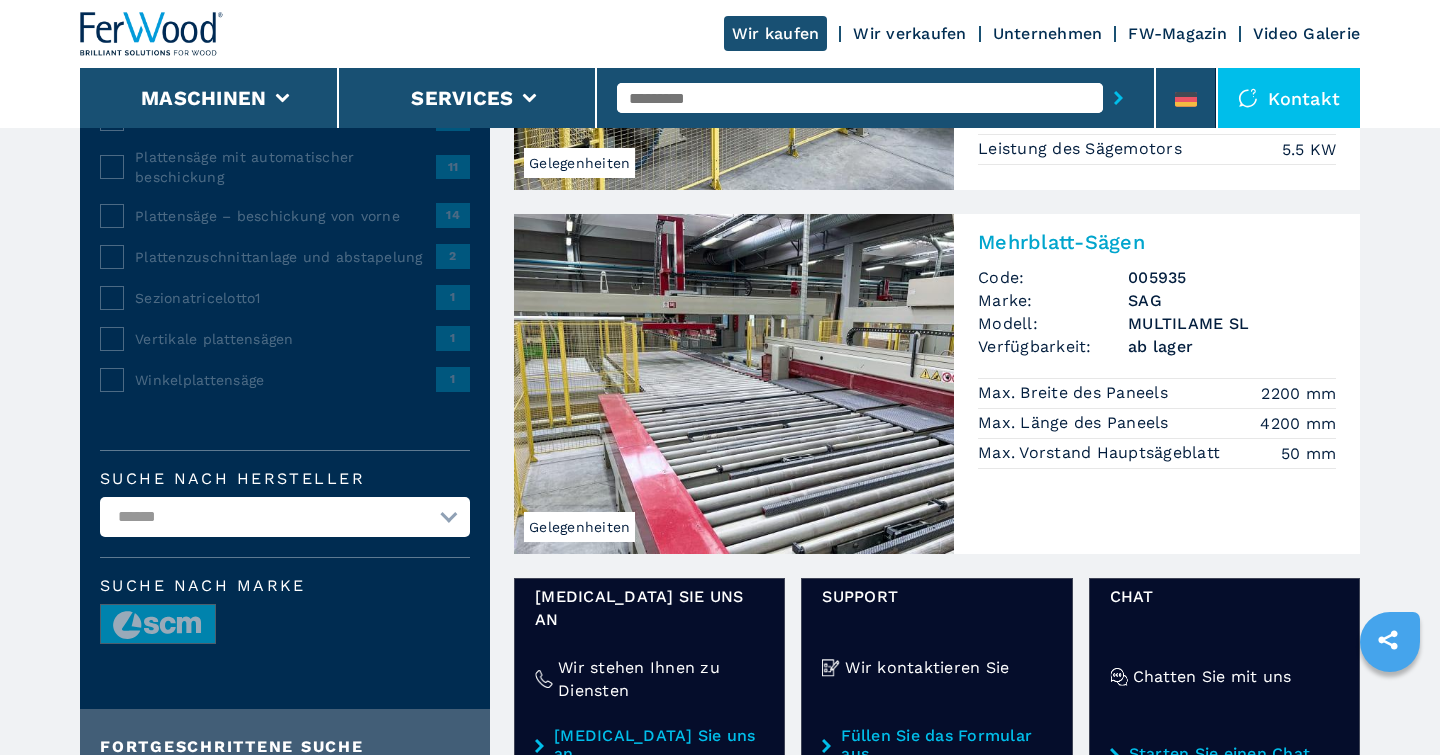 click at bounding box center [734, 384] 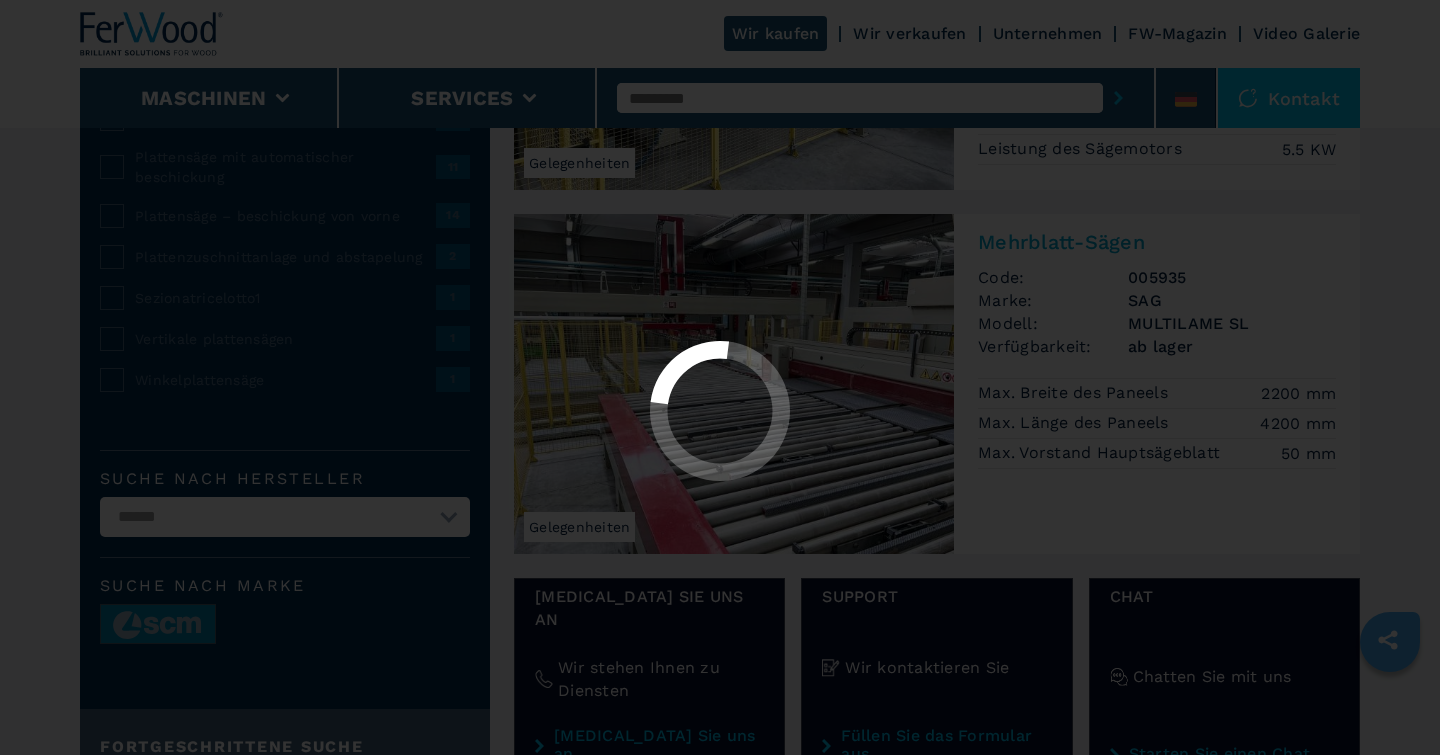 scroll, scrollTop: 0, scrollLeft: 0, axis: both 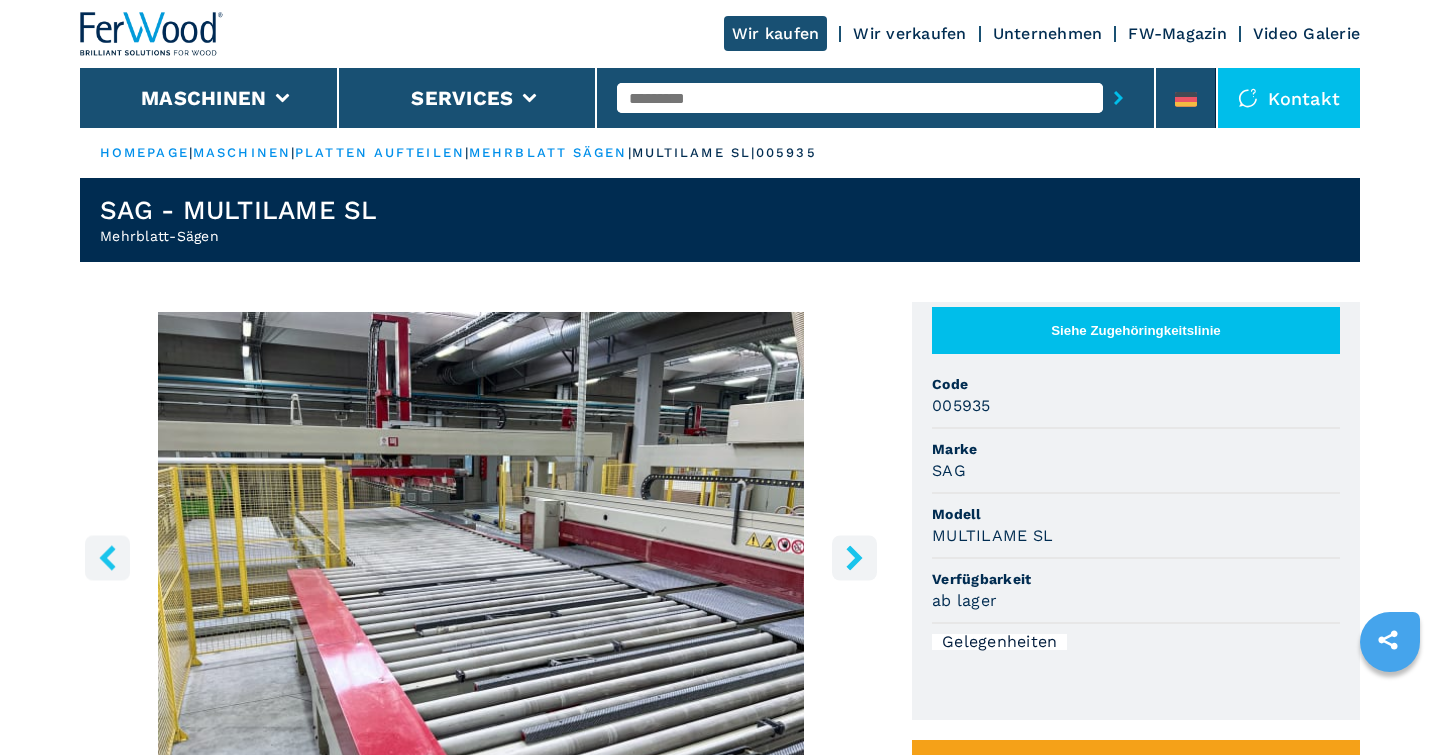 click 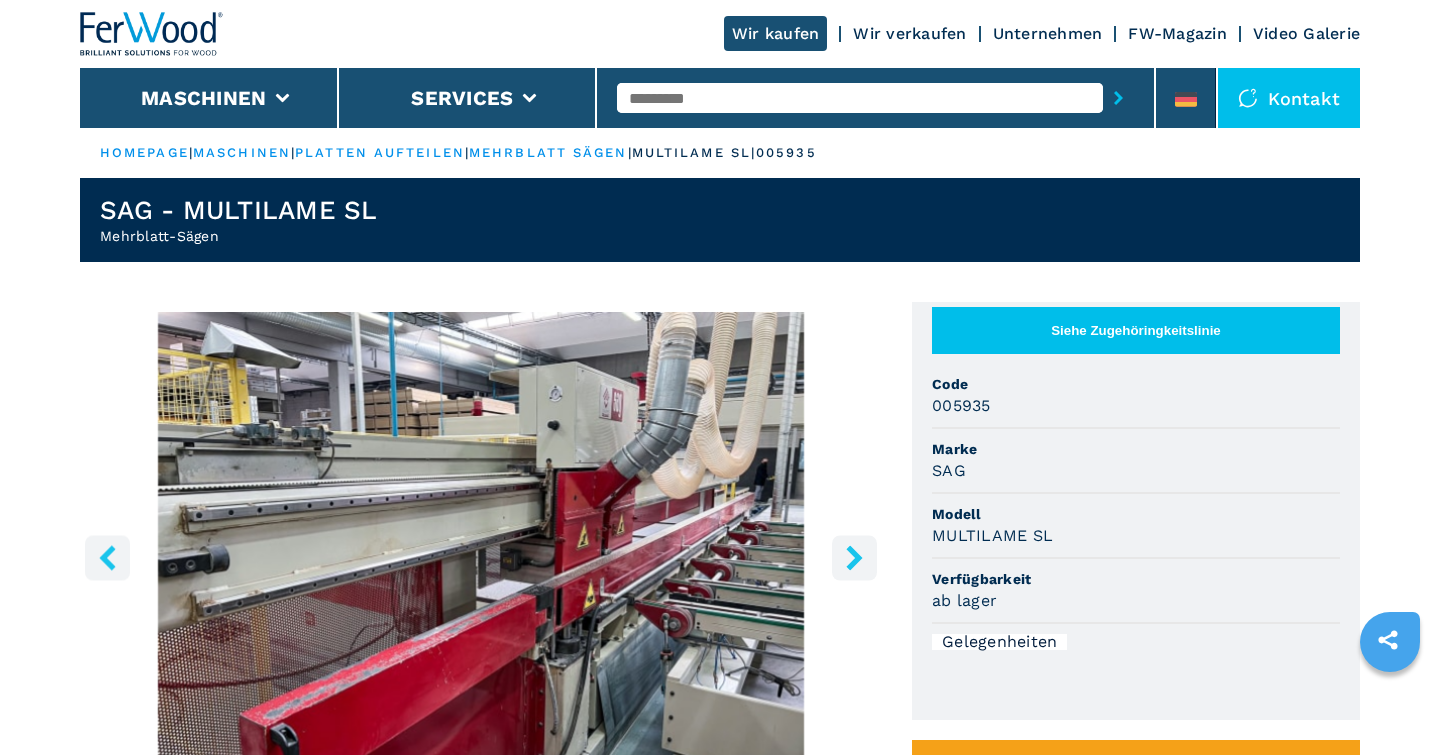 click 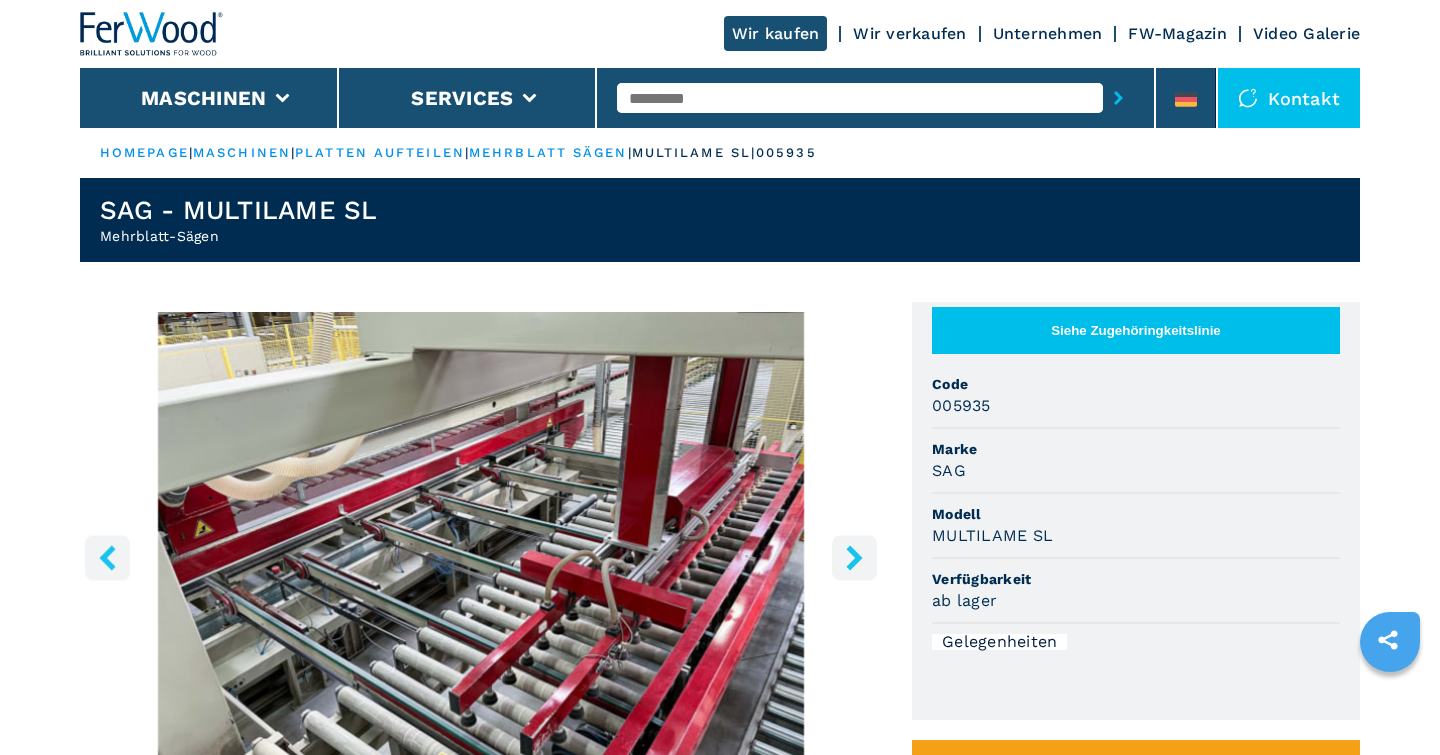 click 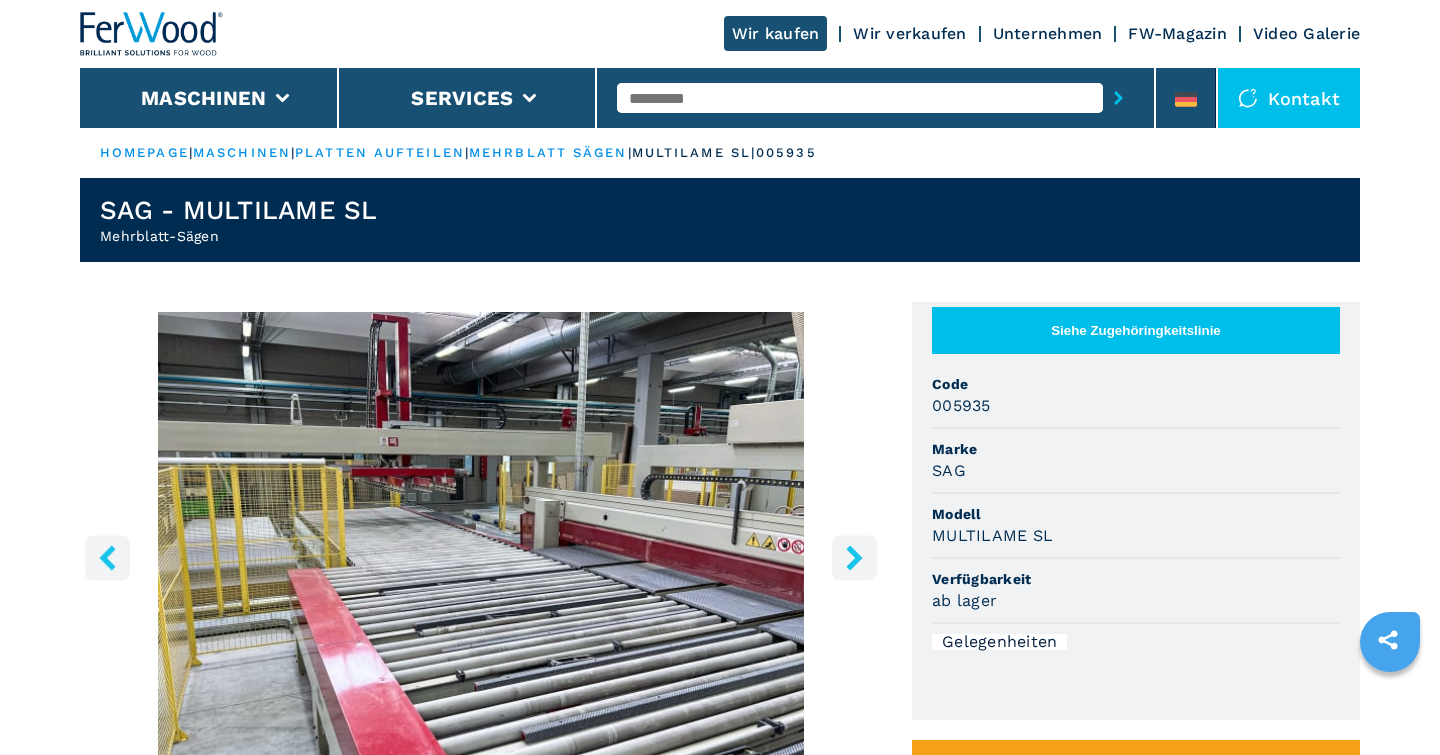 click 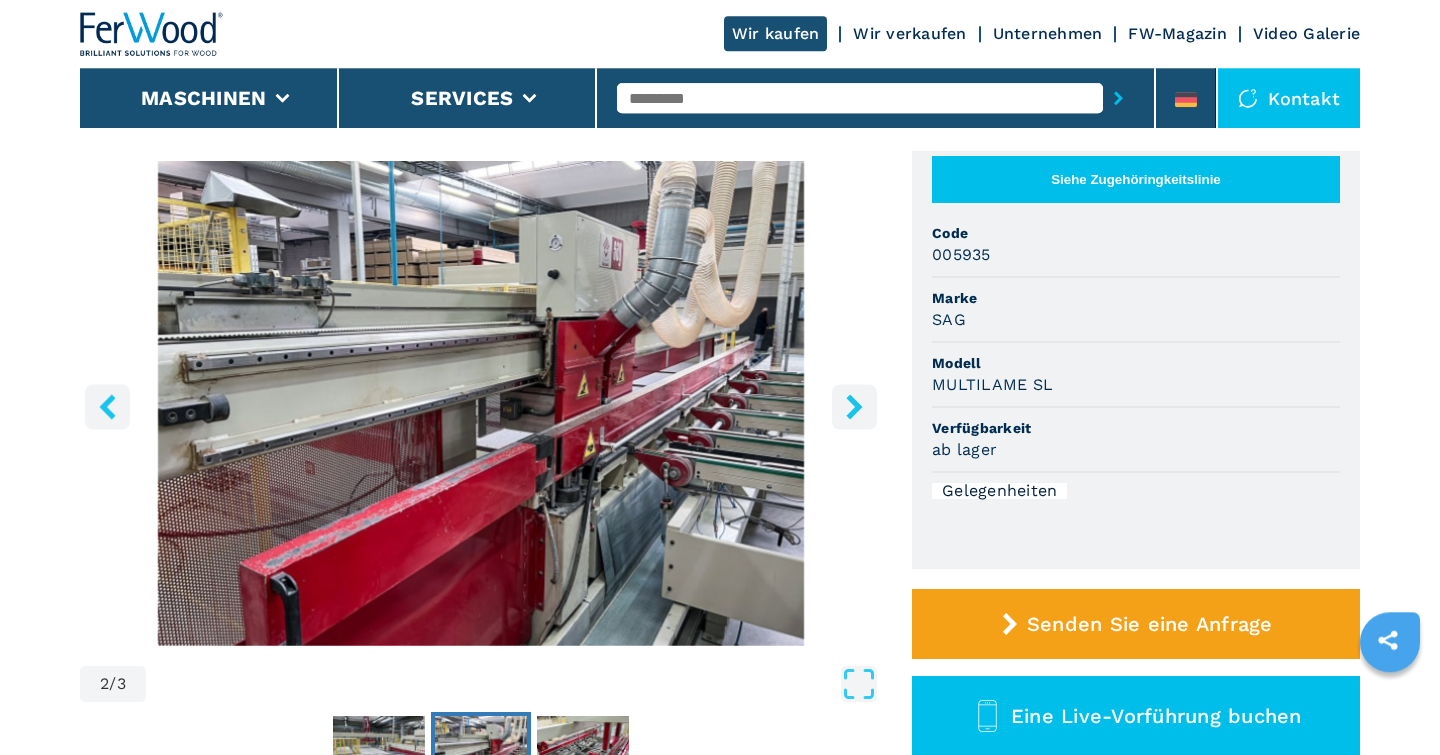 scroll, scrollTop: 104, scrollLeft: 0, axis: vertical 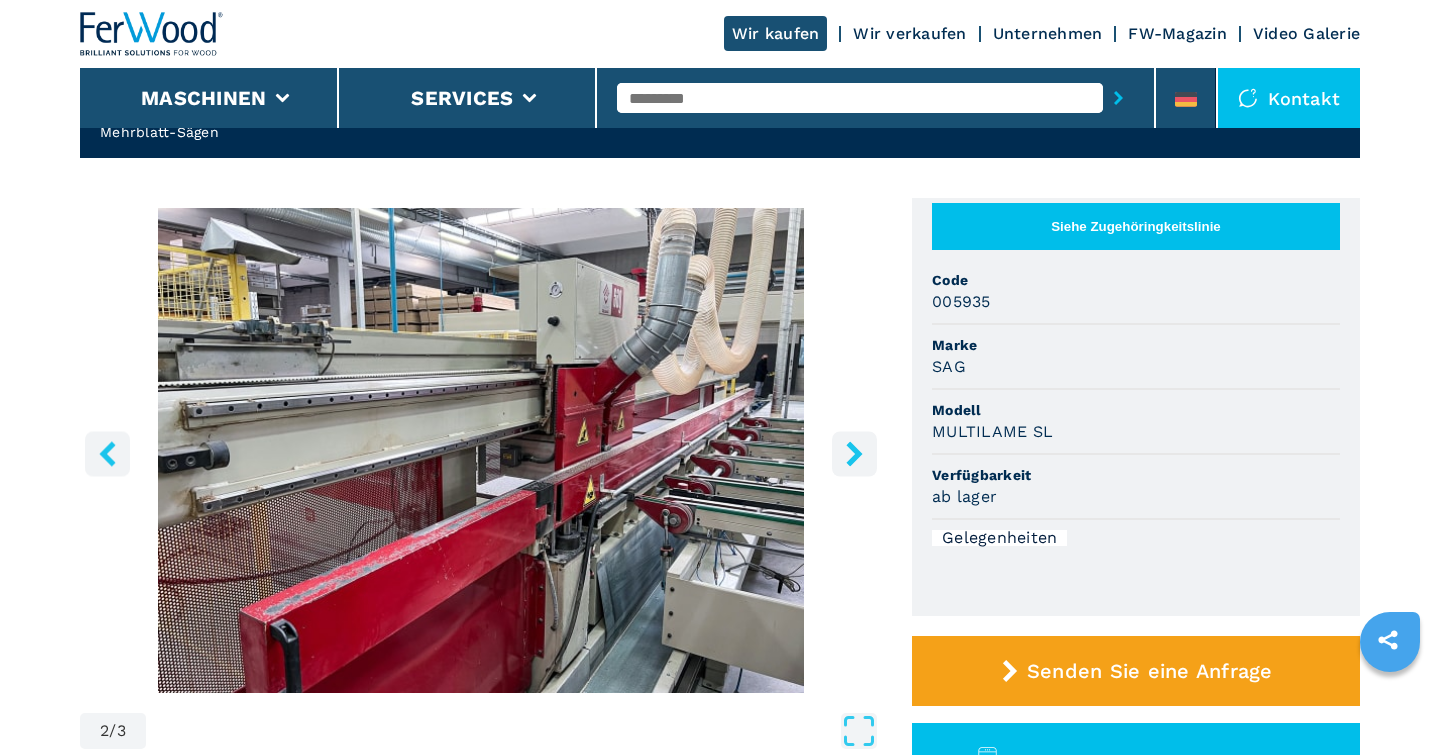 click 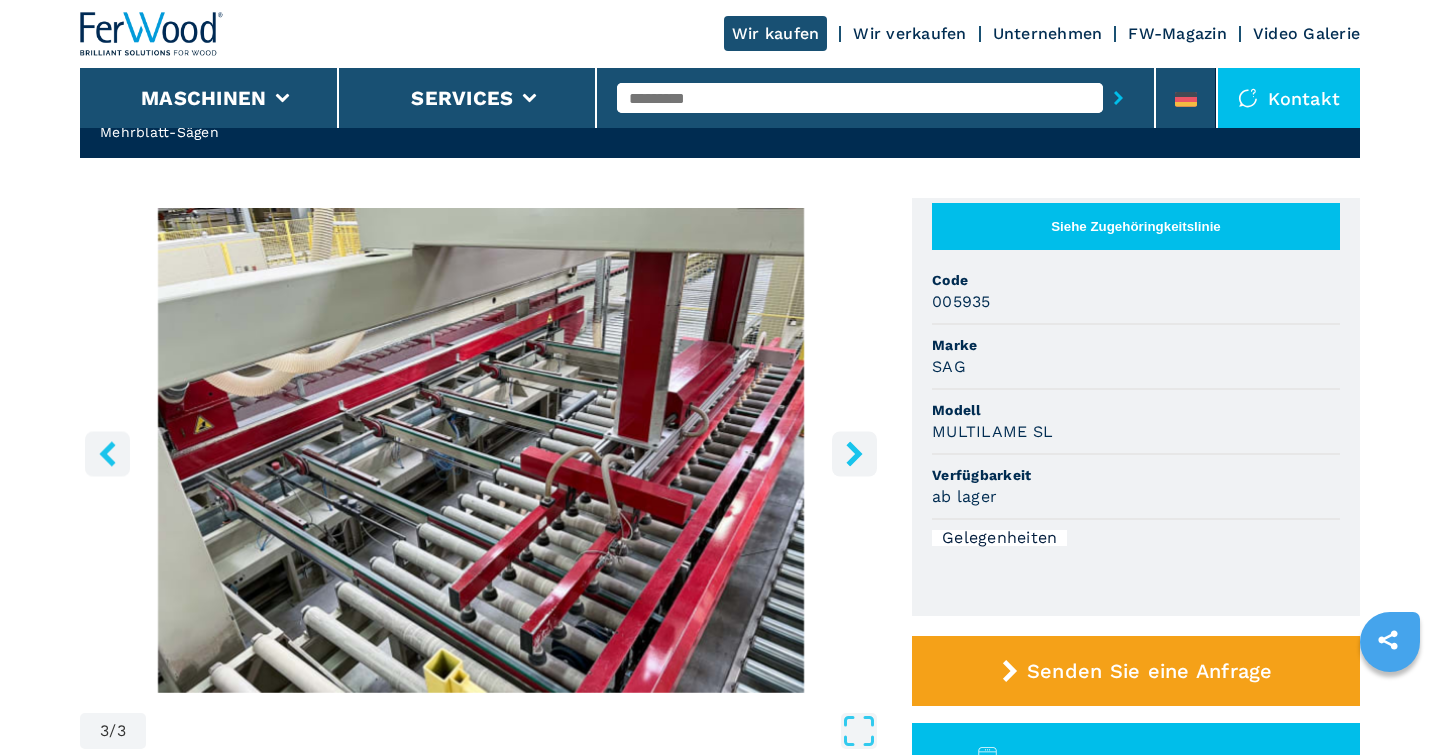 click 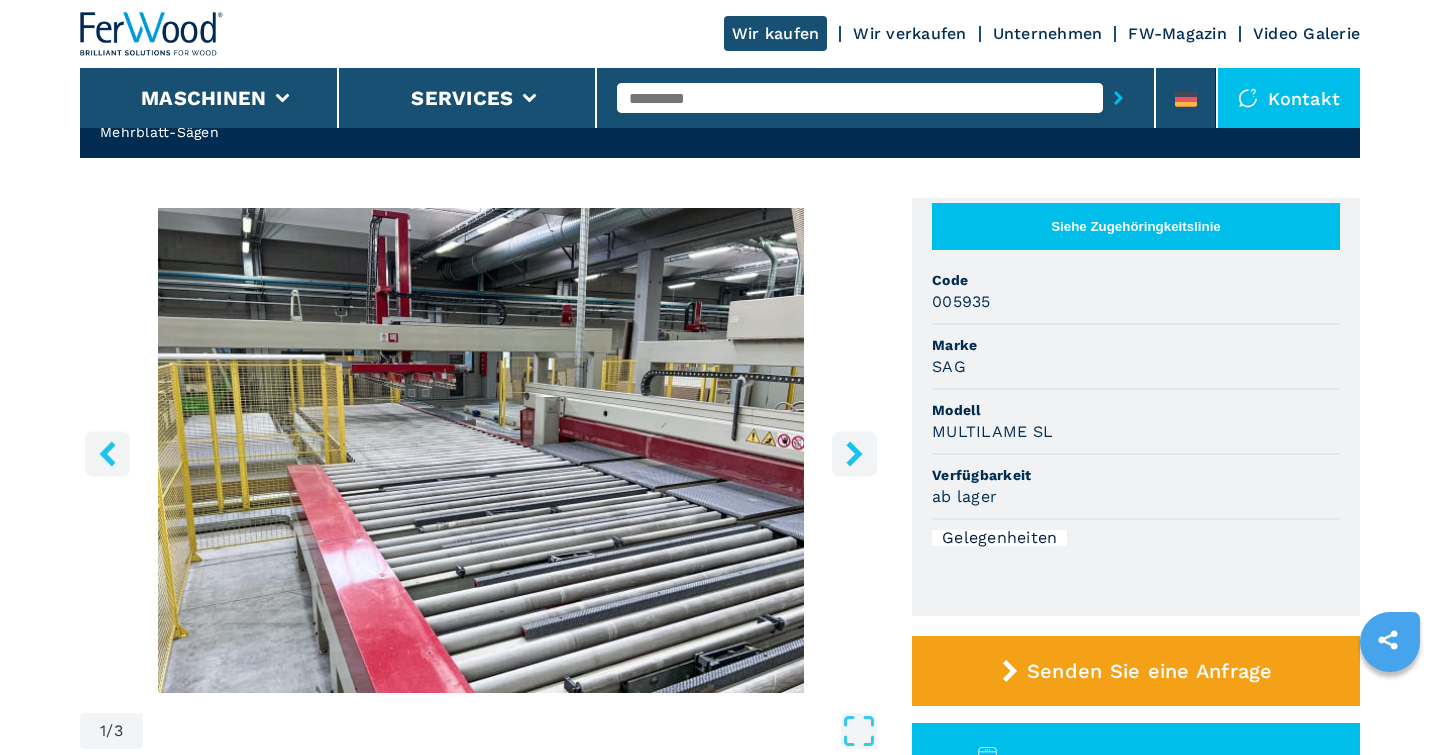 click 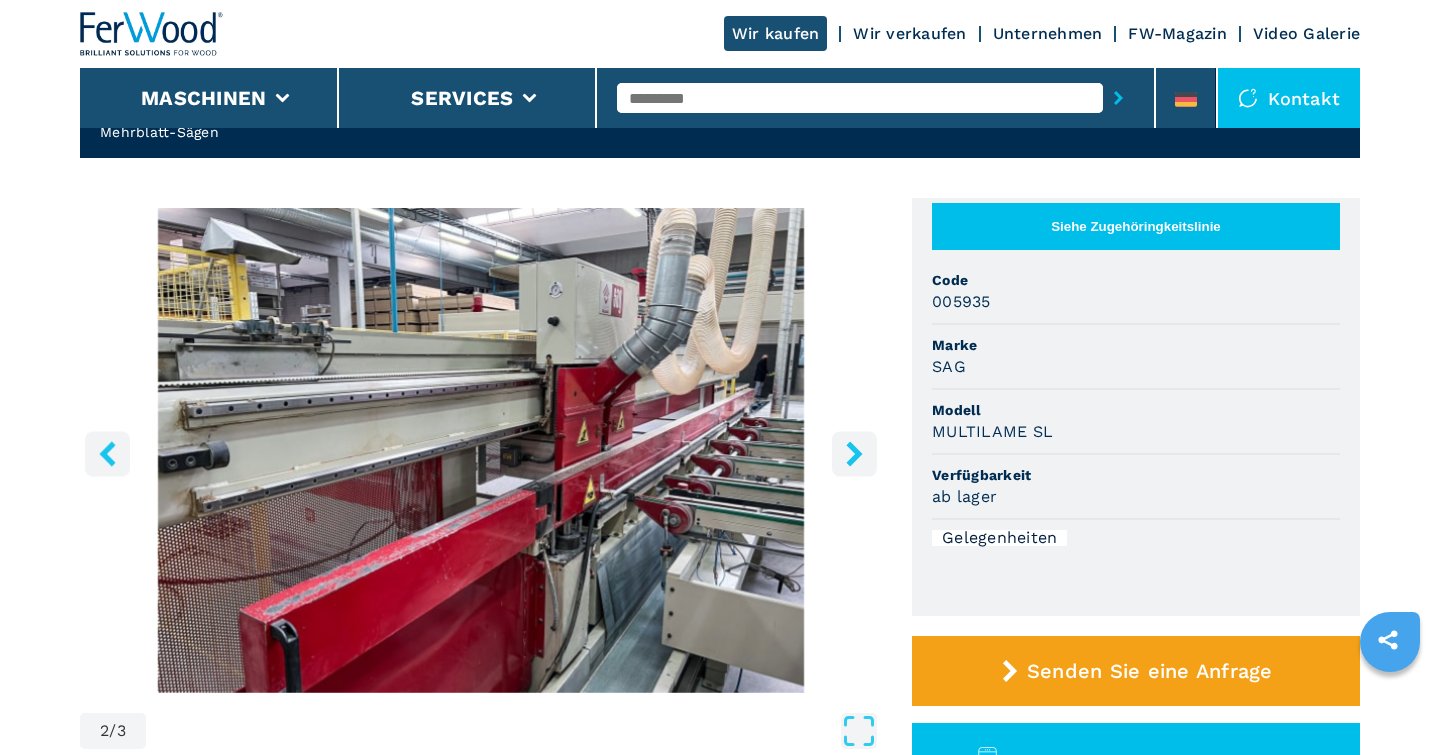 click 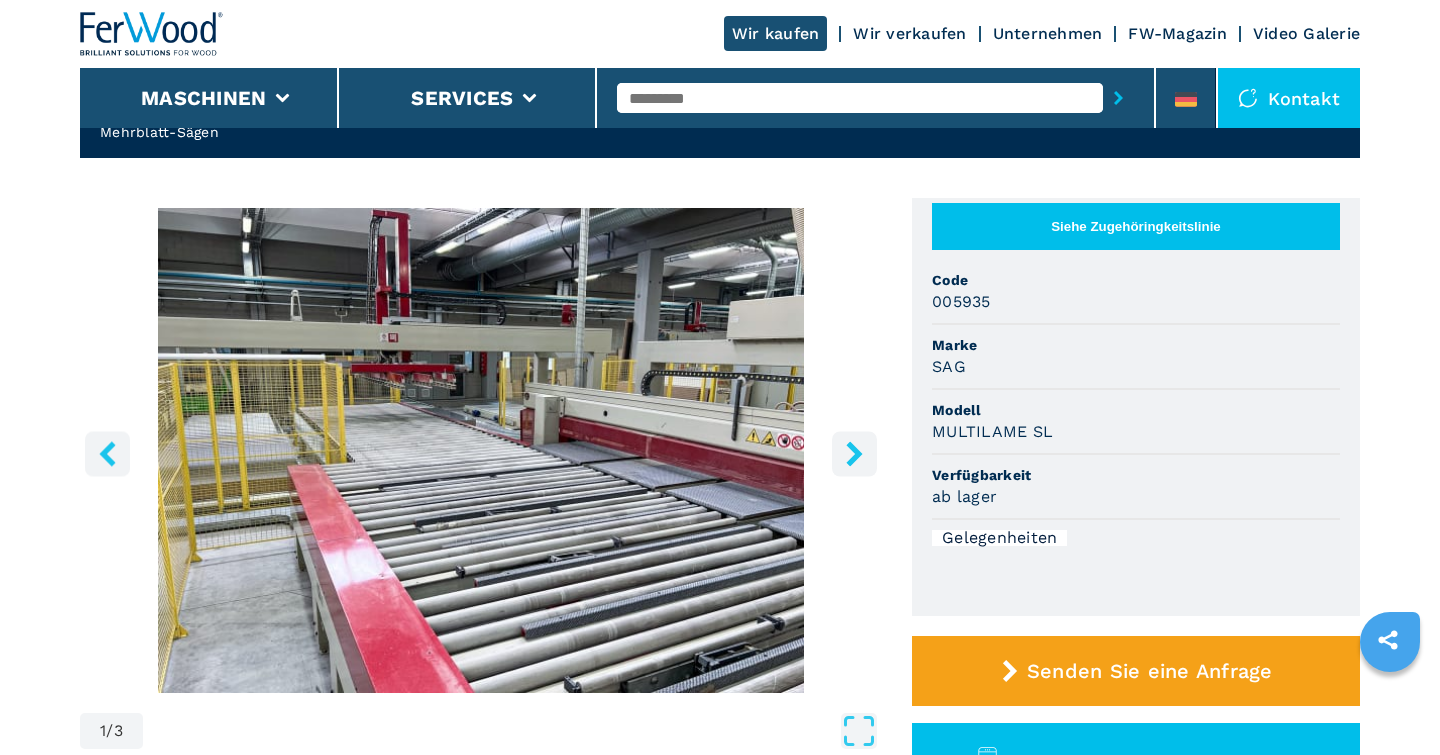 click 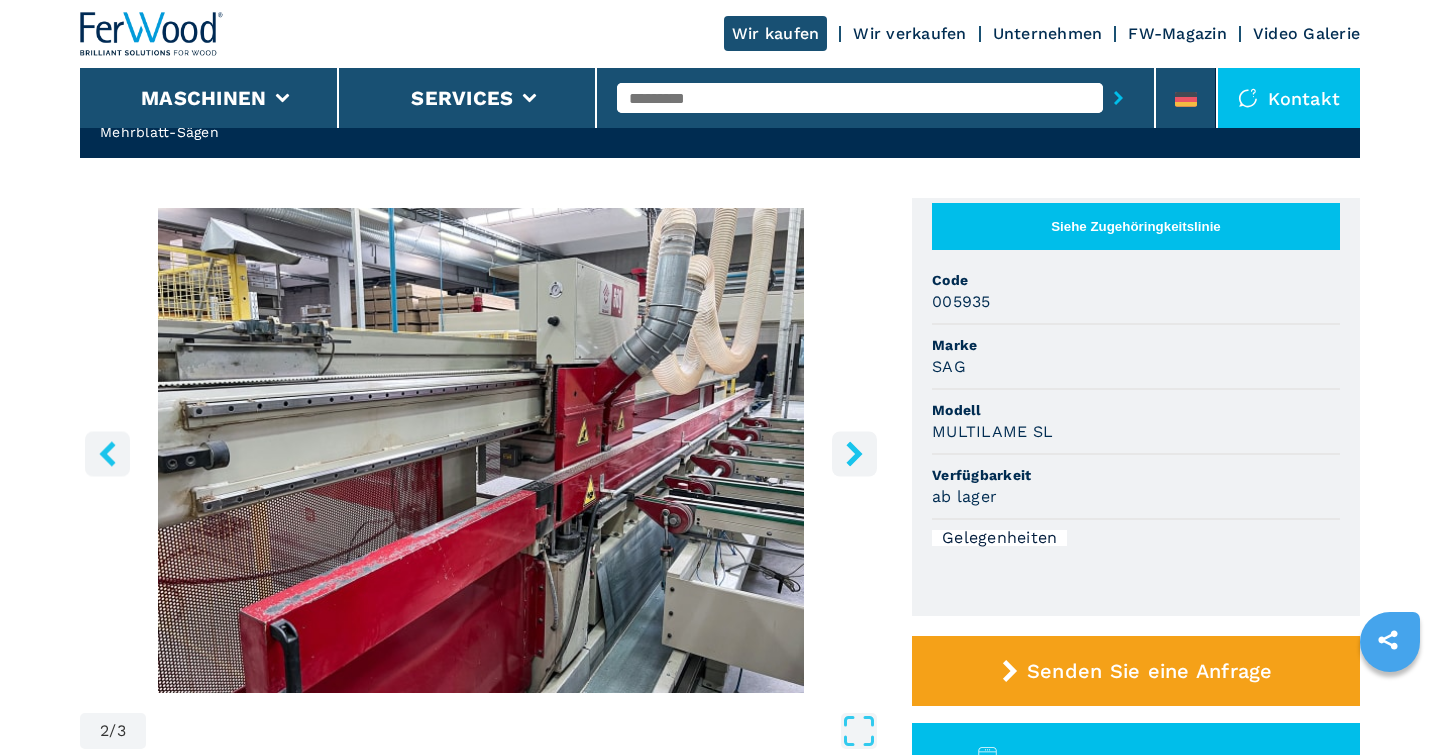 click 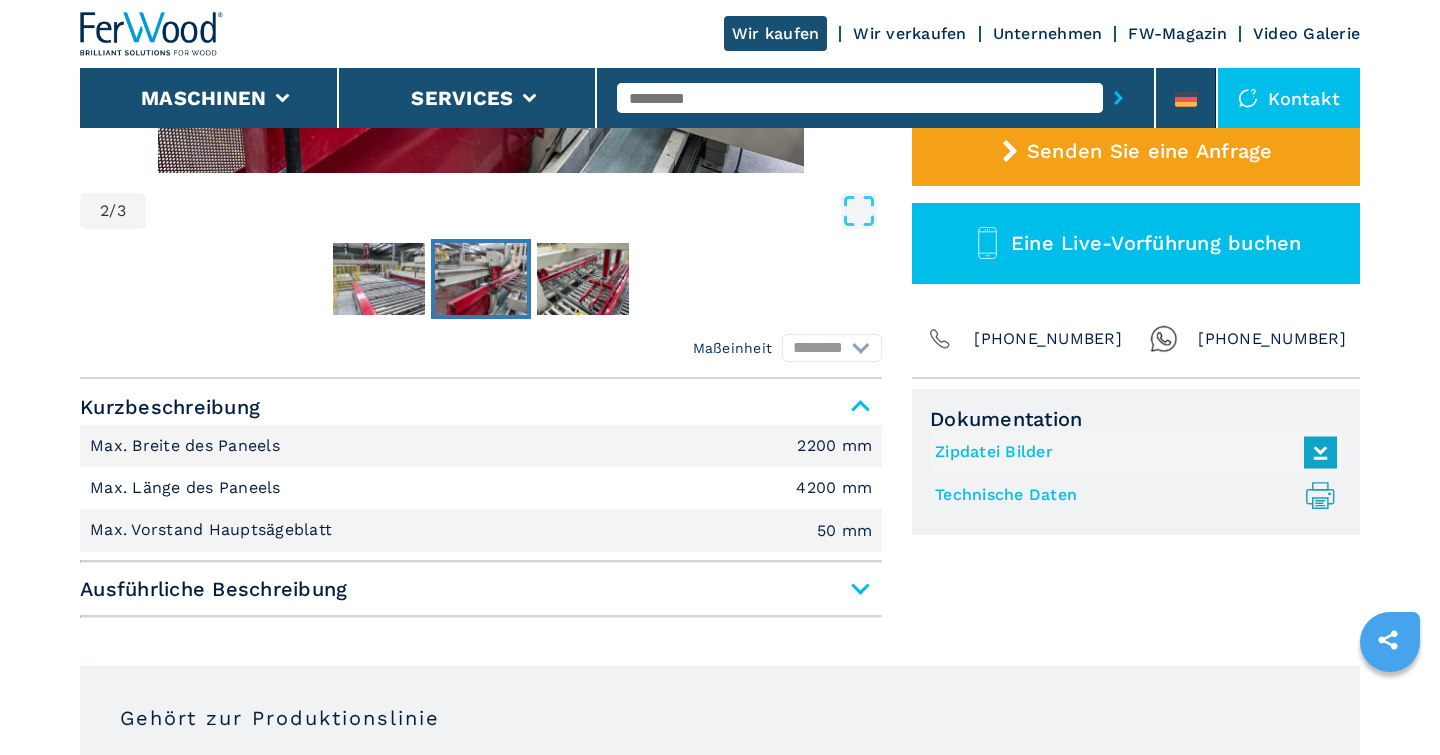 scroll, scrollTop: 104, scrollLeft: 0, axis: vertical 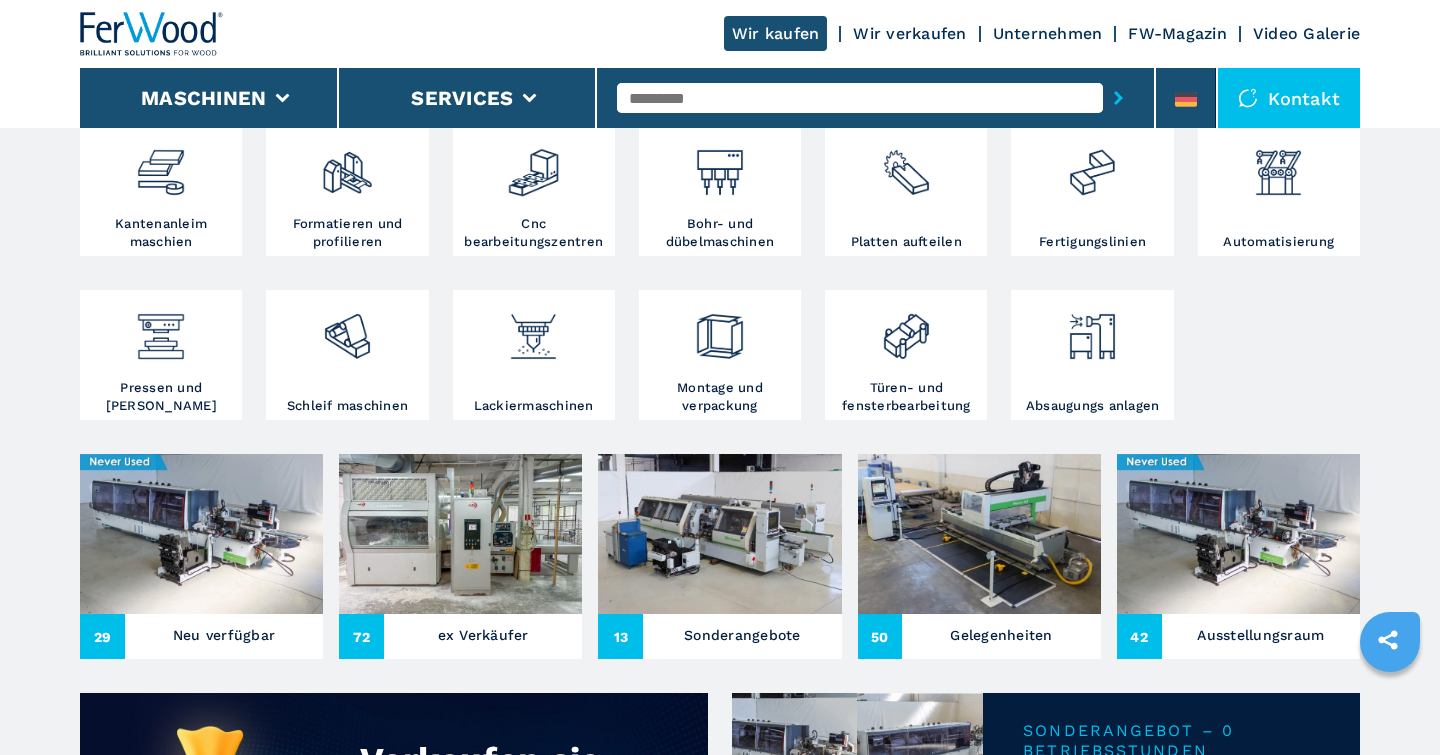 click at bounding box center (460, 534) 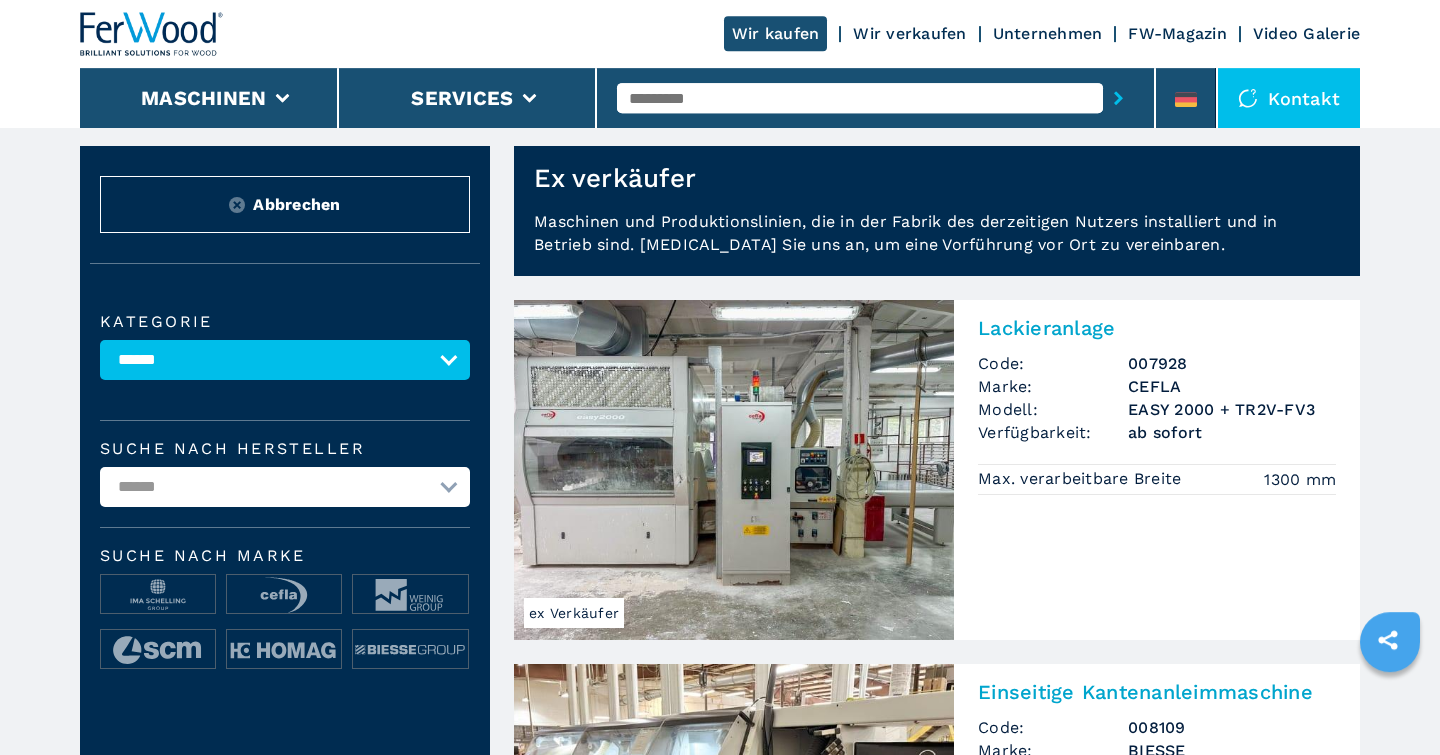 scroll, scrollTop: 0, scrollLeft: 0, axis: both 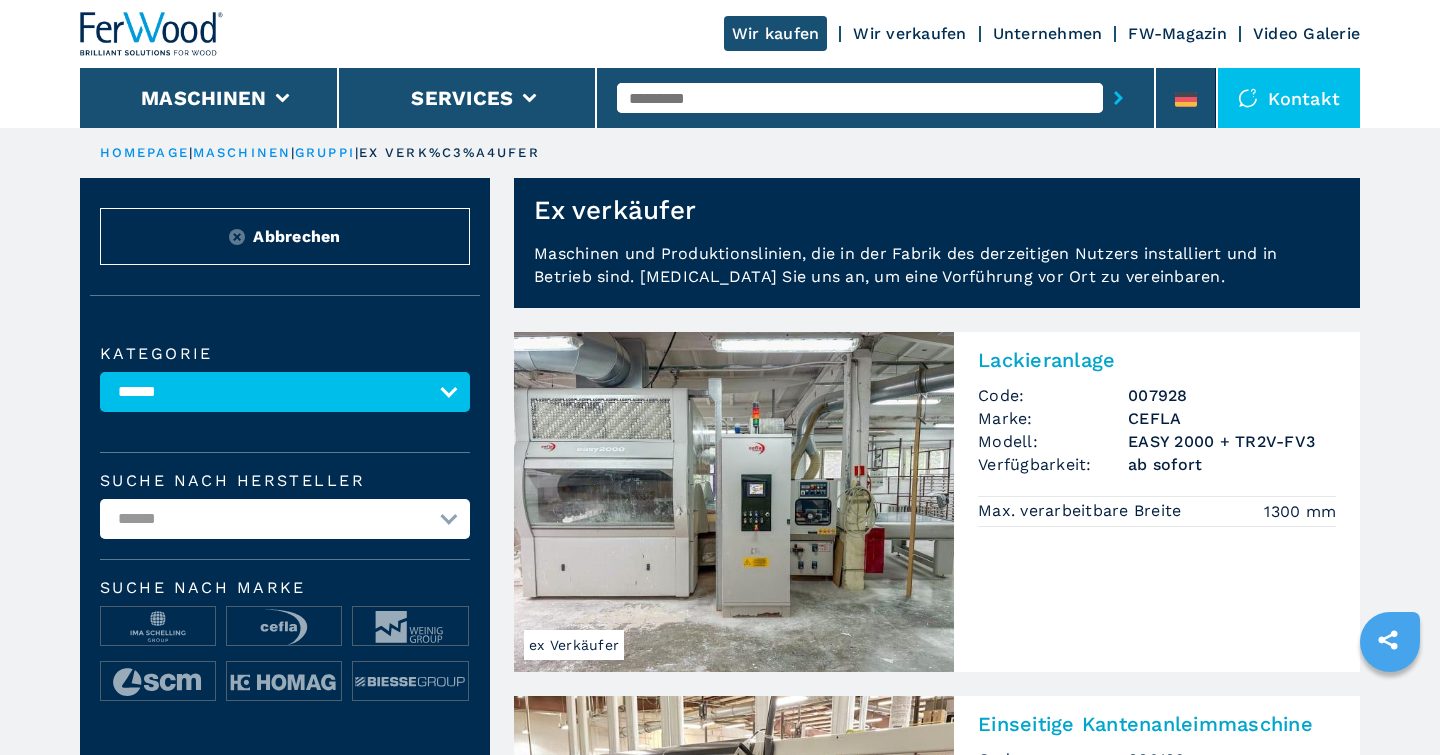 click on "**********" at bounding box center [285, 392] 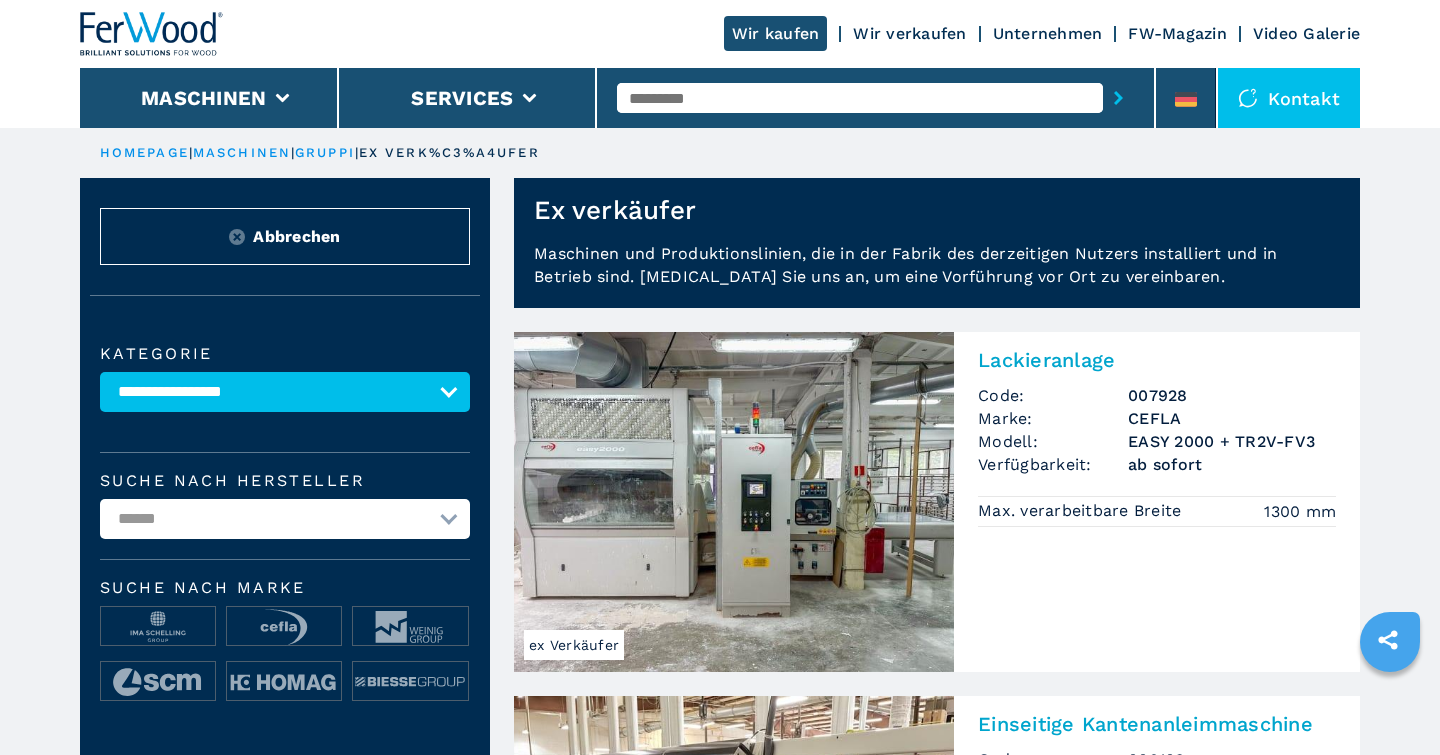 click on "**********" at bounding box center (0, 0) 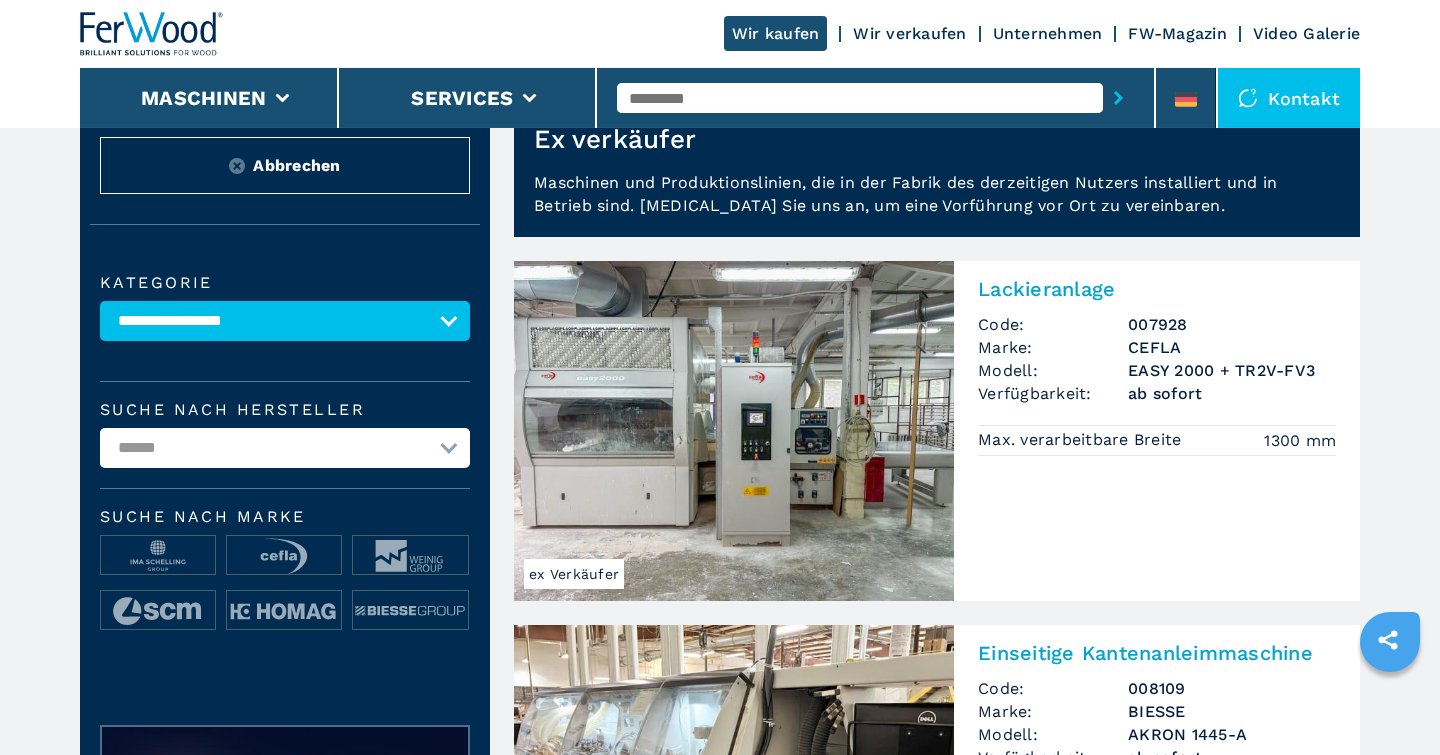 scroll, scrollTop: 0, scrollLeft: 0, axis: both 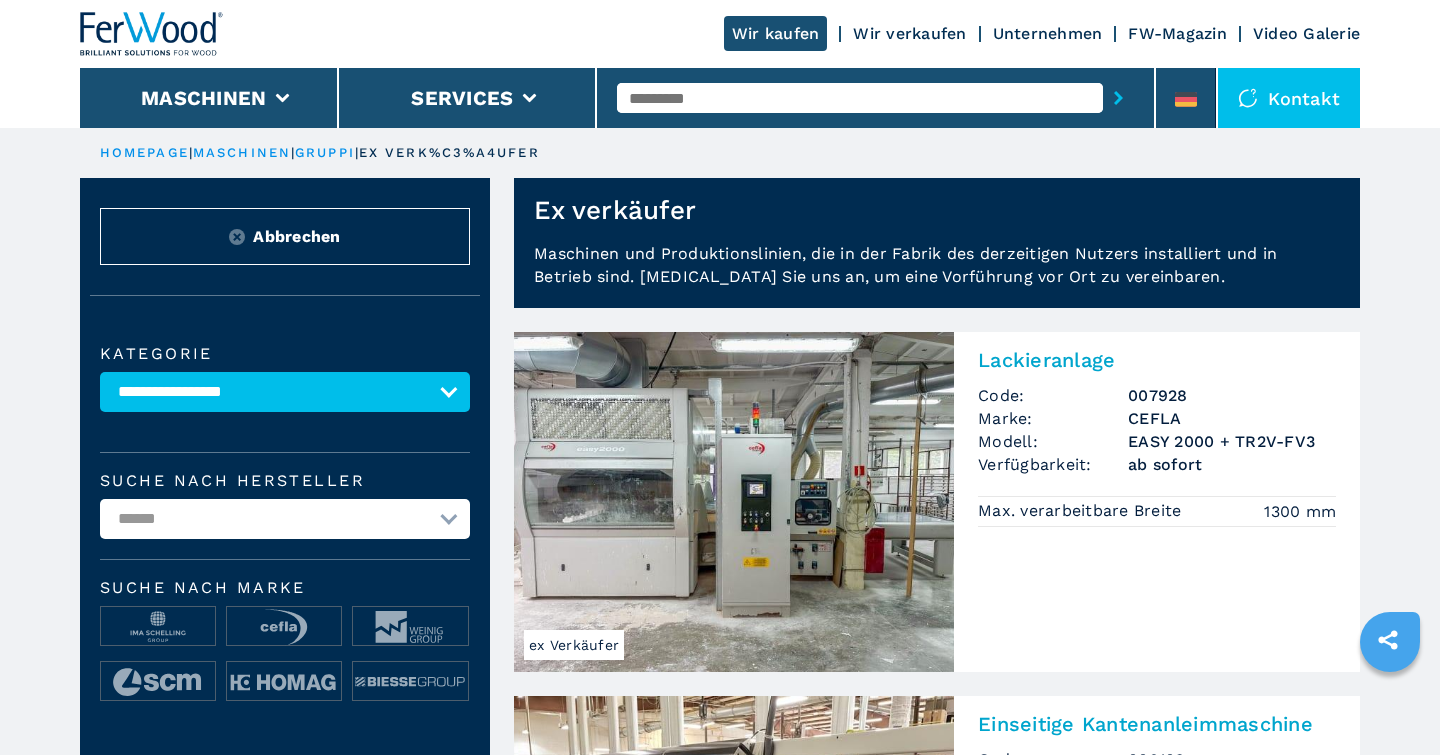 click on "**********" at bounding box center (285, 392) 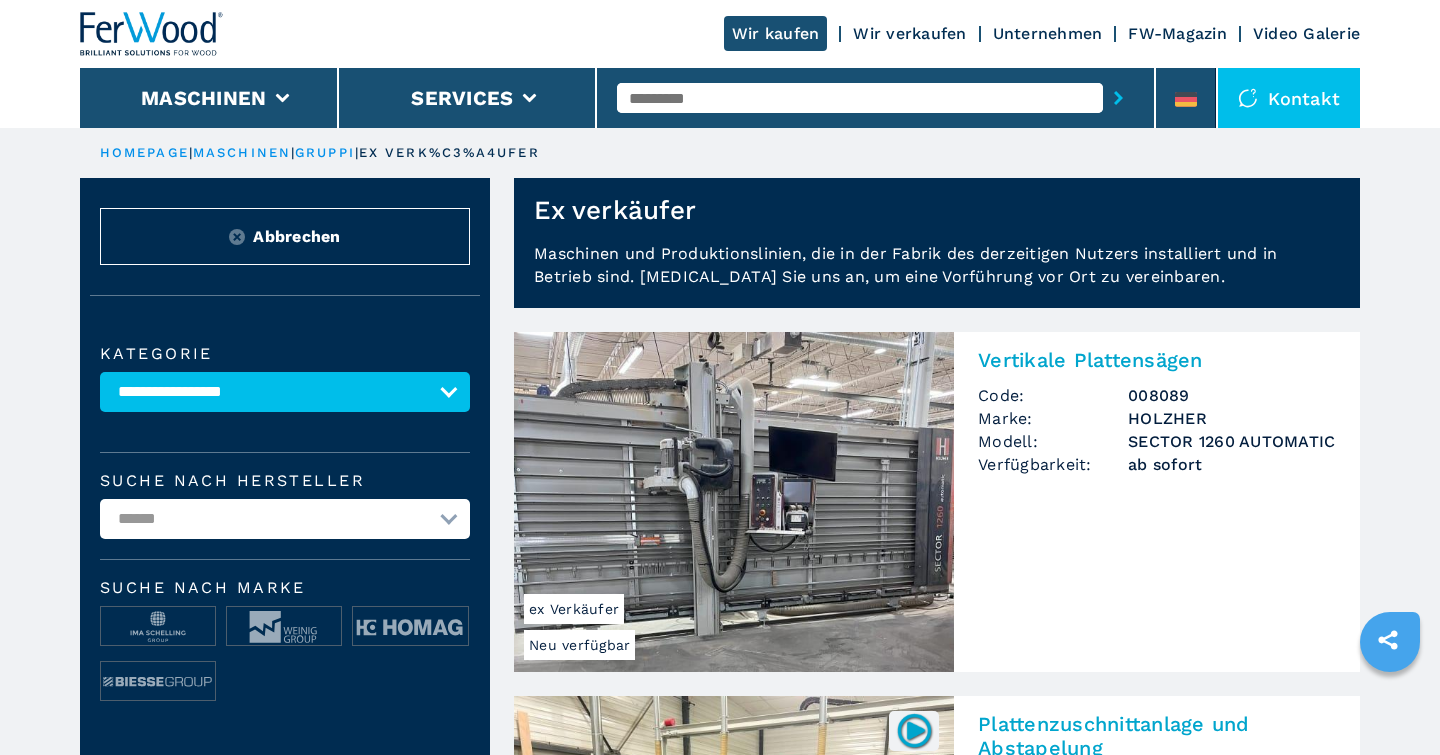 select on "**********" 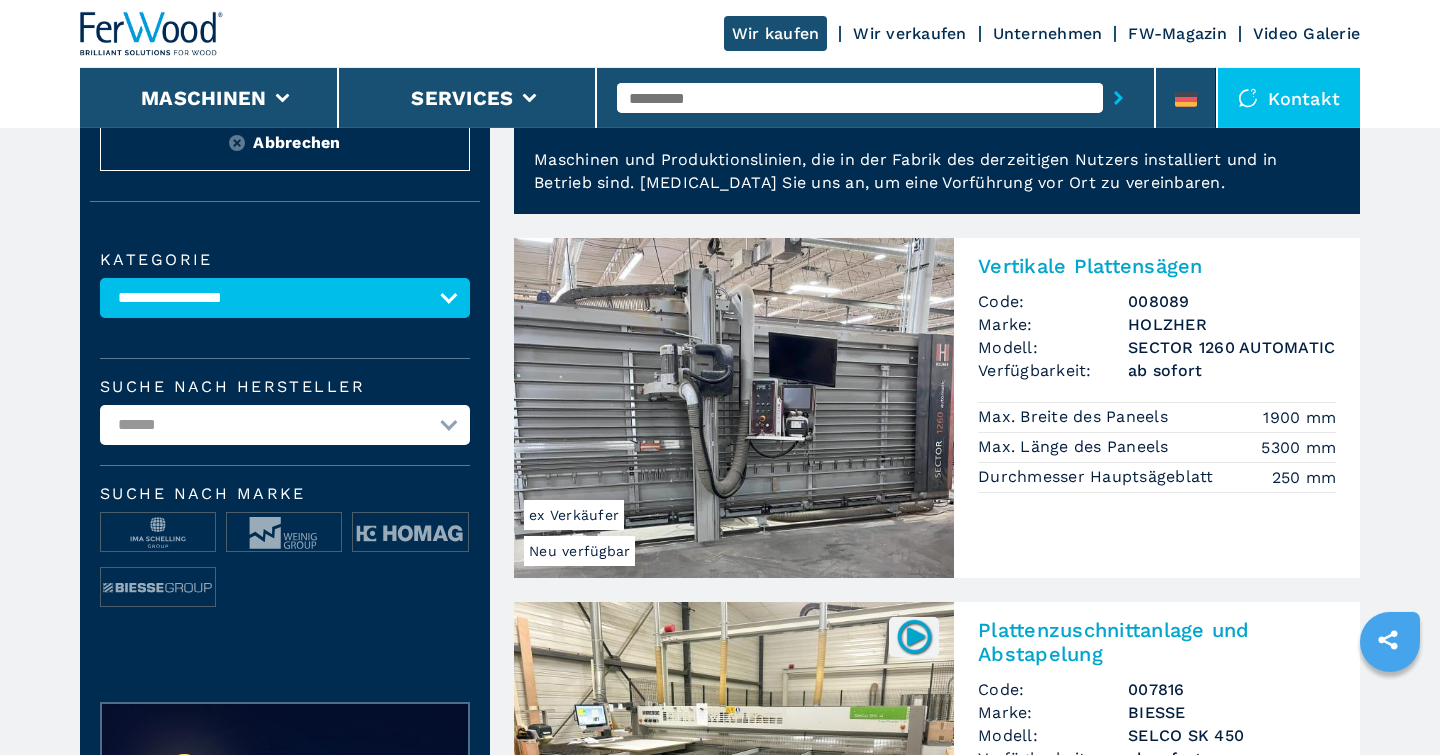 scroll, scrollTop: 0, scrollLeft: 0, axis: both 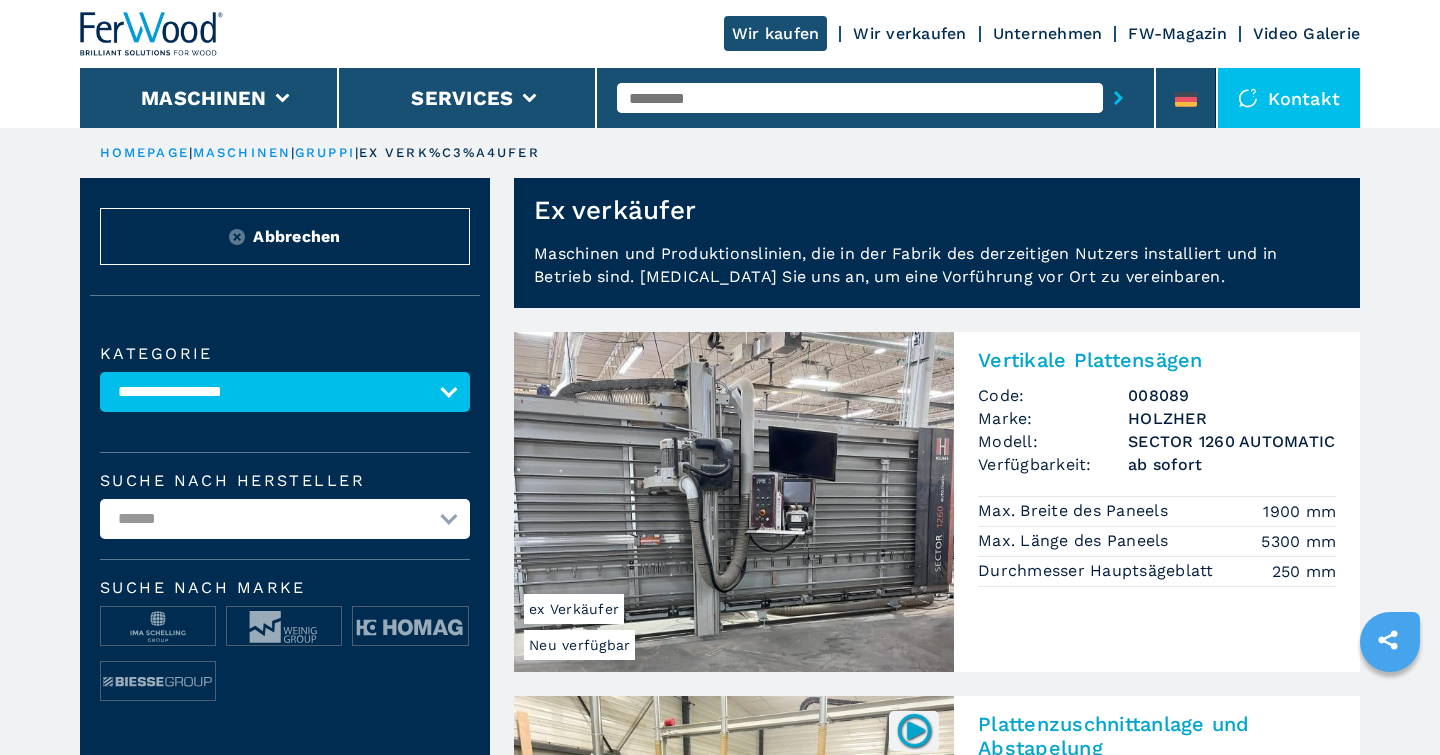 click on "**********" at bounding box center (285, 392) 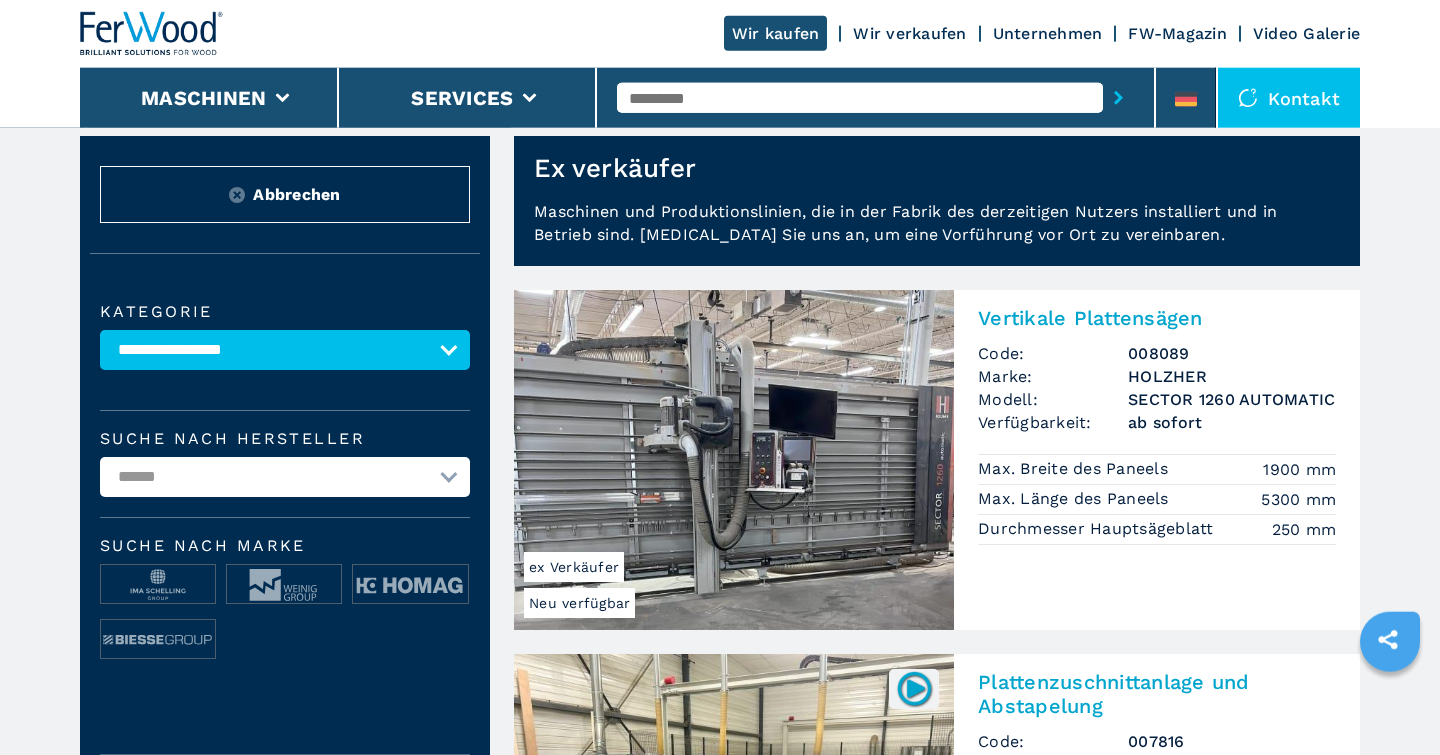 scroll, scrollTop: 0, scrollLeft: 0, axis: both 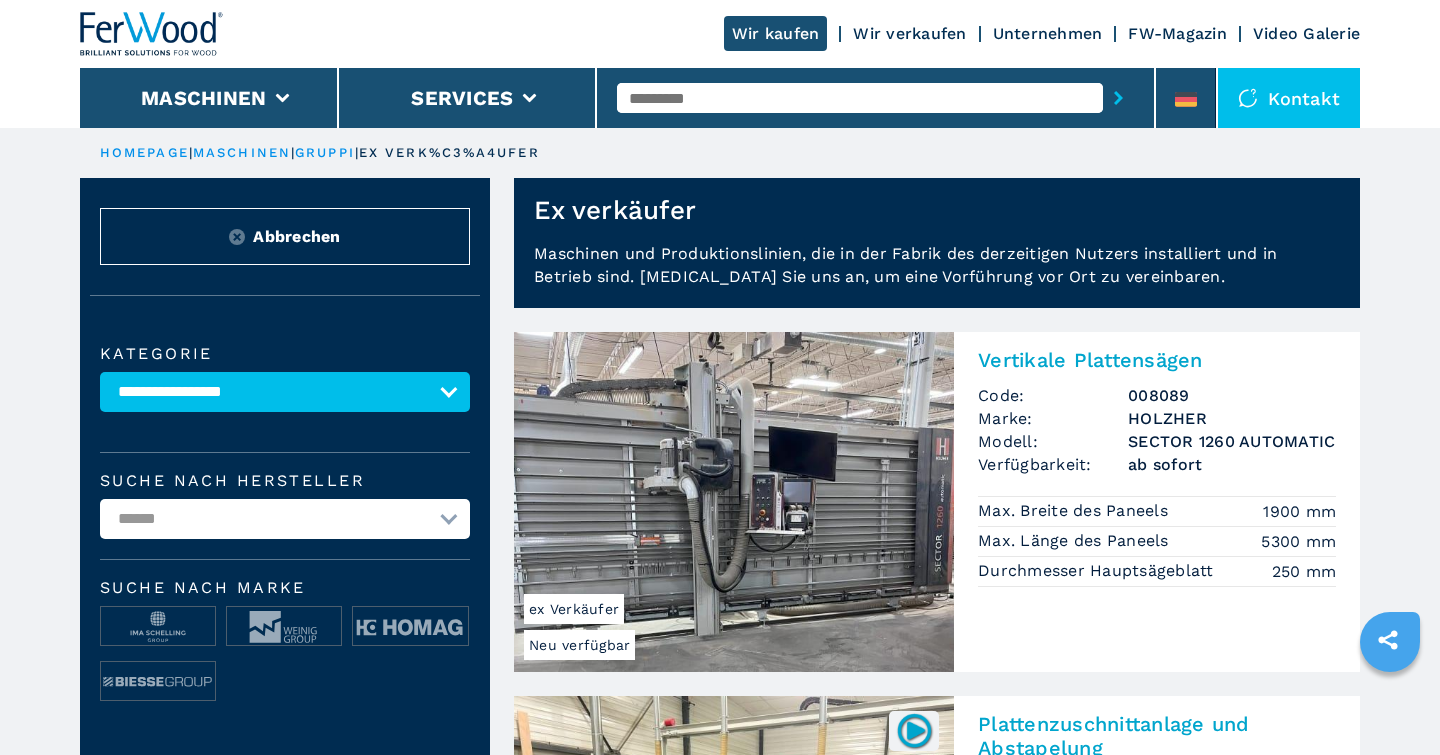 click on "**********" at bounding box center (285, 392) 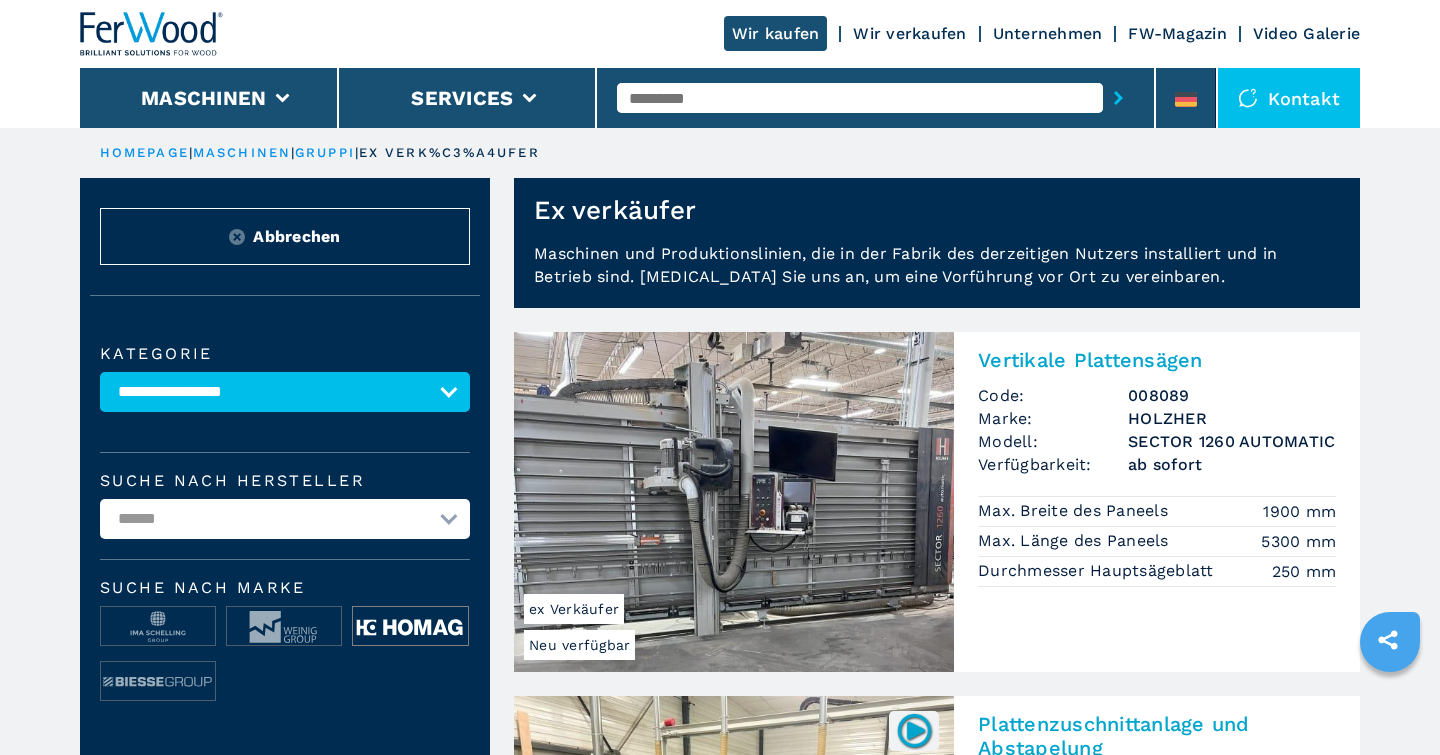 click at bounding box center [410, 627] 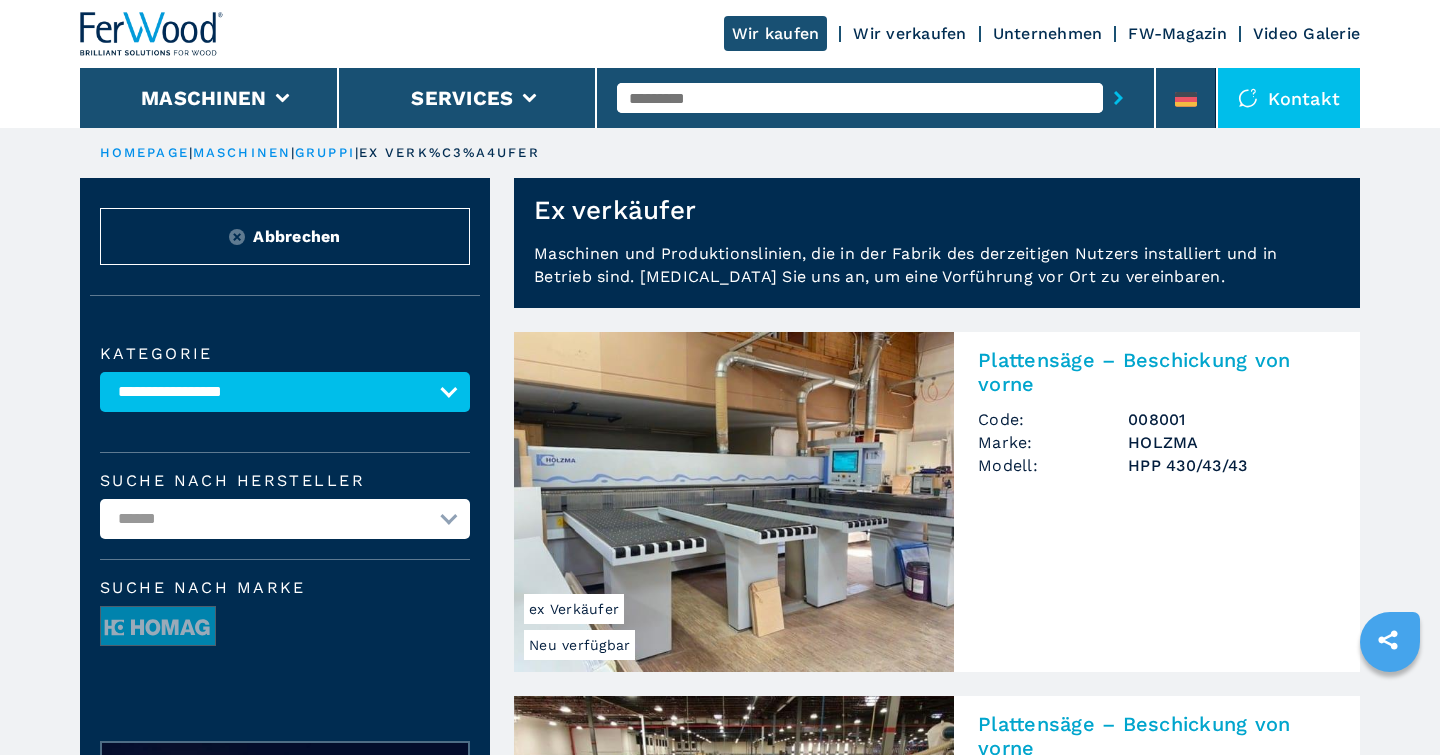 select on "**********" 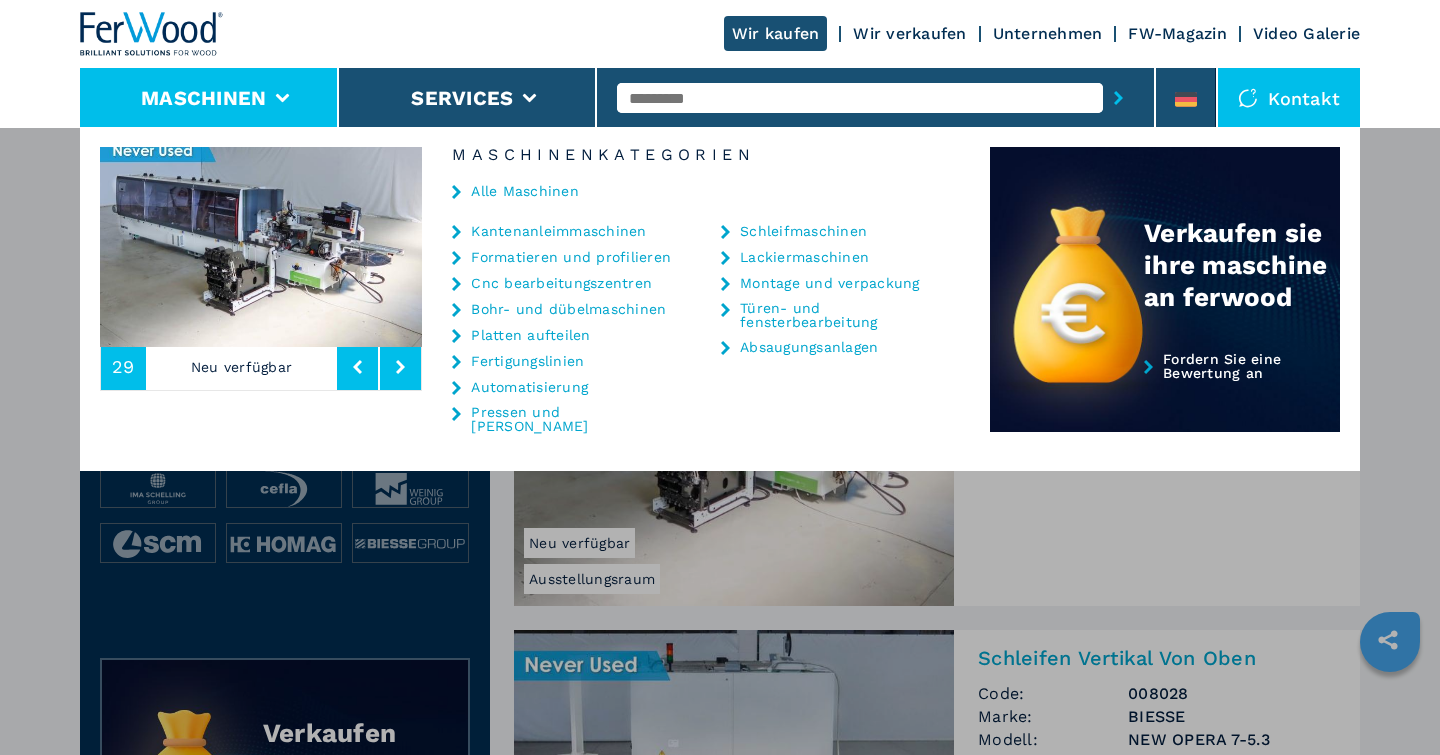 scroll, scrollTop: 0, scrollLeft: 0, axis: both 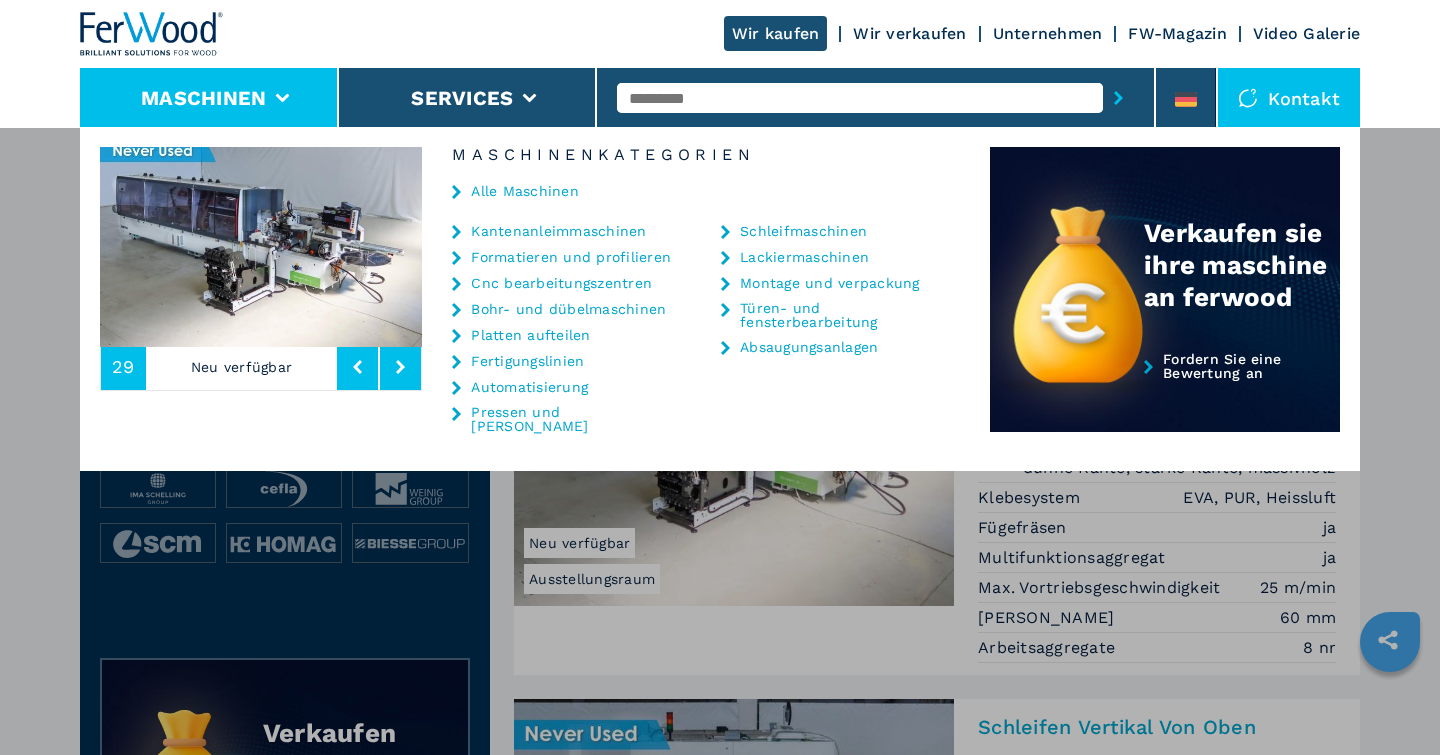 click on "Platten aufteilen" at bounding box center (530, 335) 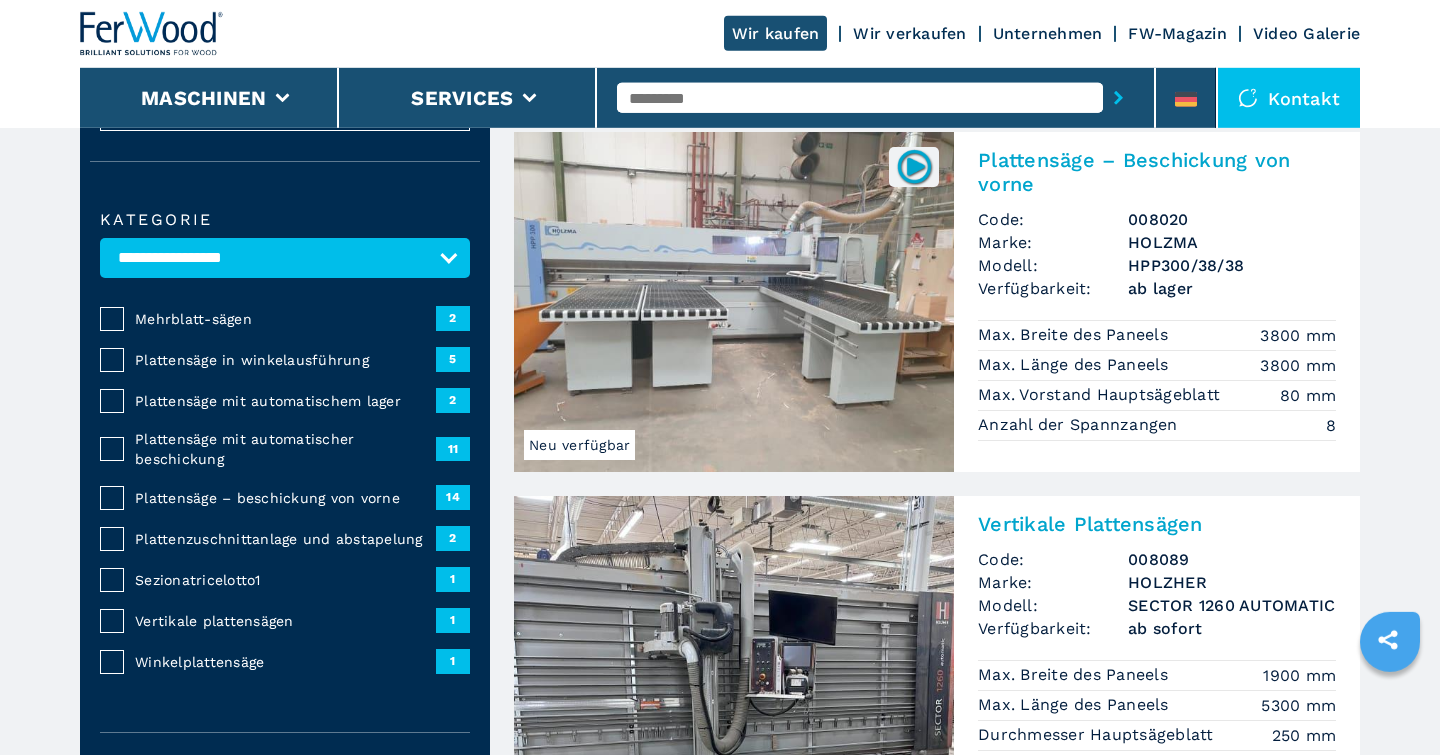 scroll, scrollTop: 104, scrollLeft: 0, axis: vertical 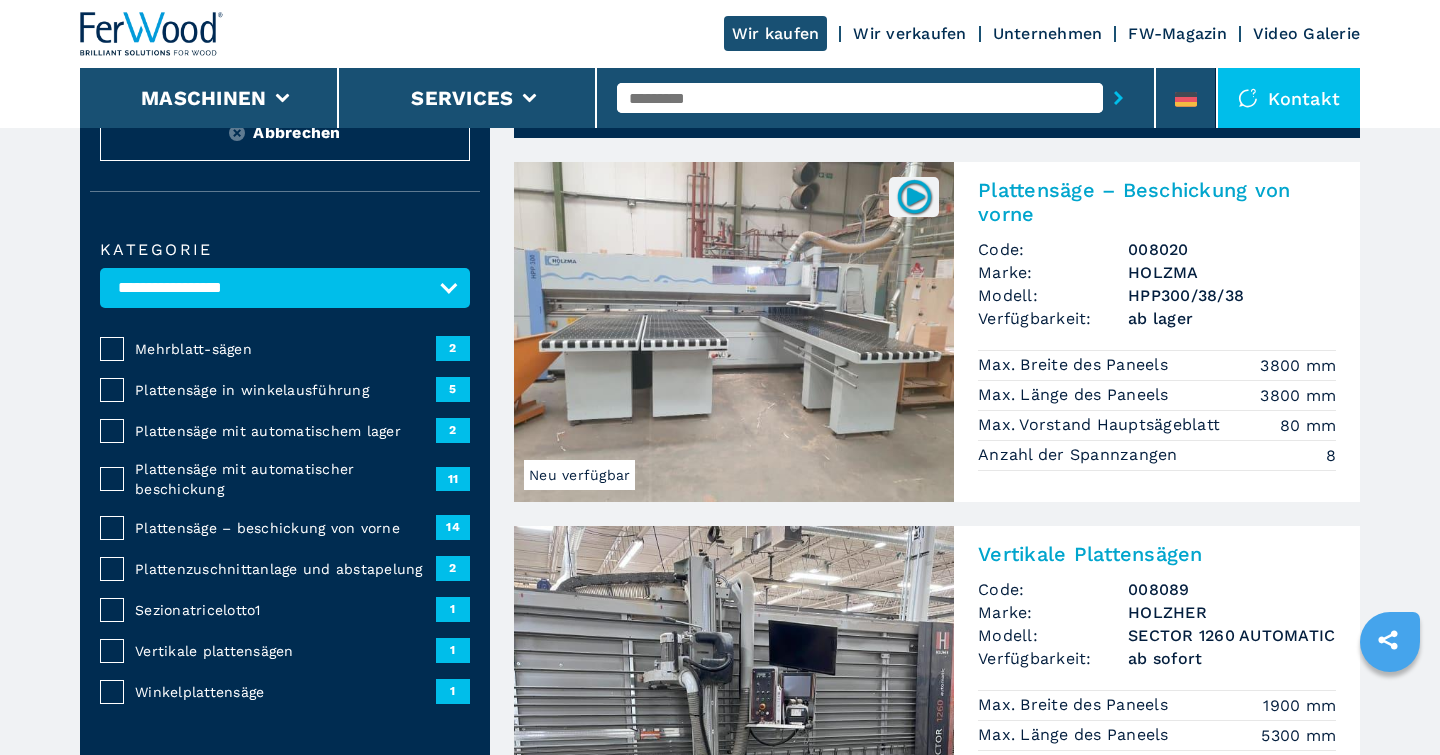 click on "Mehrblatt-sägen" at bounding box center [285, 349] 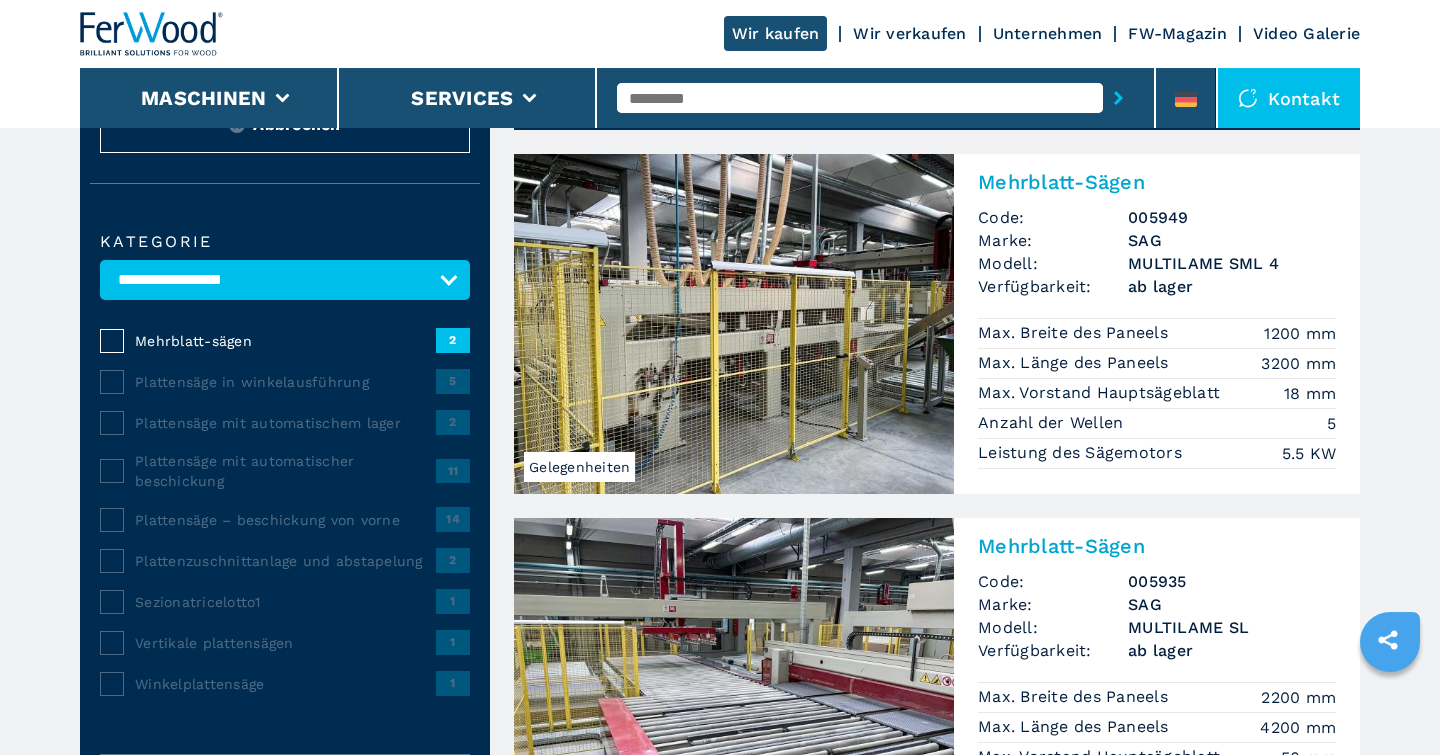scroll, scrollTop: 208, scrollLeft: 0, axis: vertical 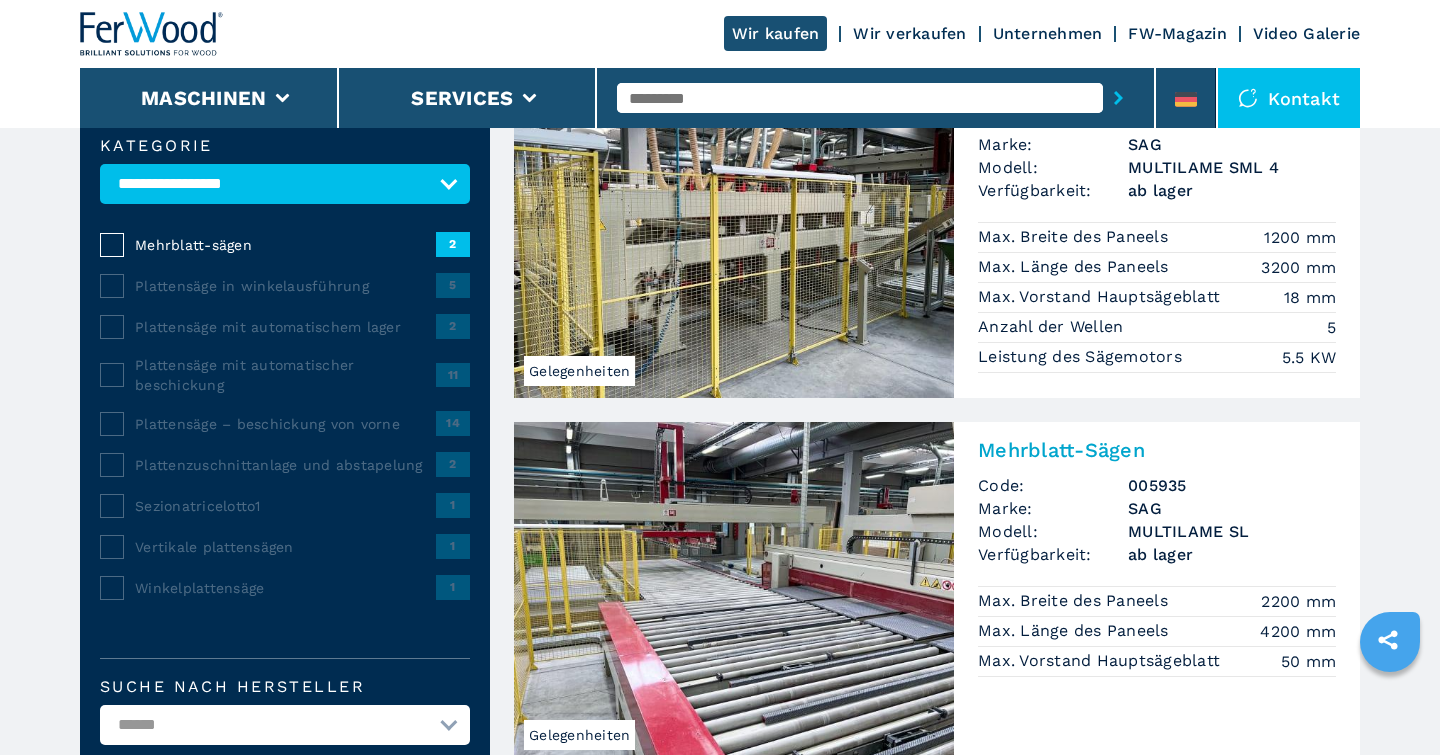 click on "Mehrblatt-sägen" at bounding box center [285, 245] 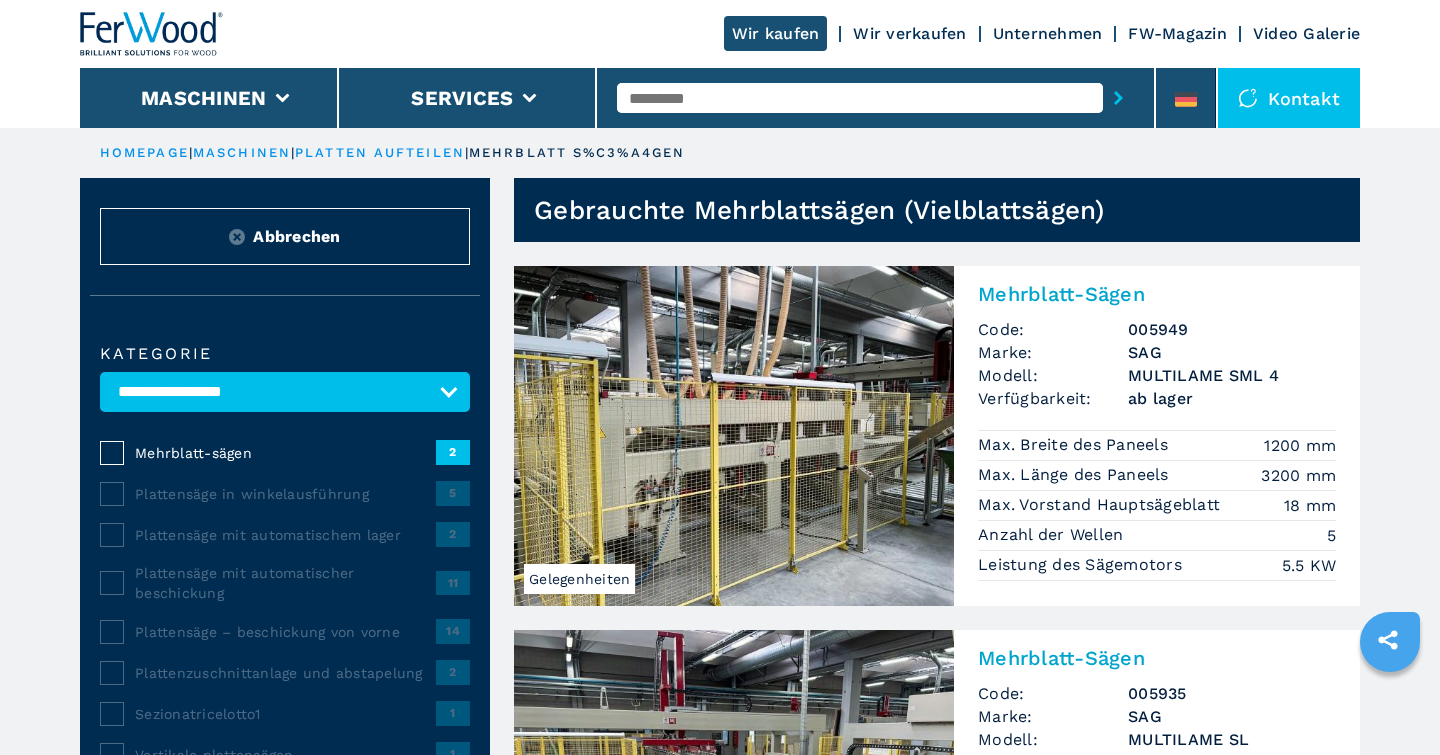 scroll, scrollTop: 0, scrollLeft: 0, axis: both 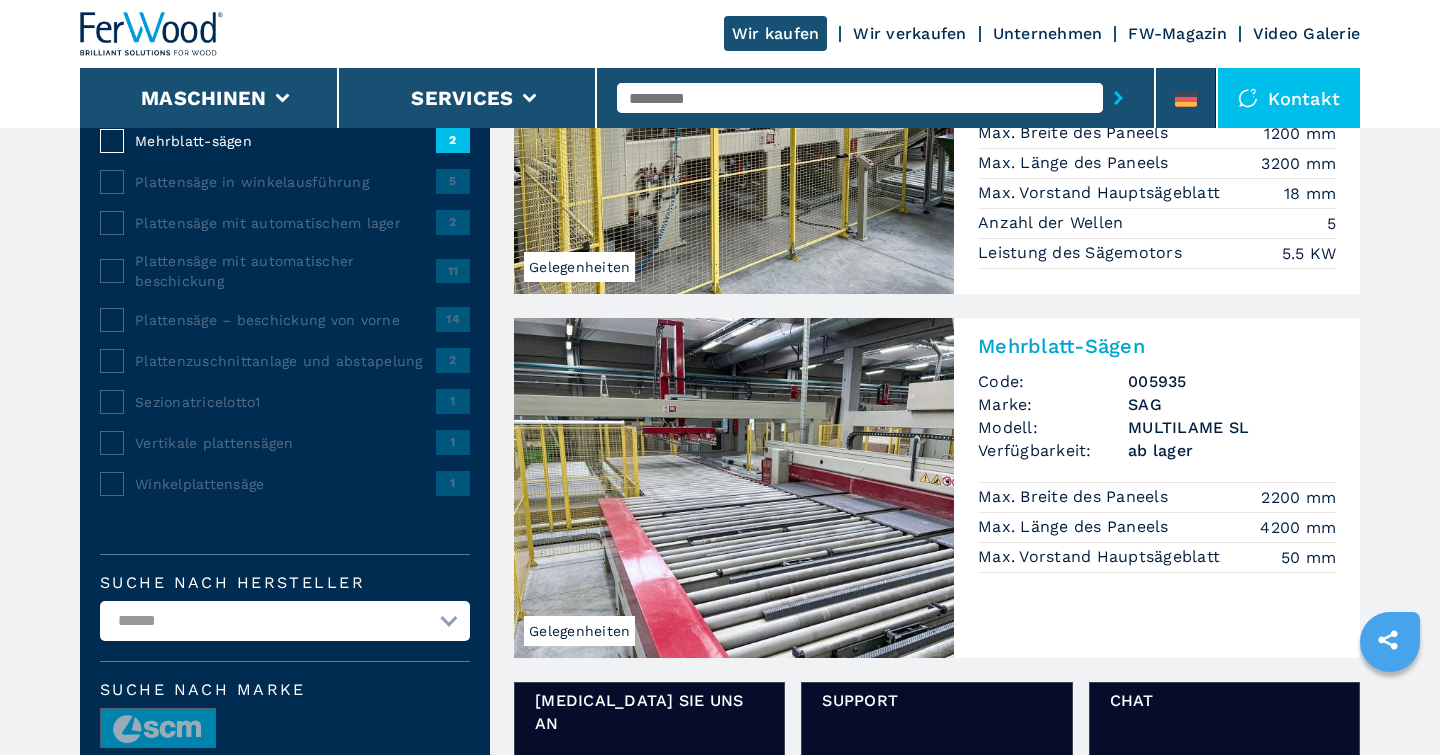 click at bounding box center [734, 488] 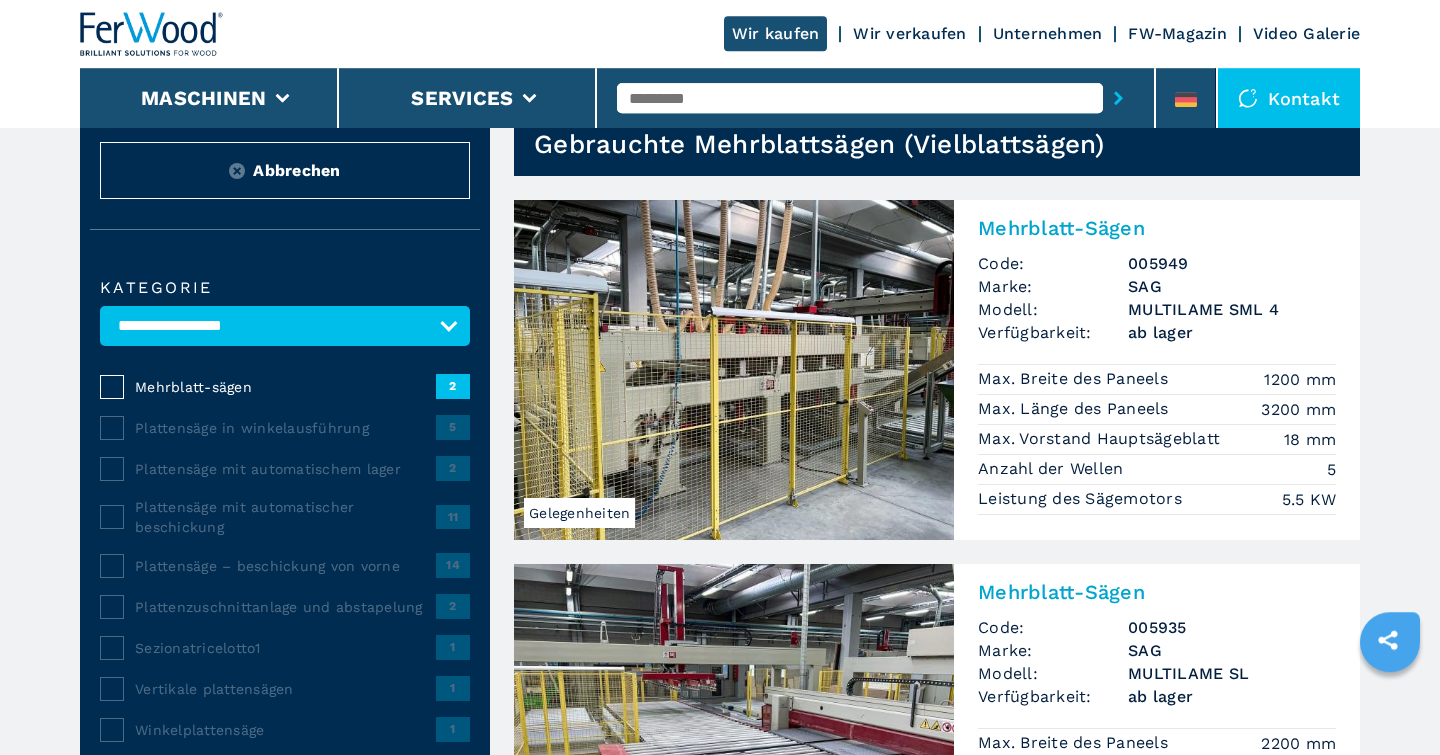 scroll, scrollTop: 104, scrollLeft: 0, axis: vertical 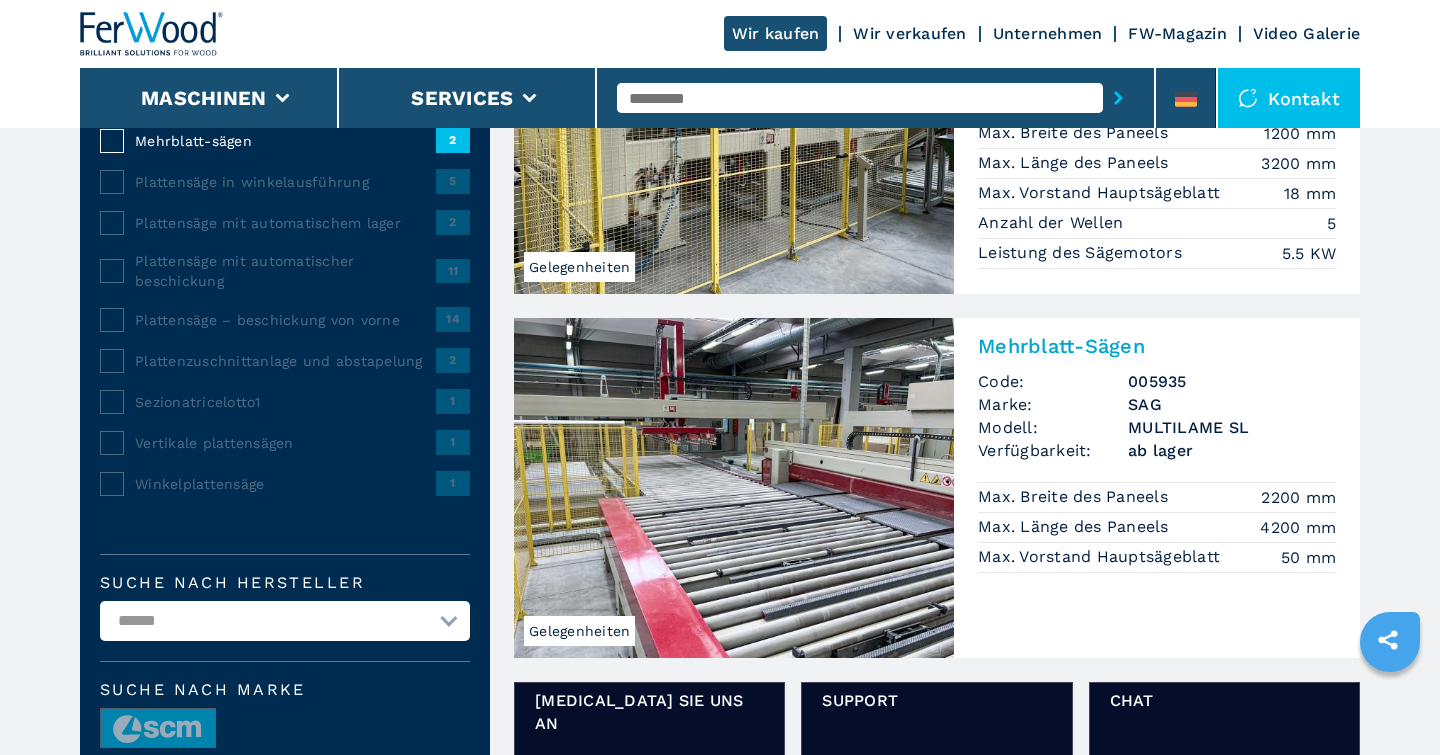 click at bounding box center (860, 98) 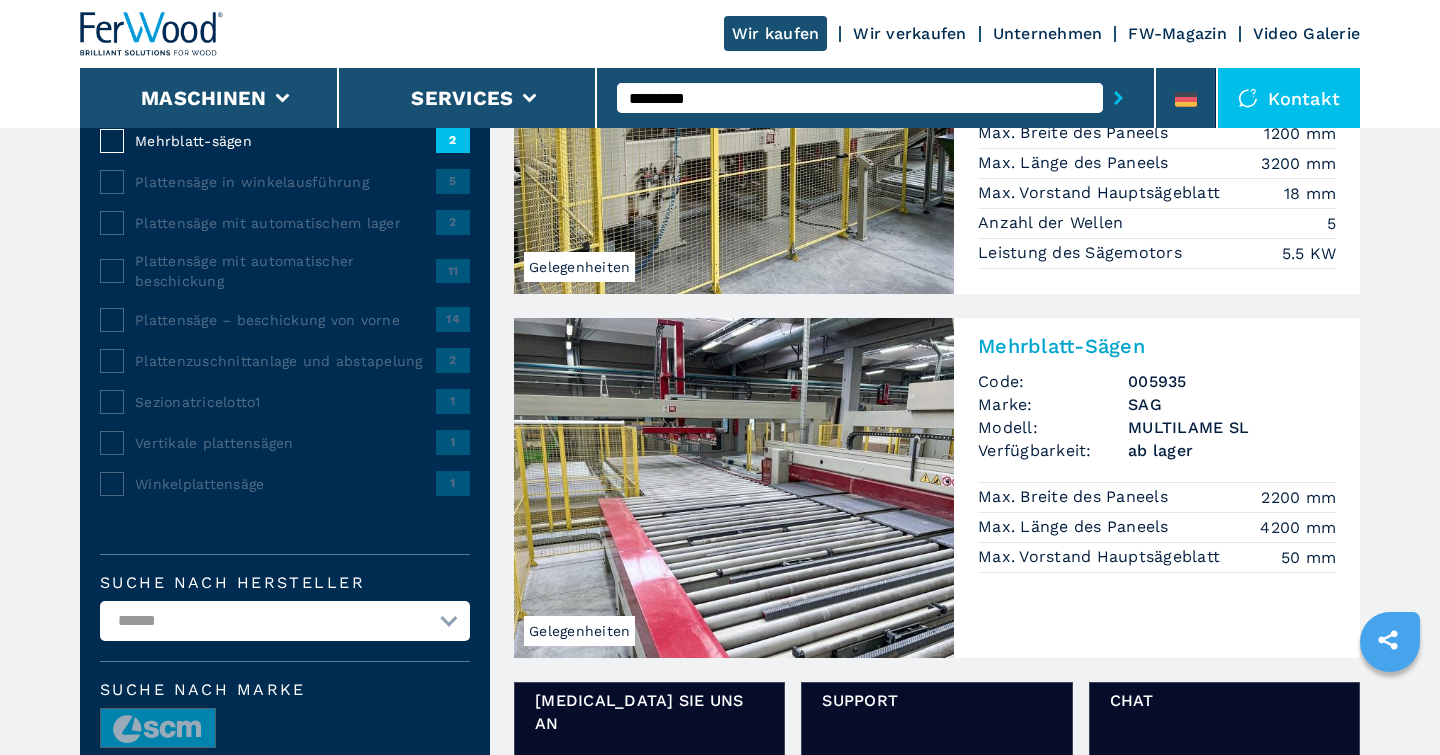 type on "********" 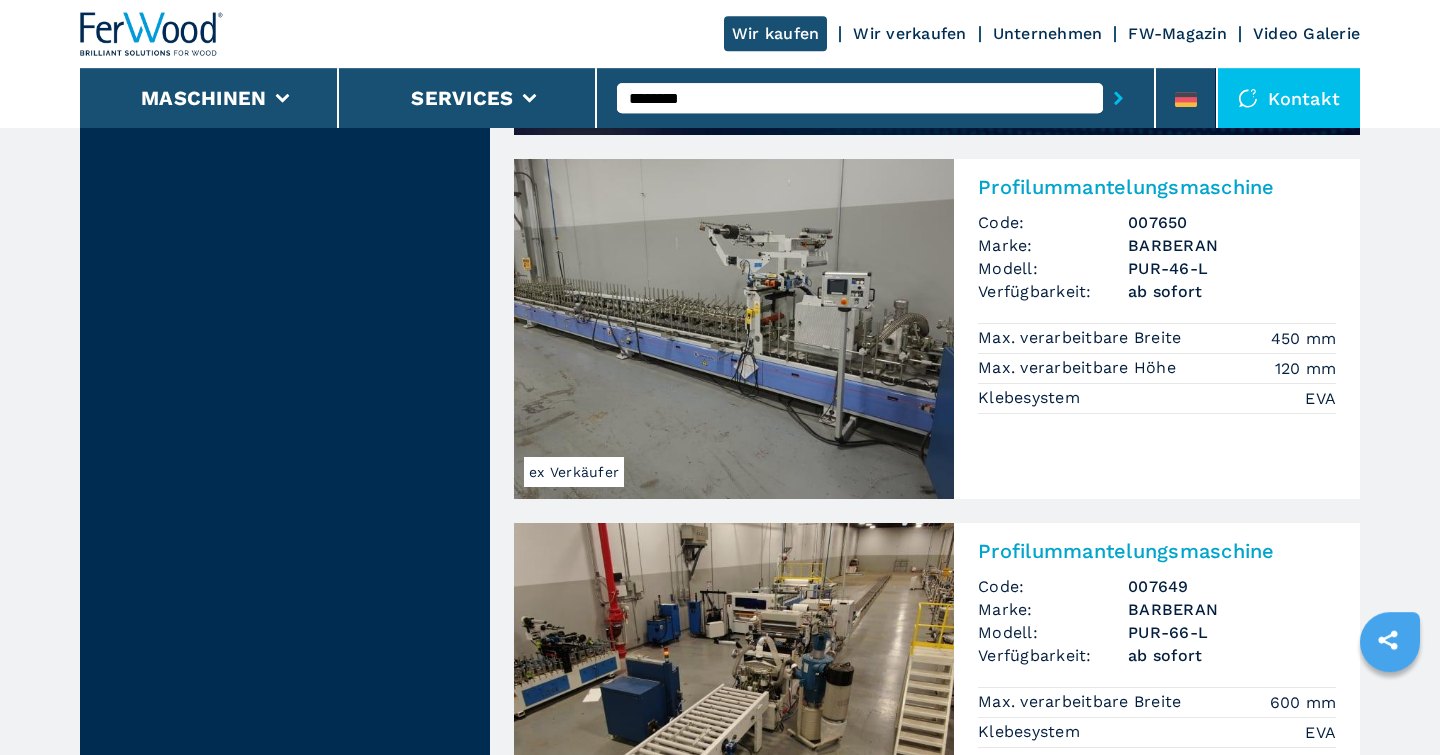 scroll, scrollTop: 1768, scrollLeft: 0, axis: vertical 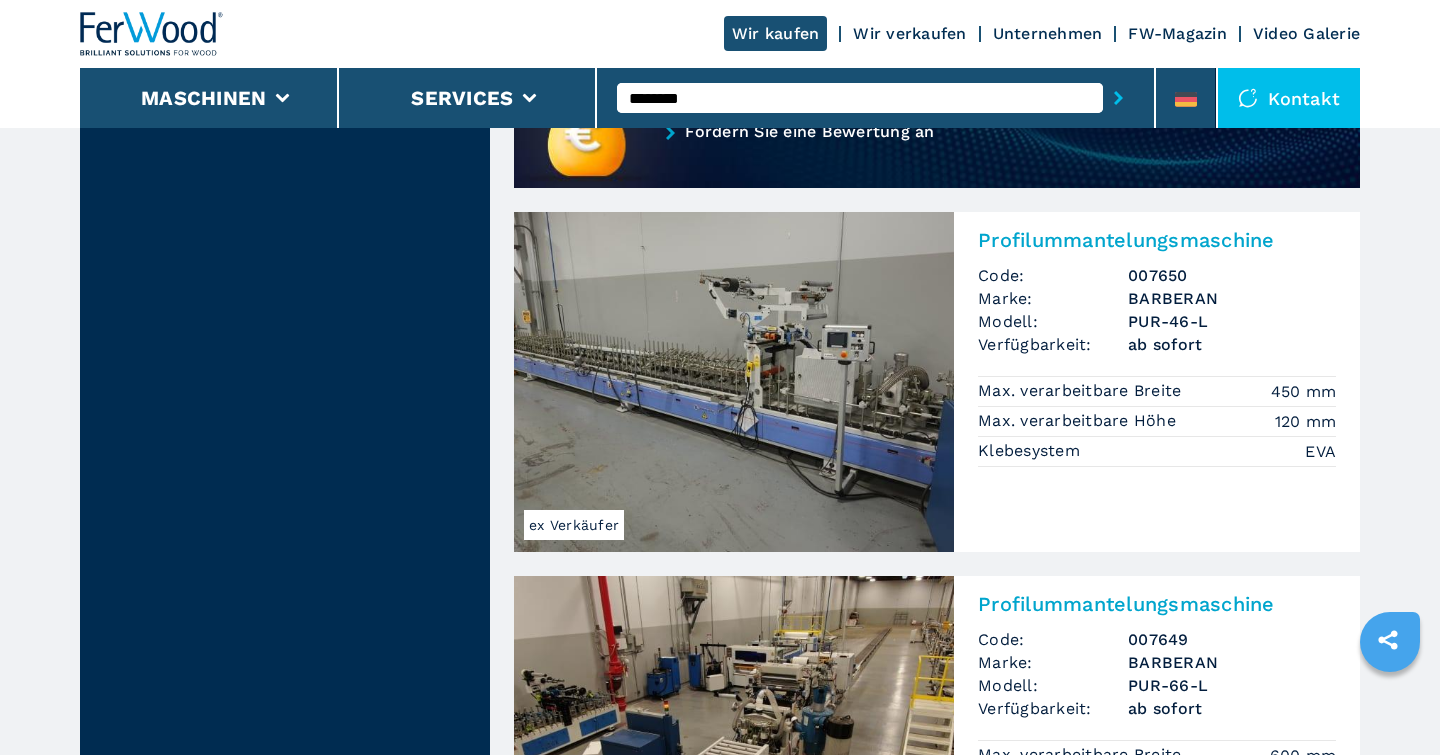 click at bounding box center [734, 382] 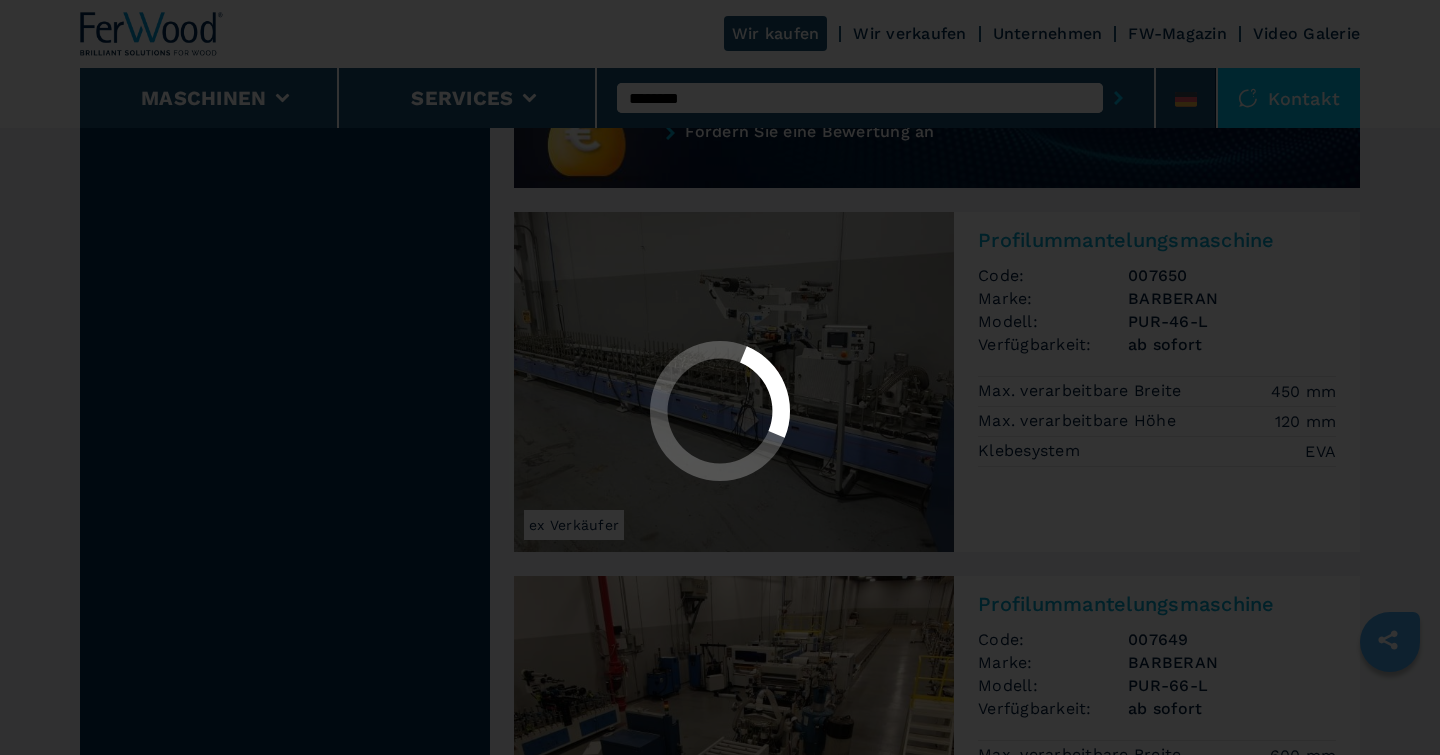 scroll, scrollTop: 0, scrollLeft: 0, axis: both 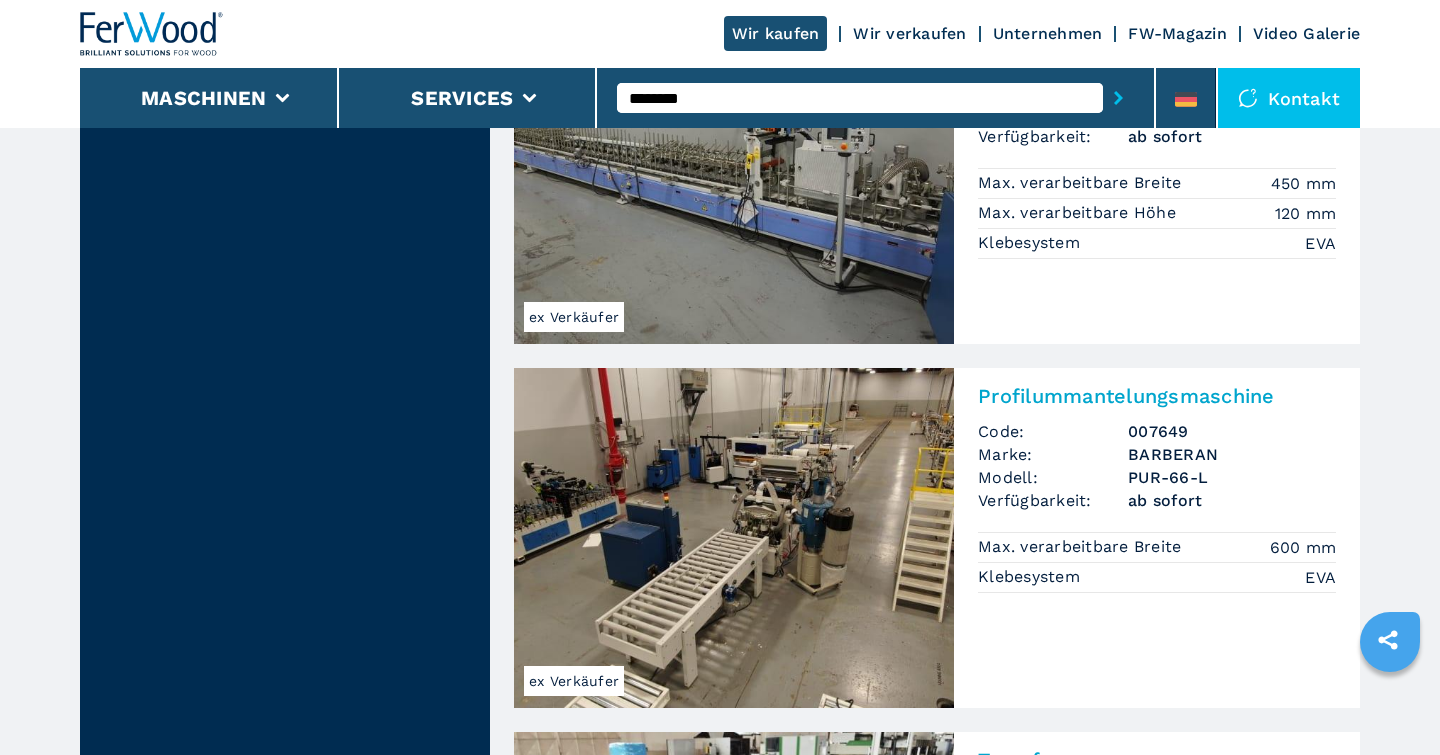 click at bounding box center (734, 538) 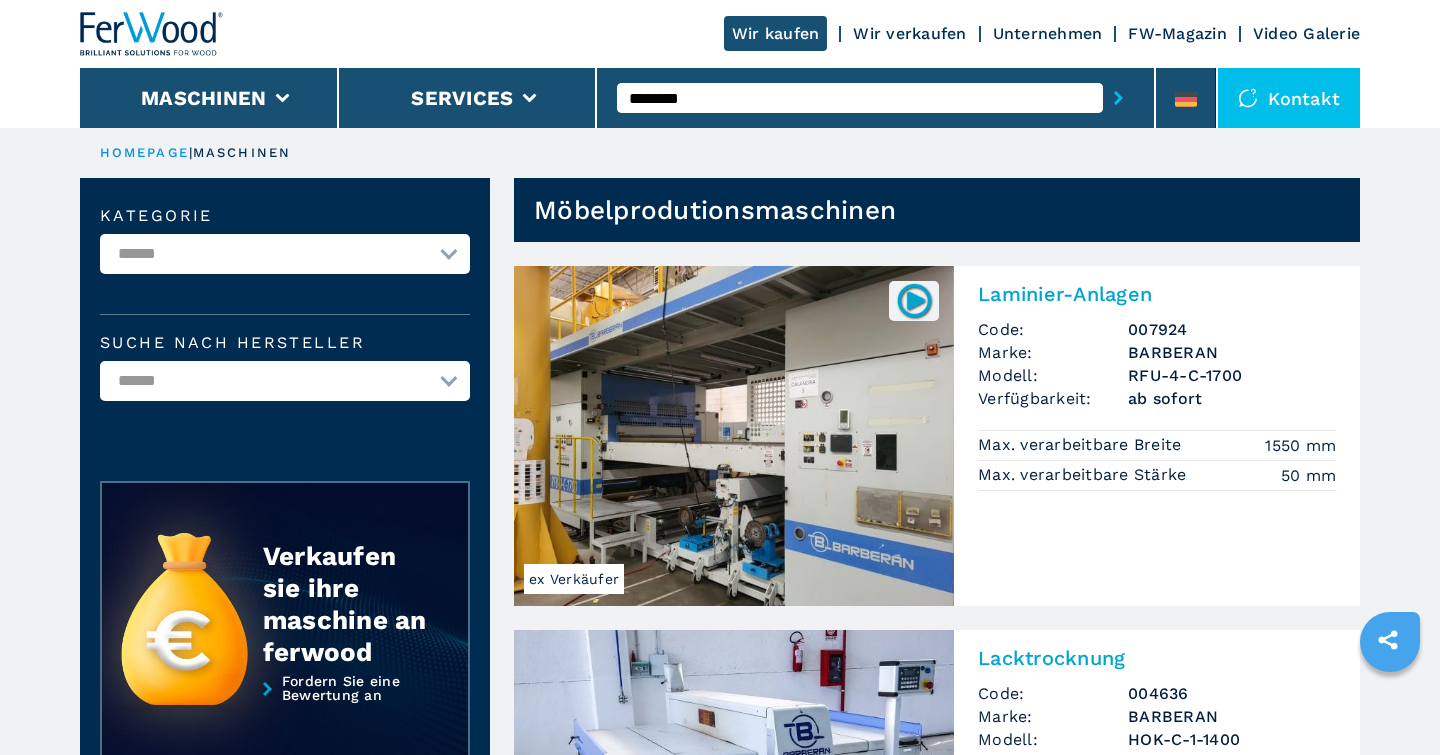 click on "**********" at bounding box center [285, 254] 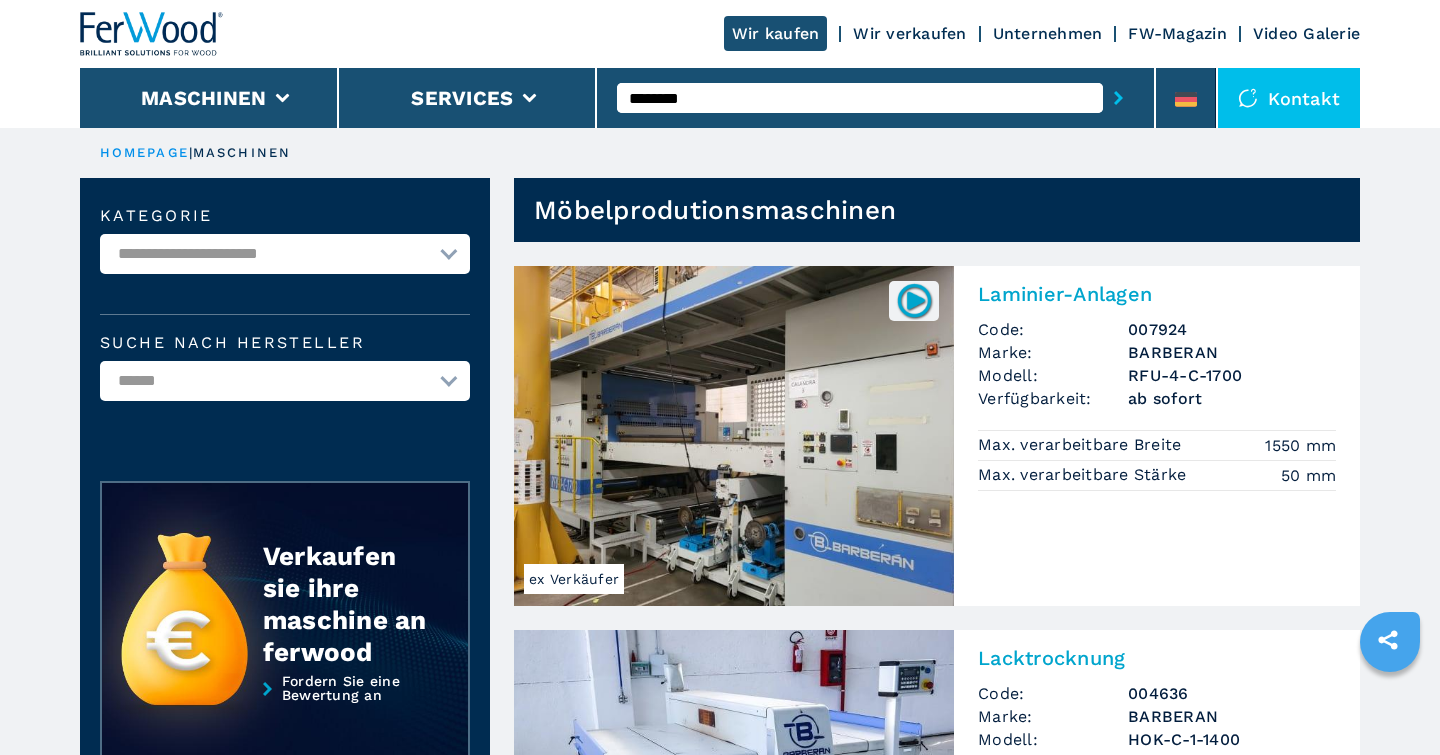 click on "**********" at bounding box center [0, 0] 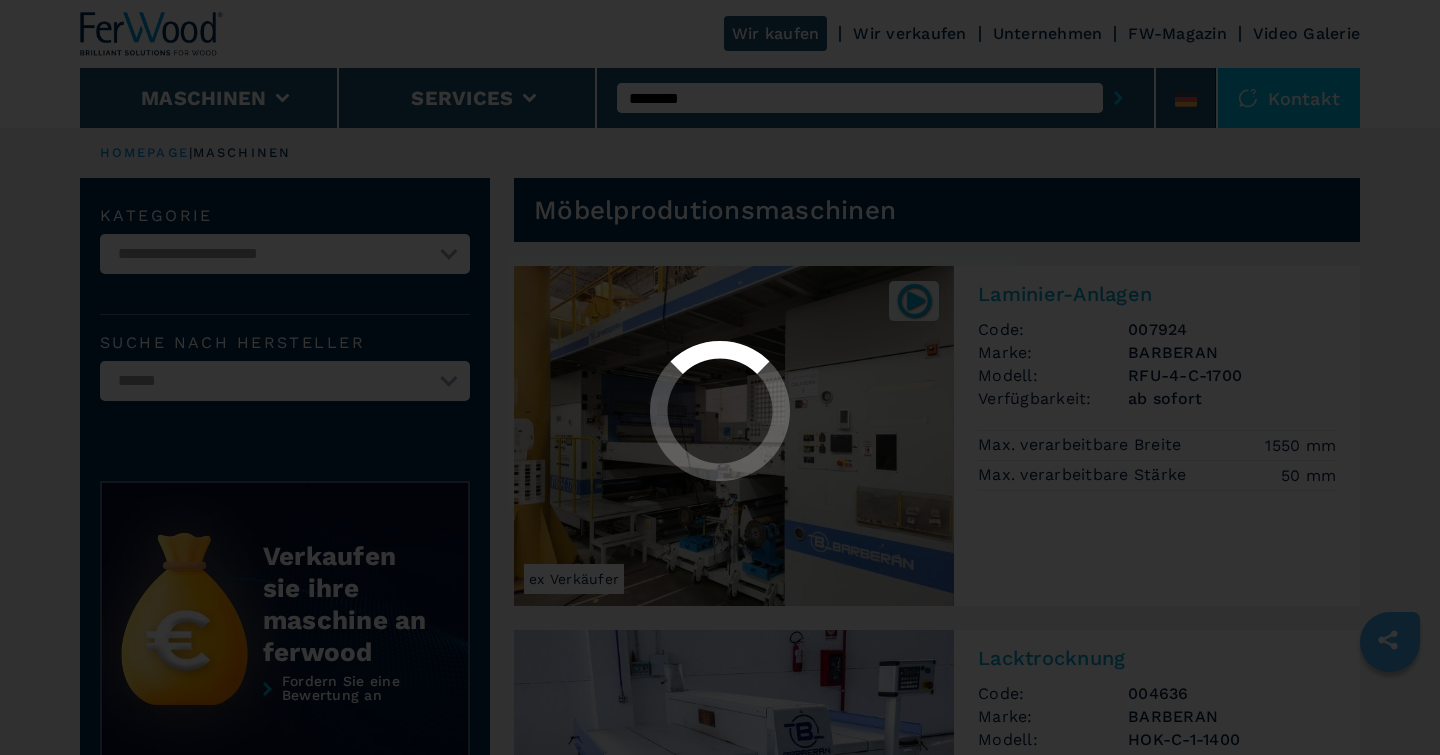 select on "**********" 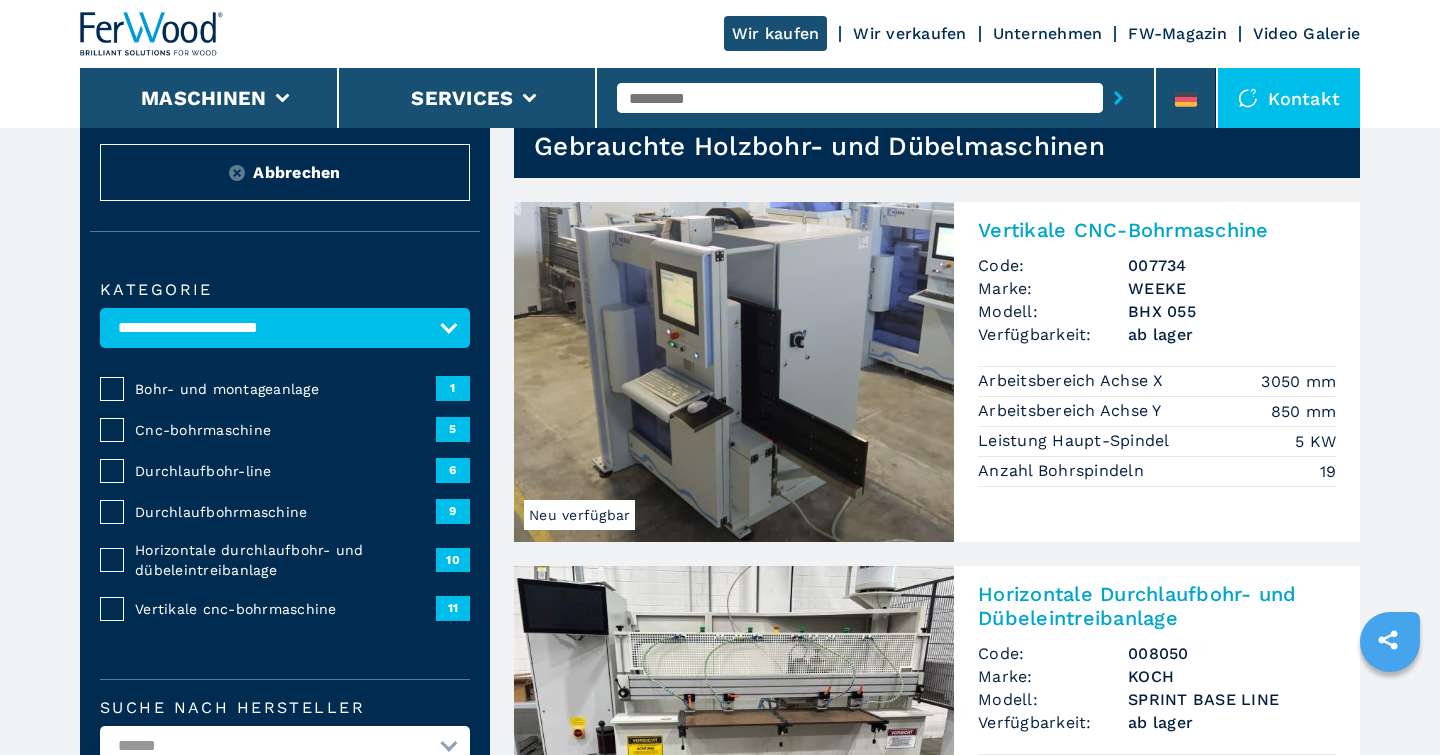scroll, scrollTop: 104, scrollLeft: 0, axis: vertical 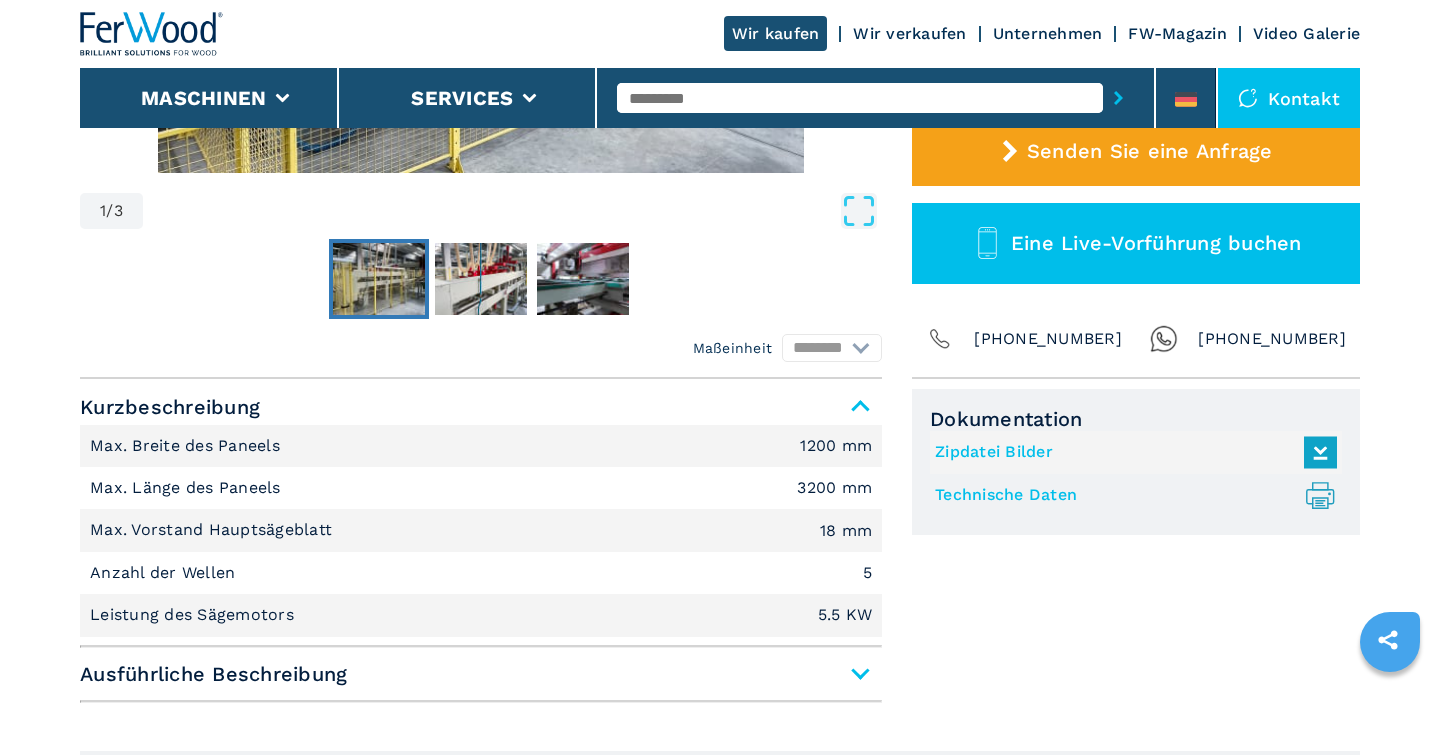 click on "Ausführliche Beschreibung" at bounding box center (481, 674) 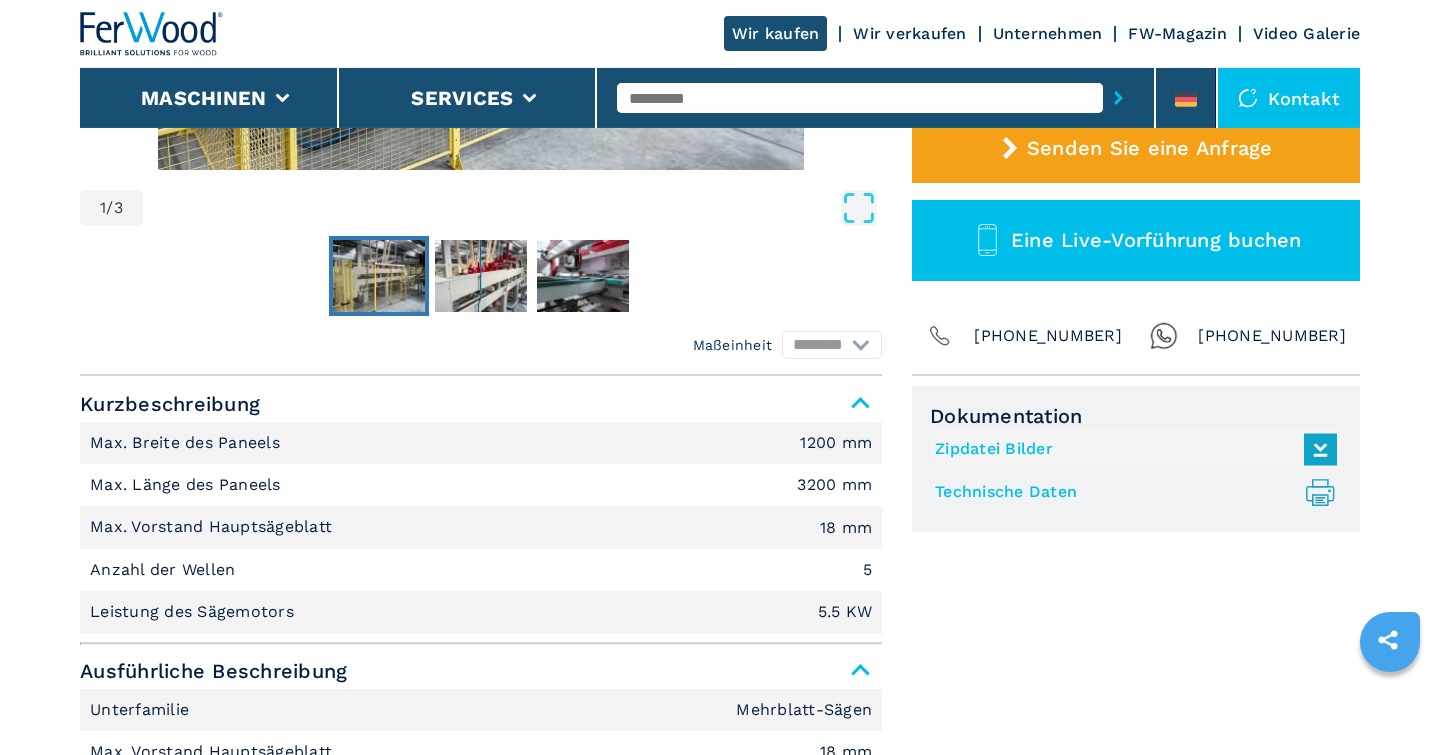 scroll, scrollTop: 624, scrollLeft: 0, axis: vertical 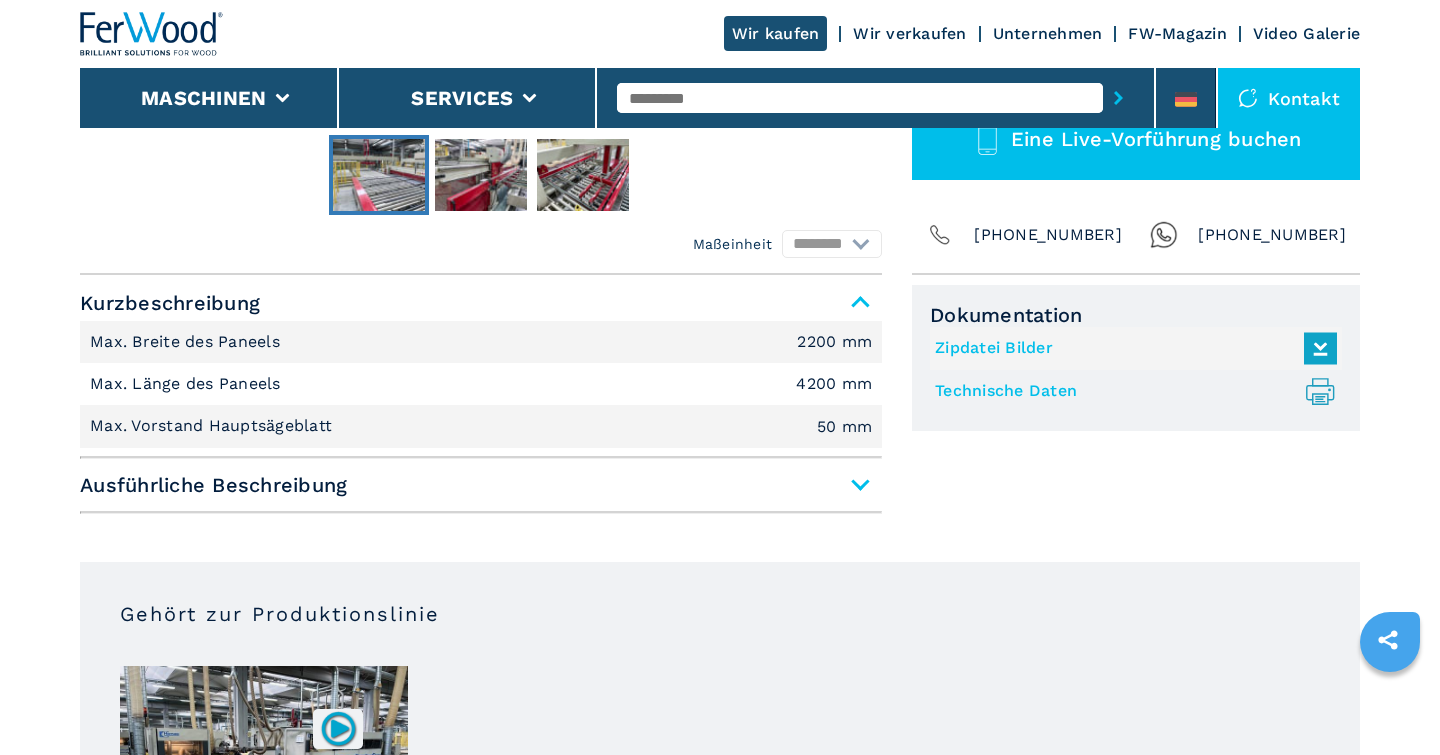 click on "Ausführliche Beschreibung" at bounding box center (481, 485) 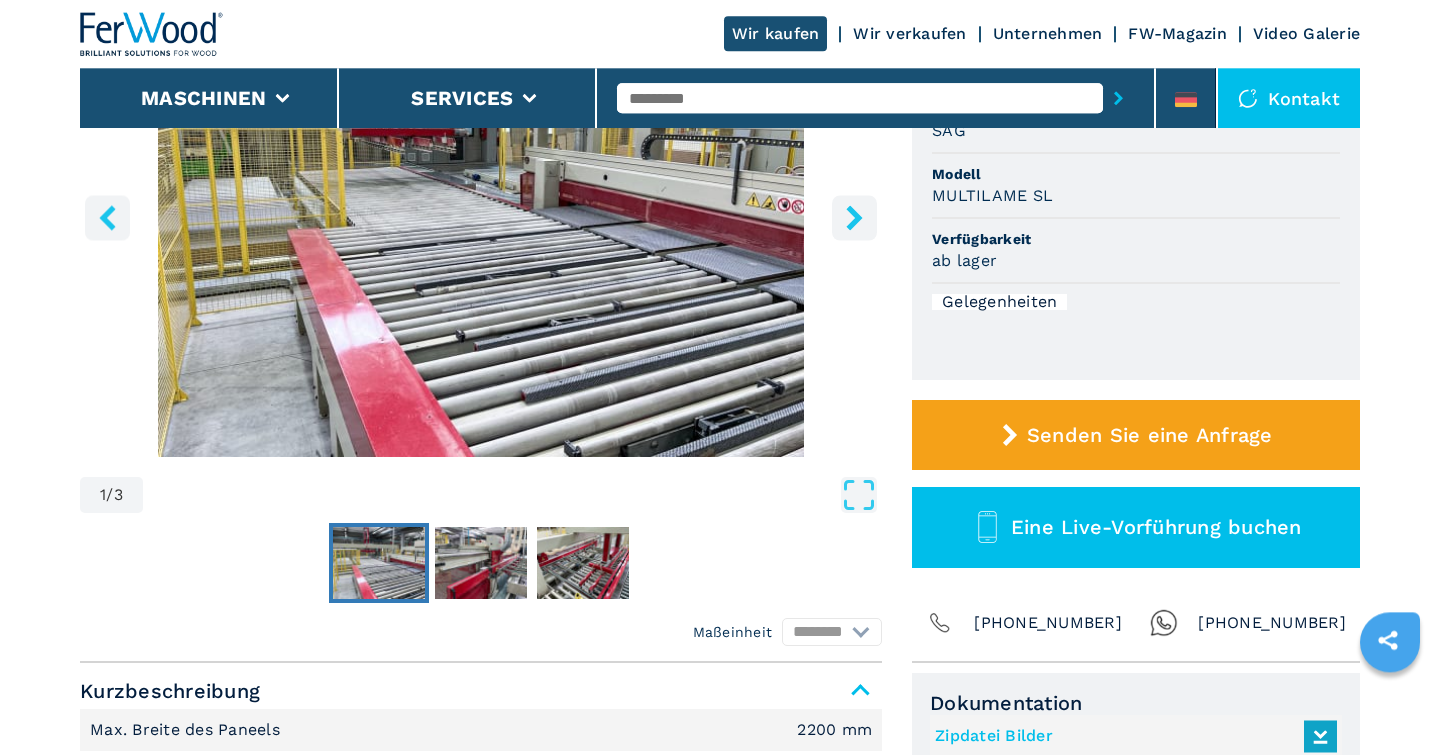 scroll, scrollTop: 416, scrollLeft: 0, axis: vertical 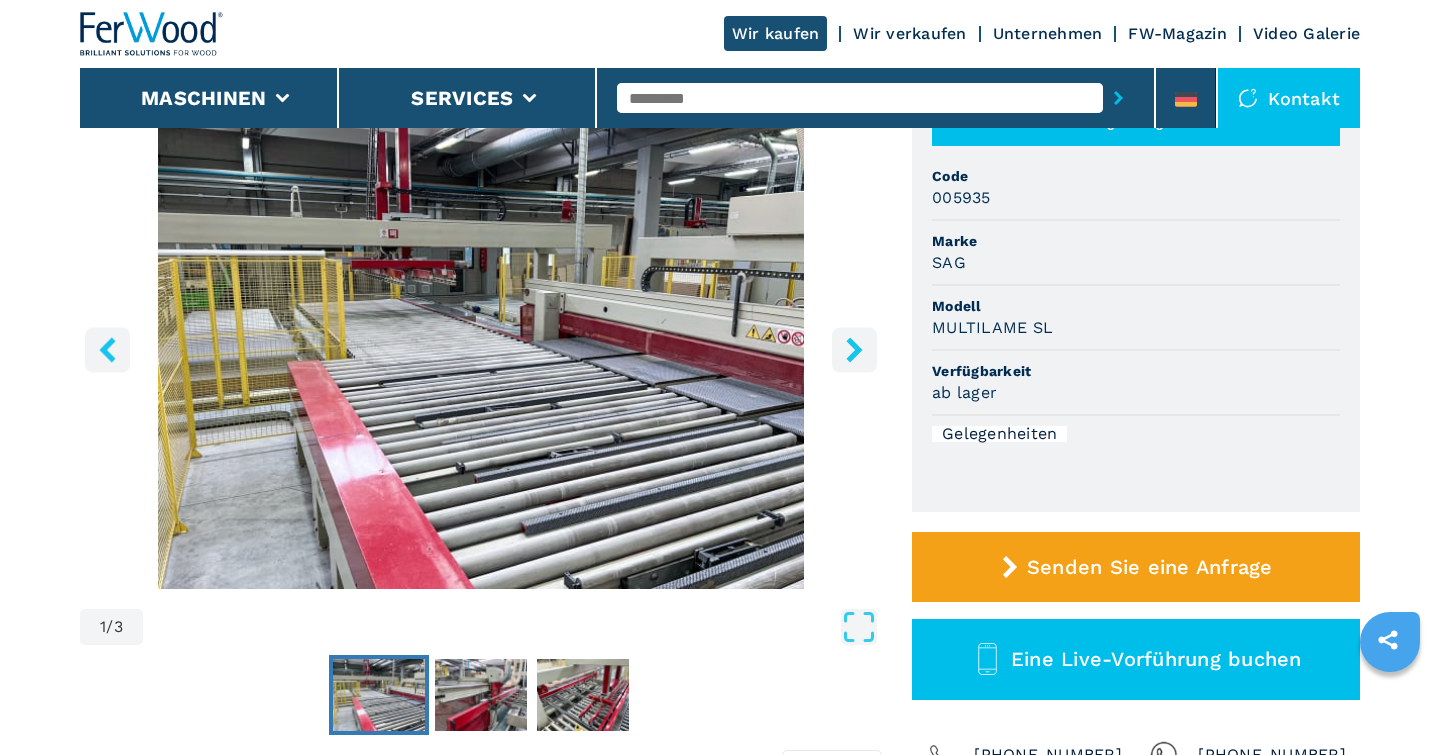 click 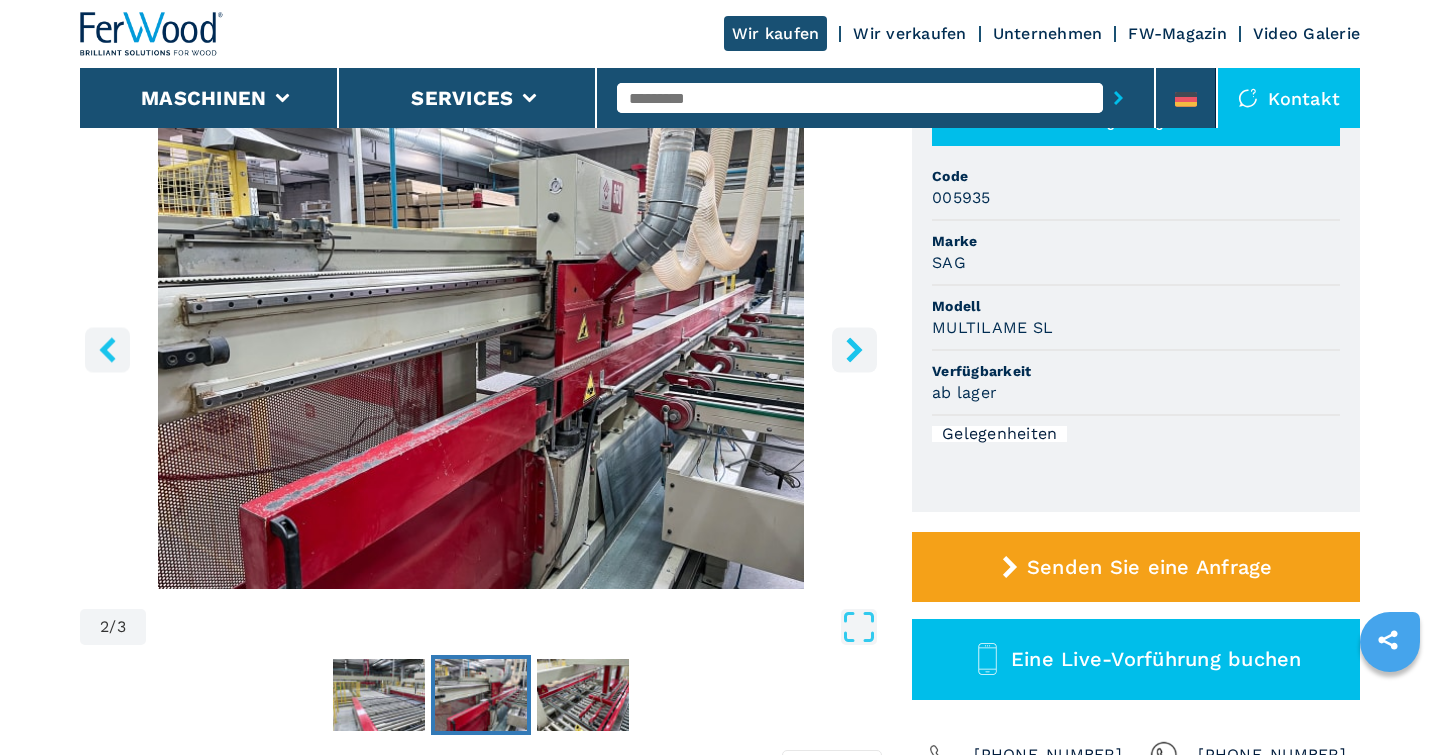 click 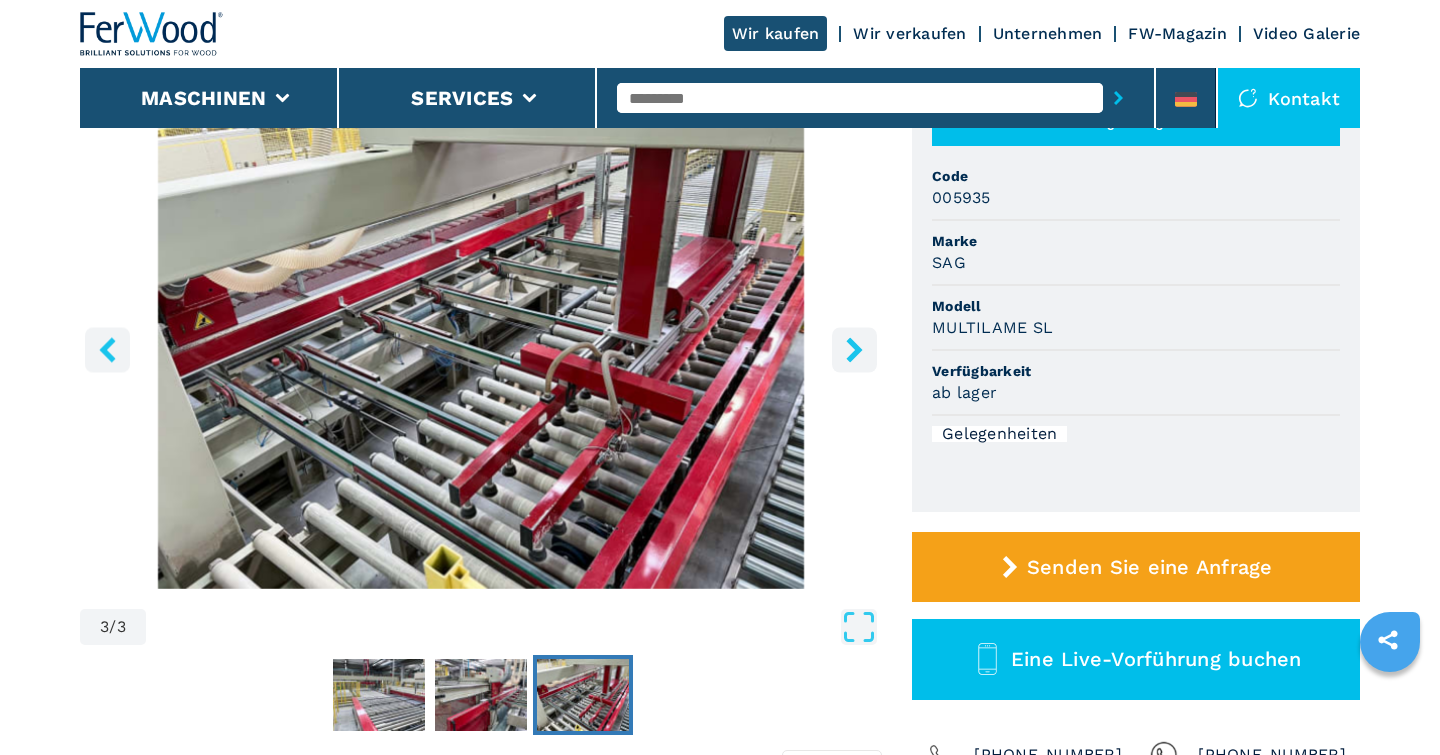 click 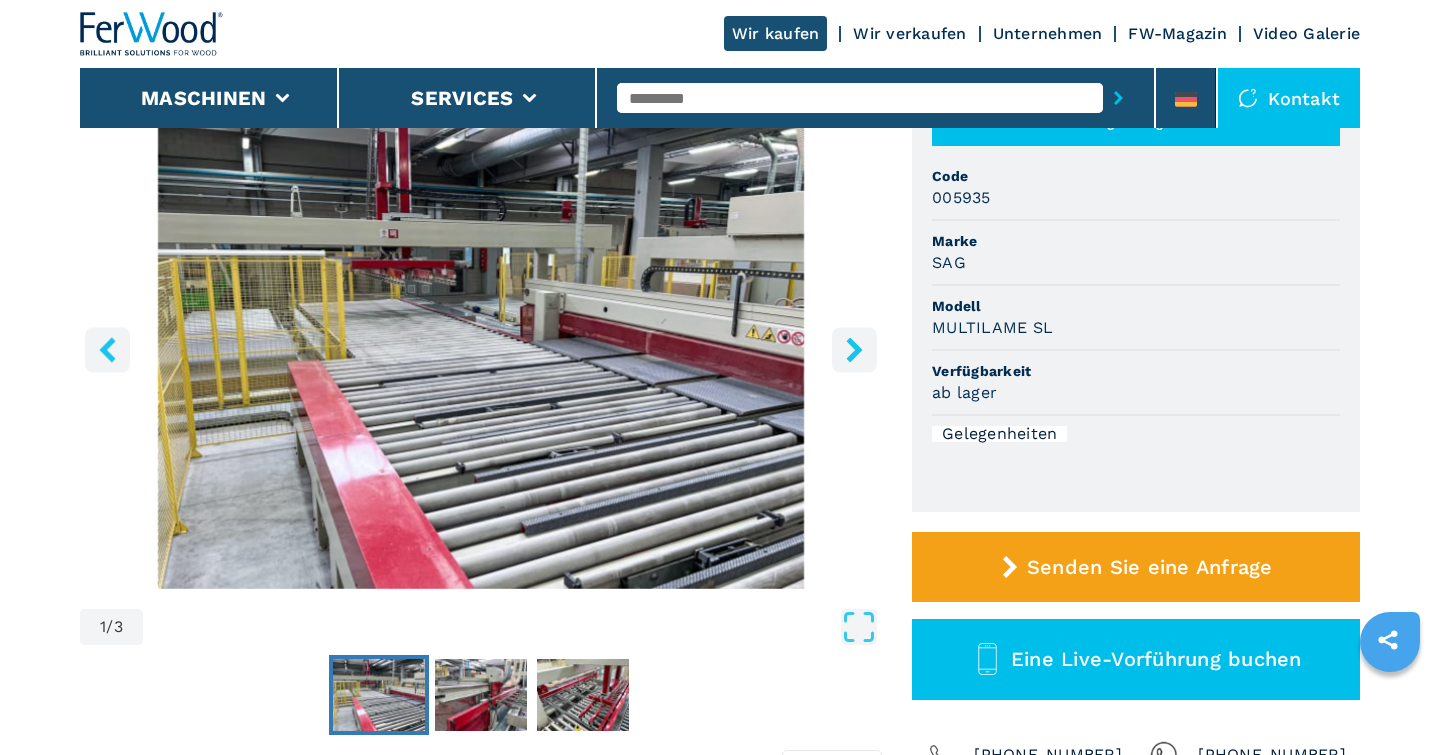 click 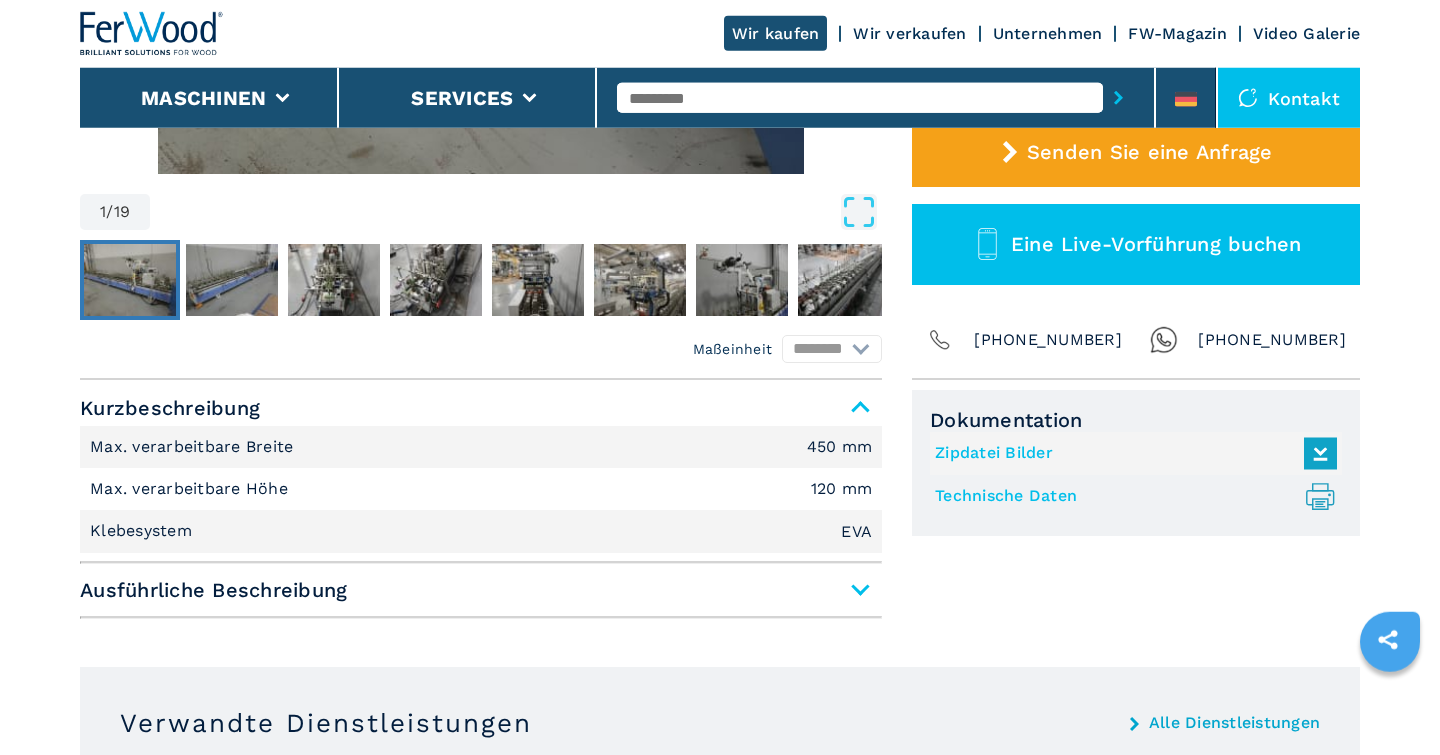 scroll, scrollTop: 624, scrollLeft: 0, axis: vertical 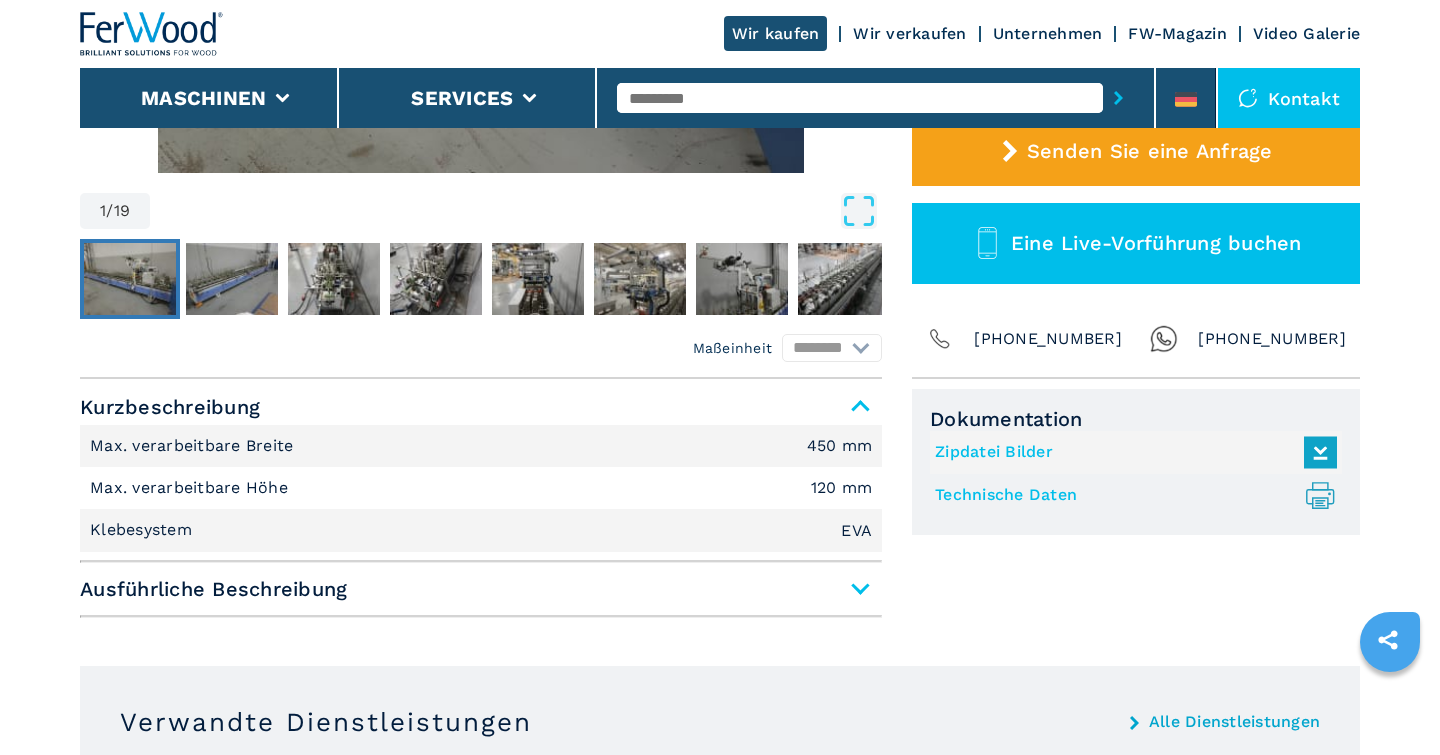 click on "Ausführliche Beschreibung" at bounding box center [481, 589] 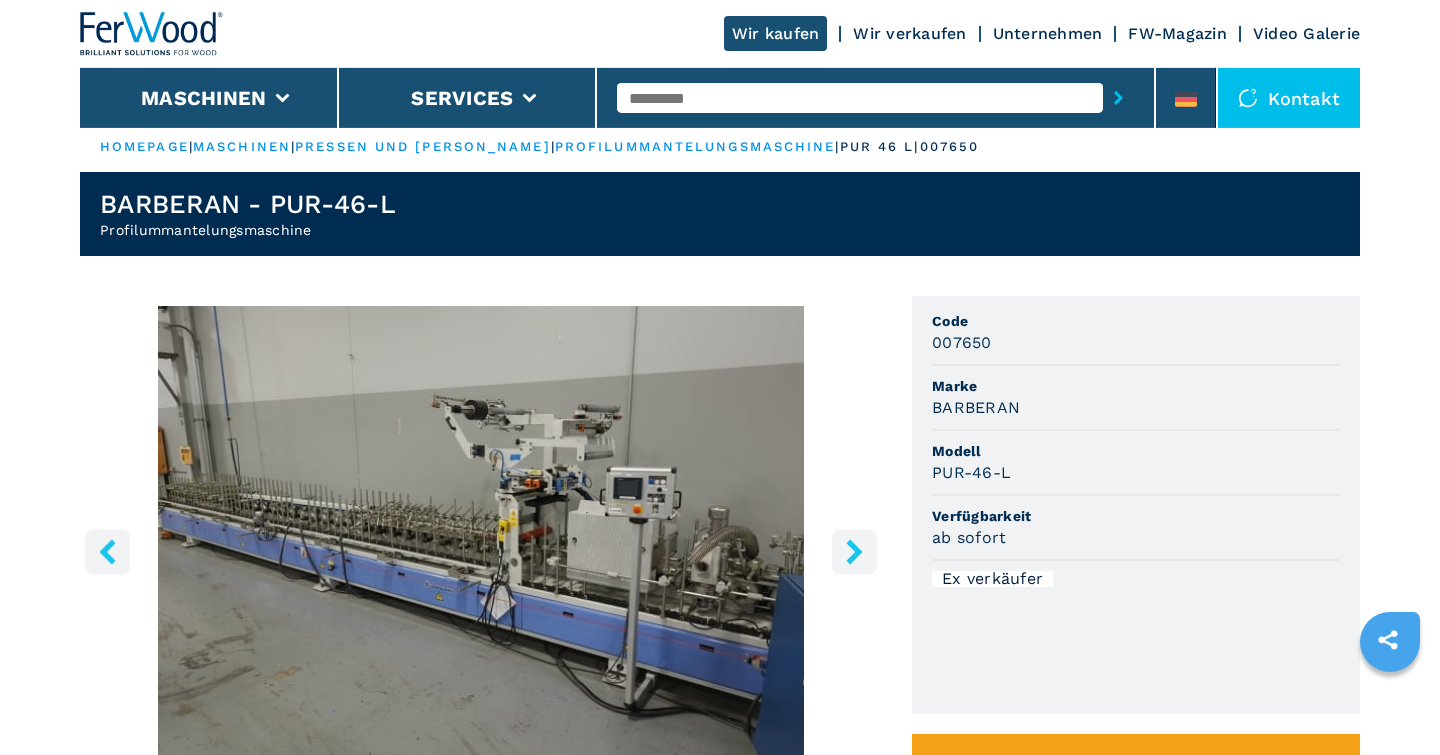 scroll, scrollTop: 0, scrollLeft: 0, axis: both 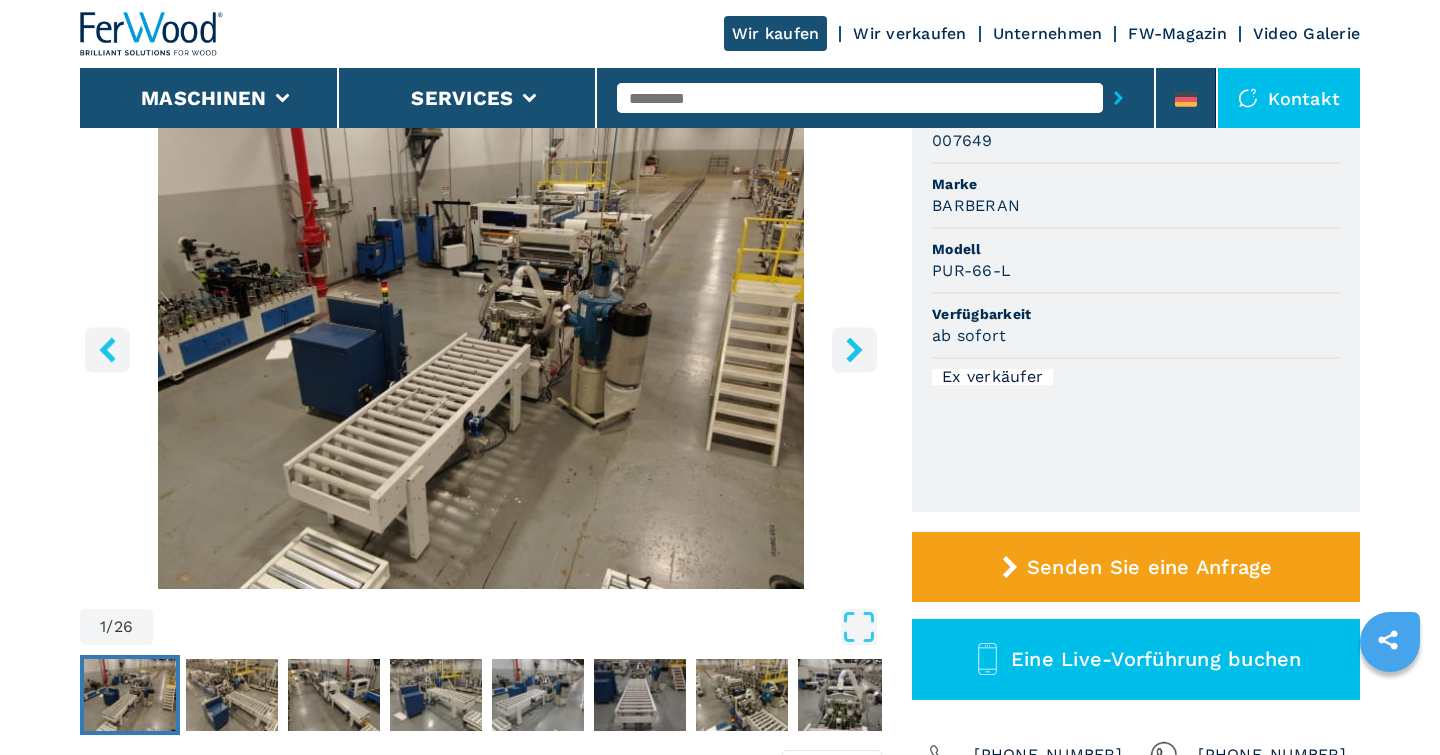 click 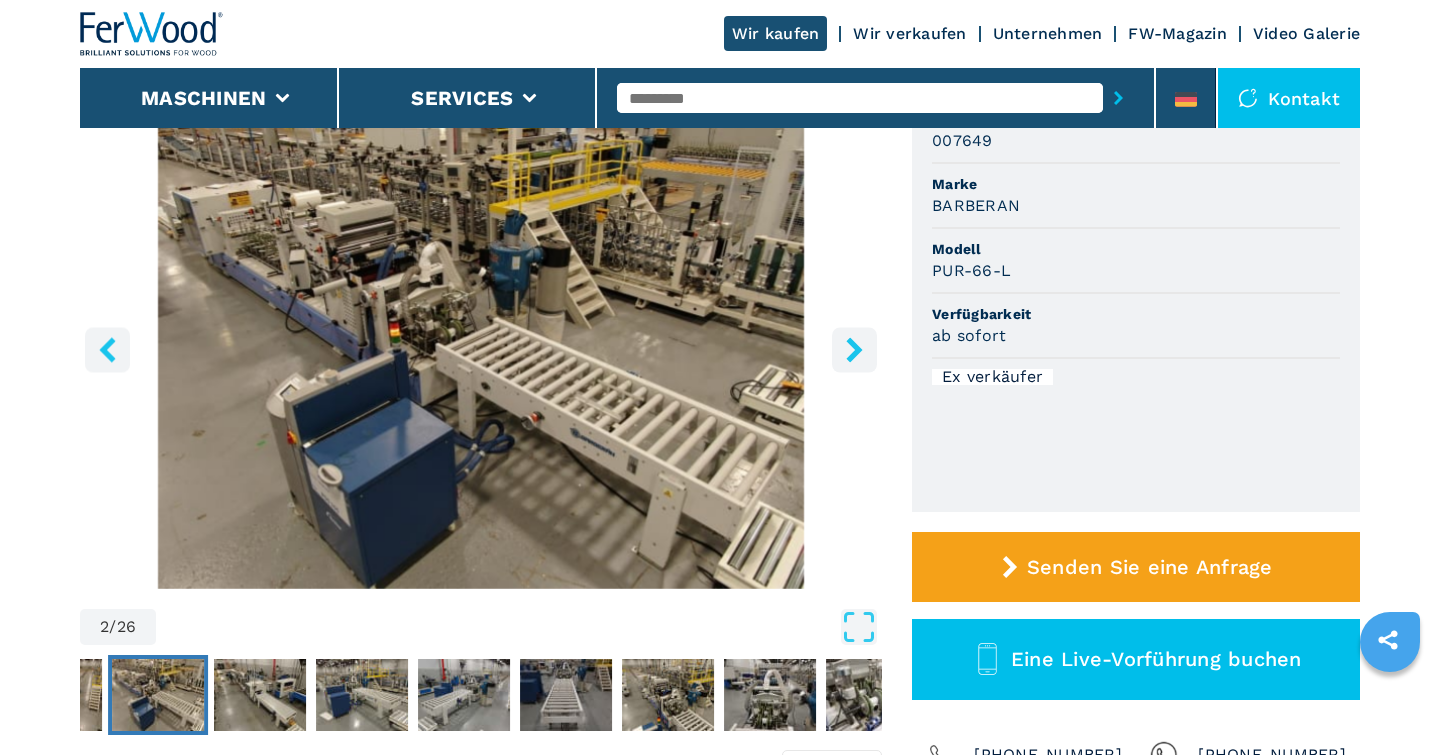 click 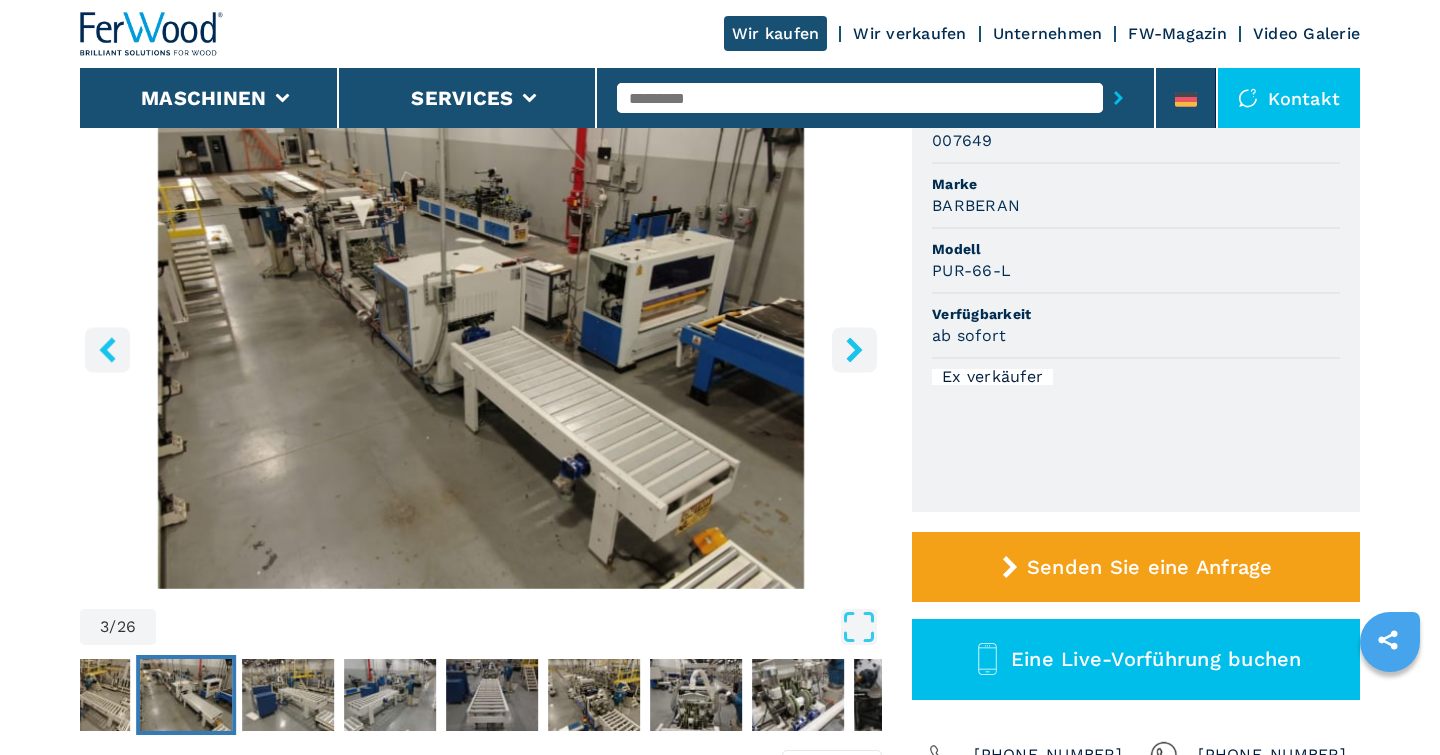 click 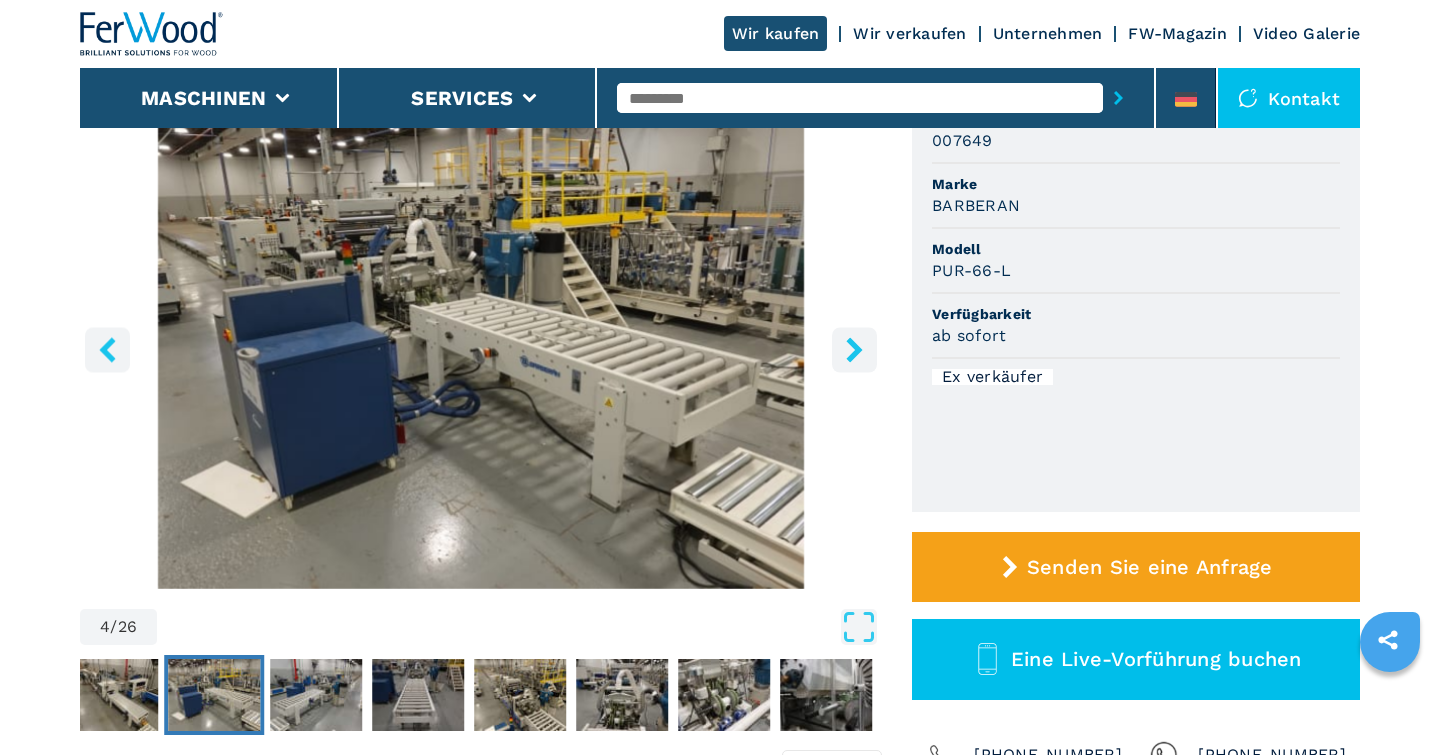 click 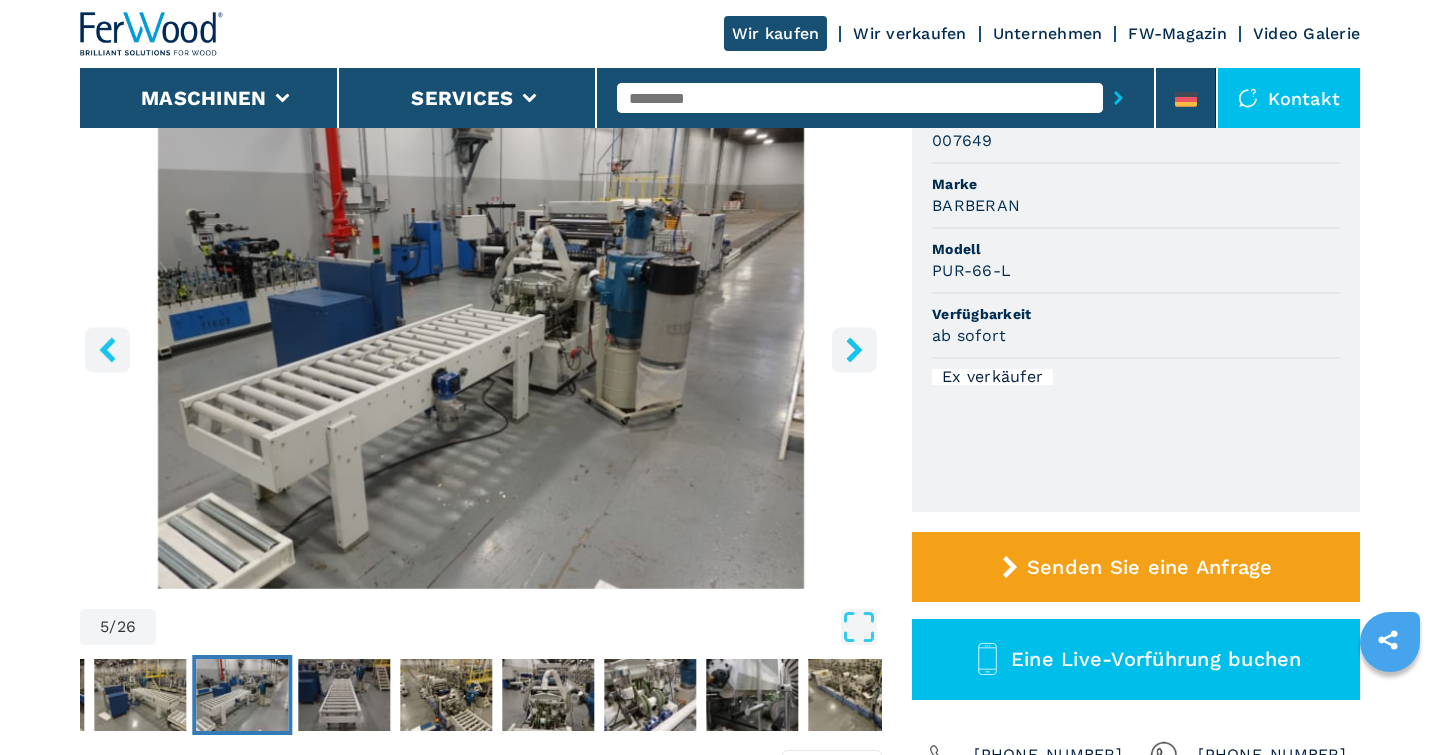 click 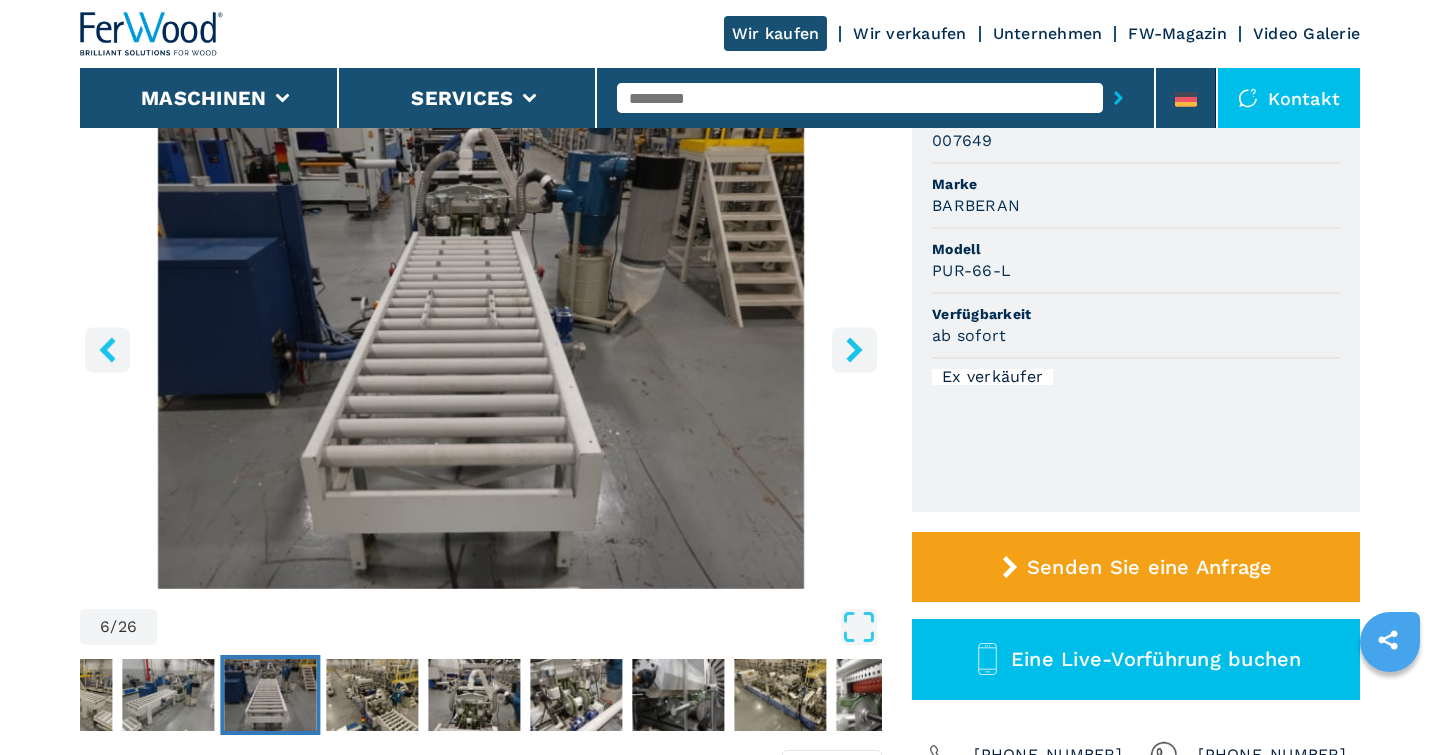 click 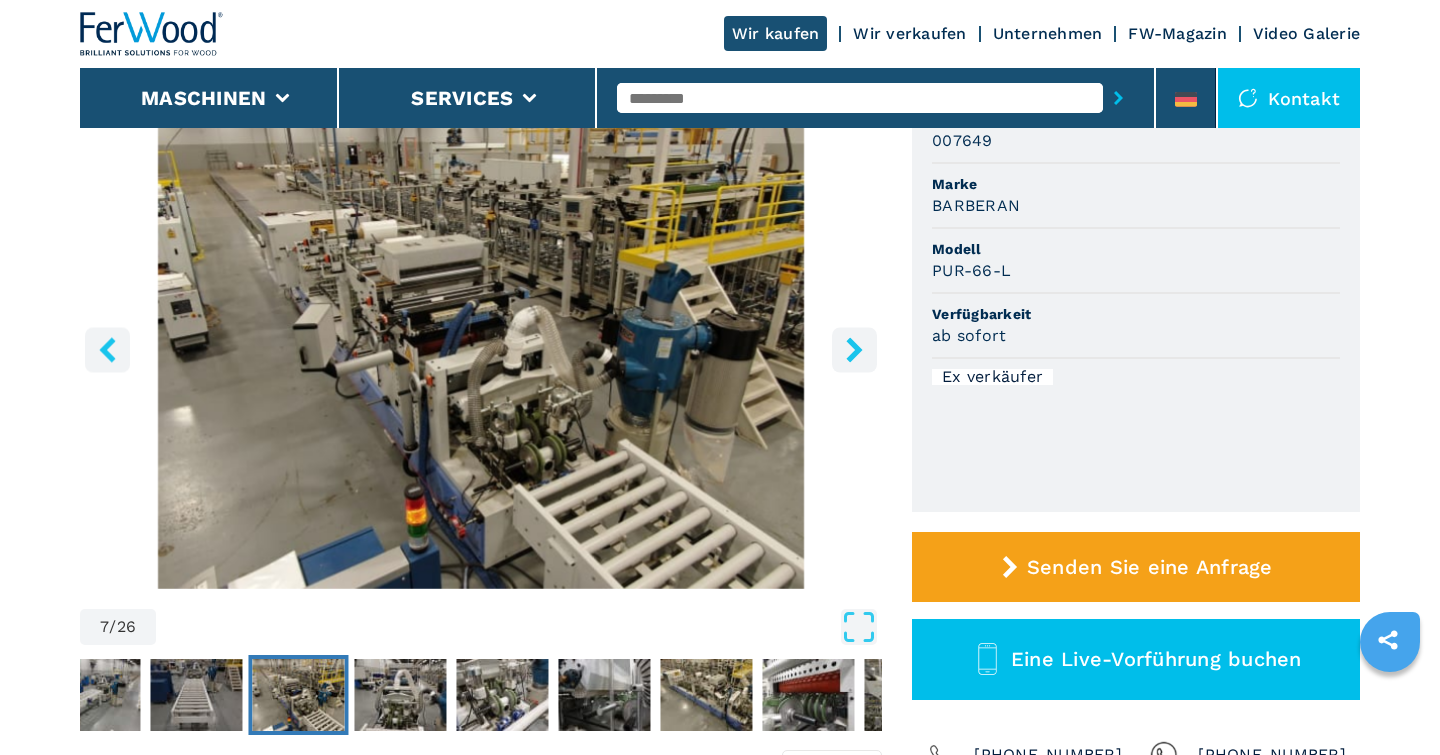 click 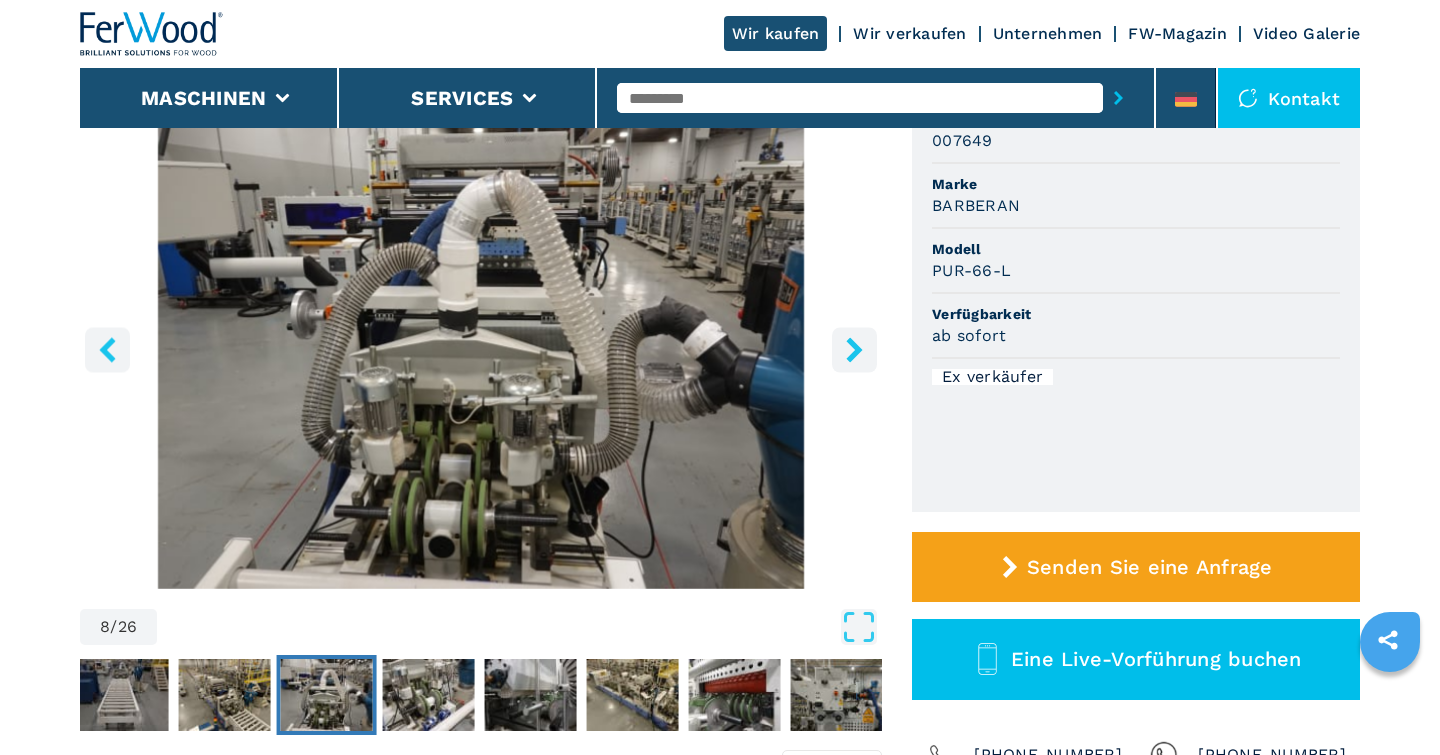 click 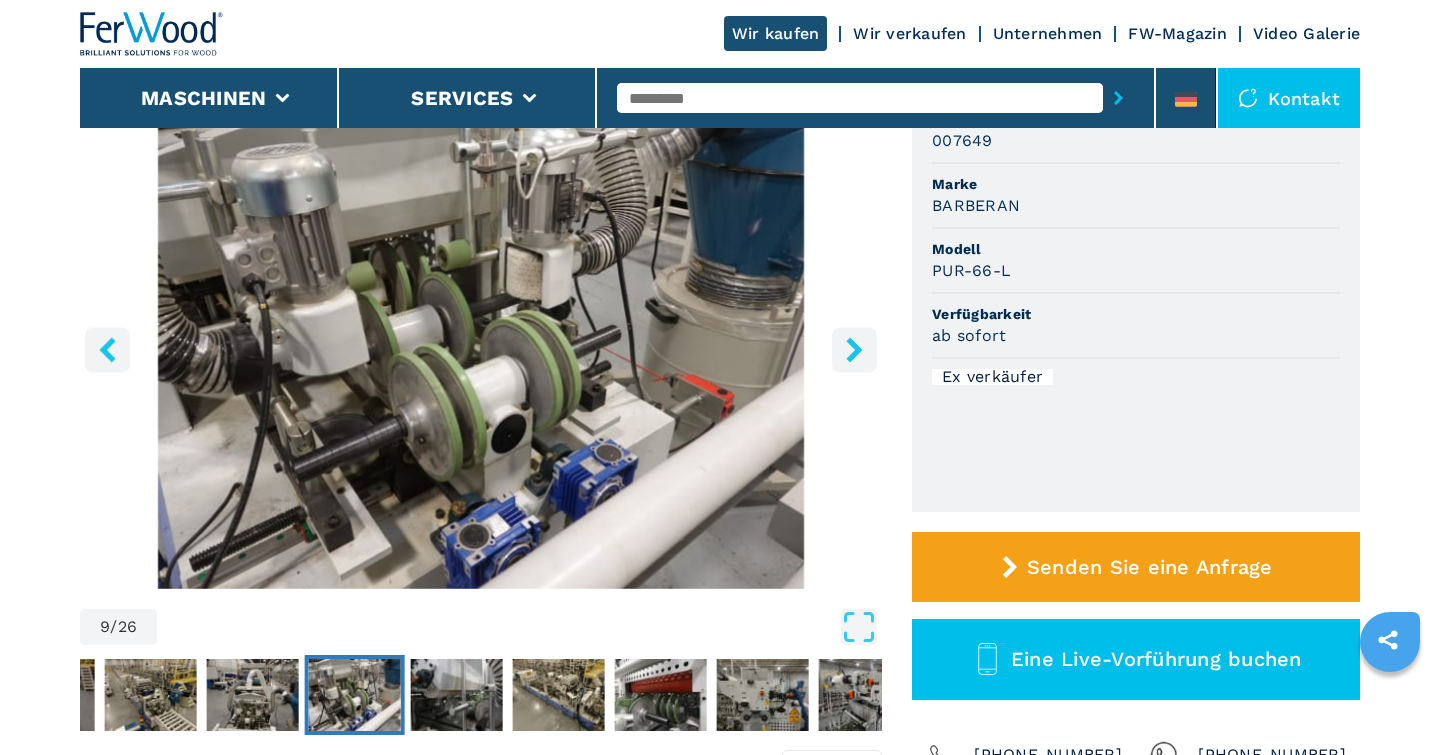 click 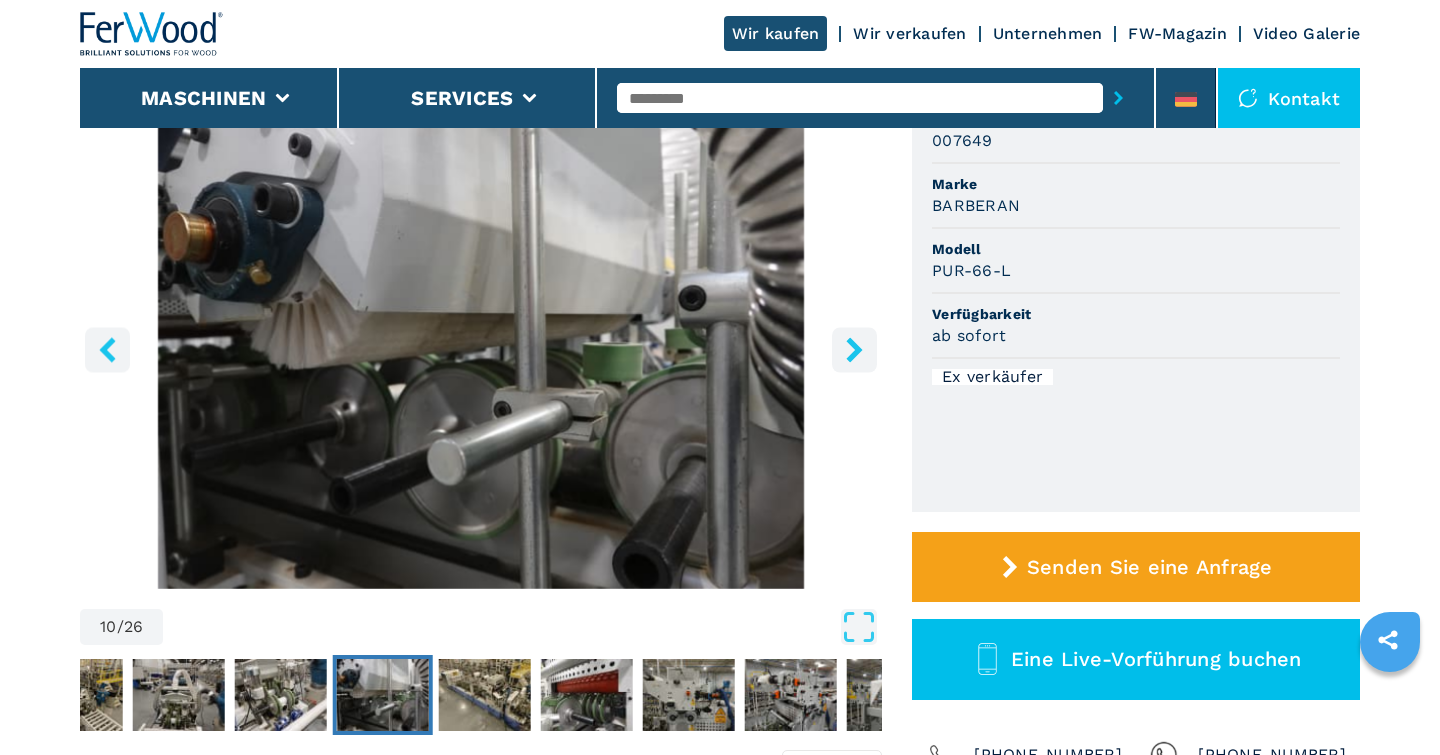 click 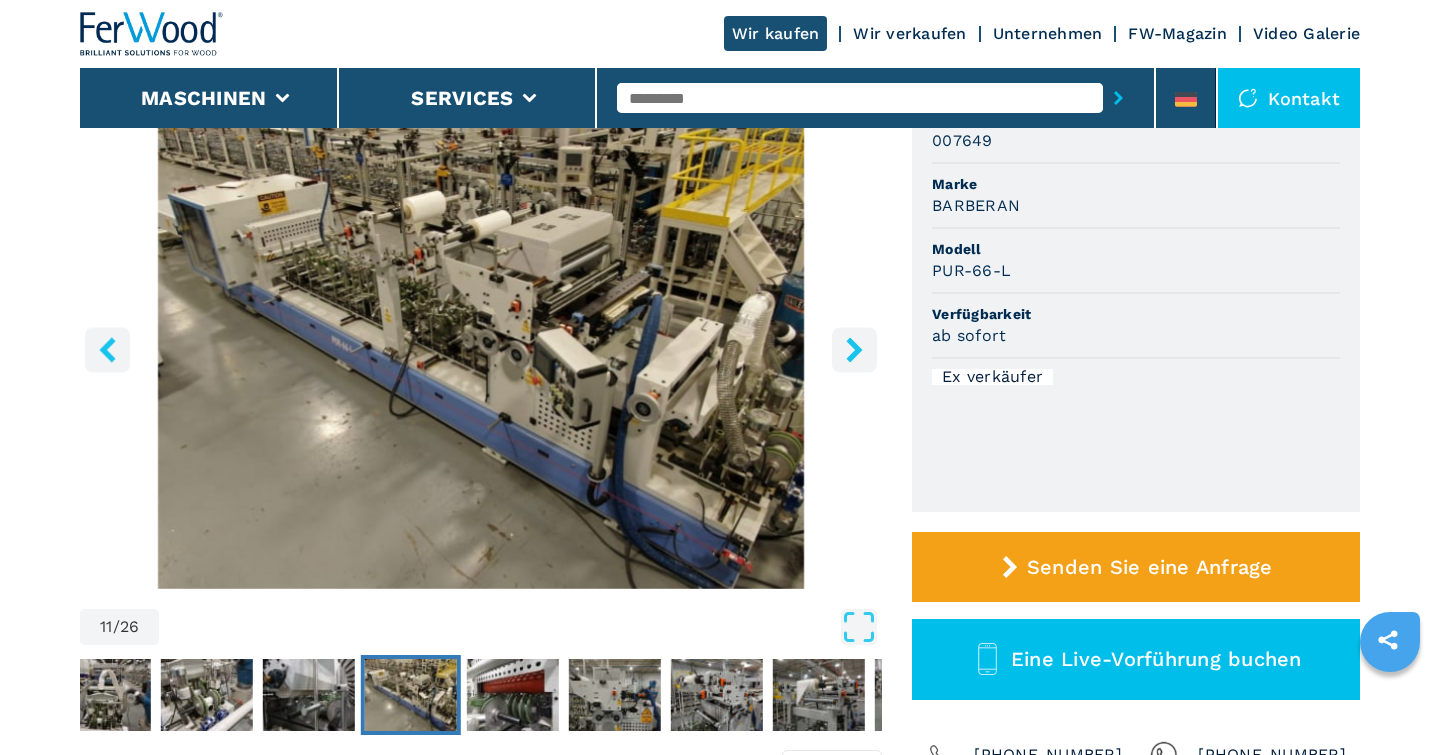 click 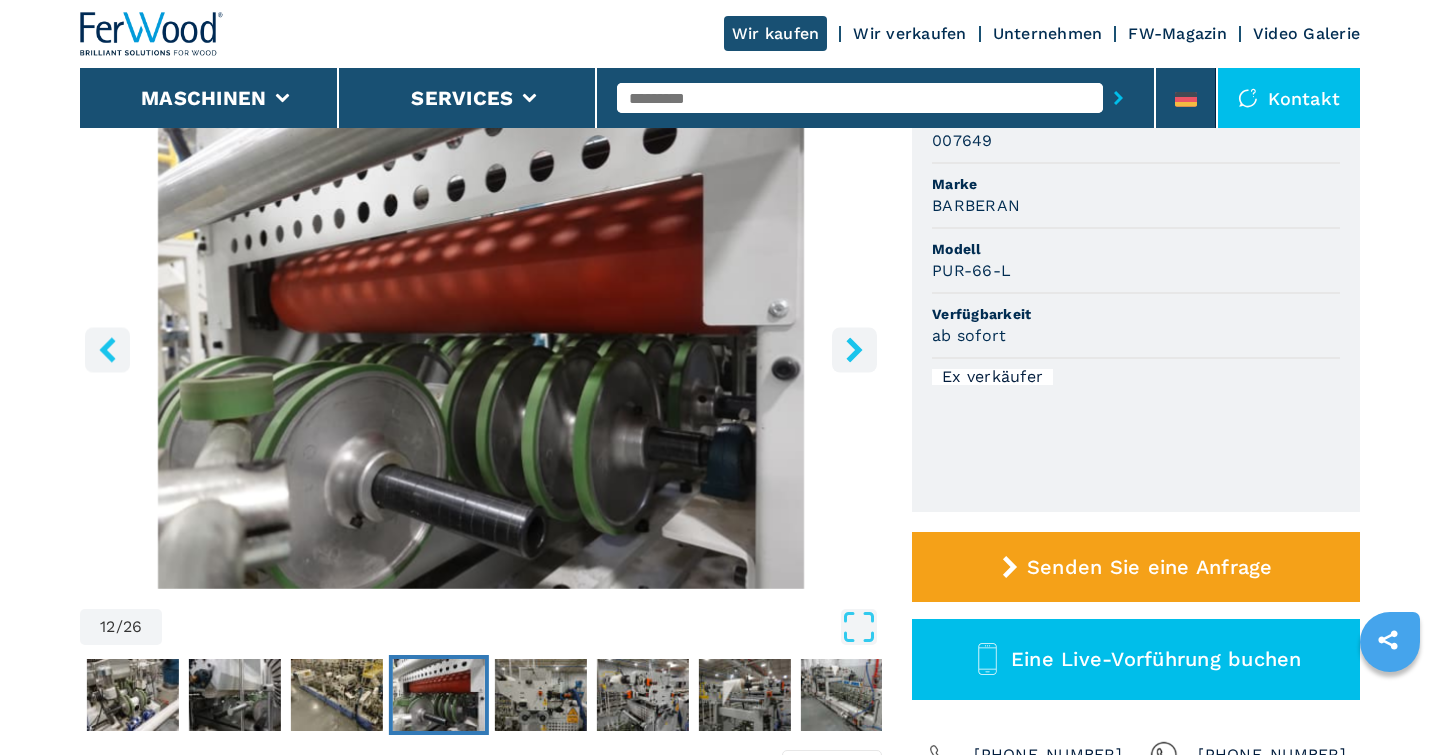 click 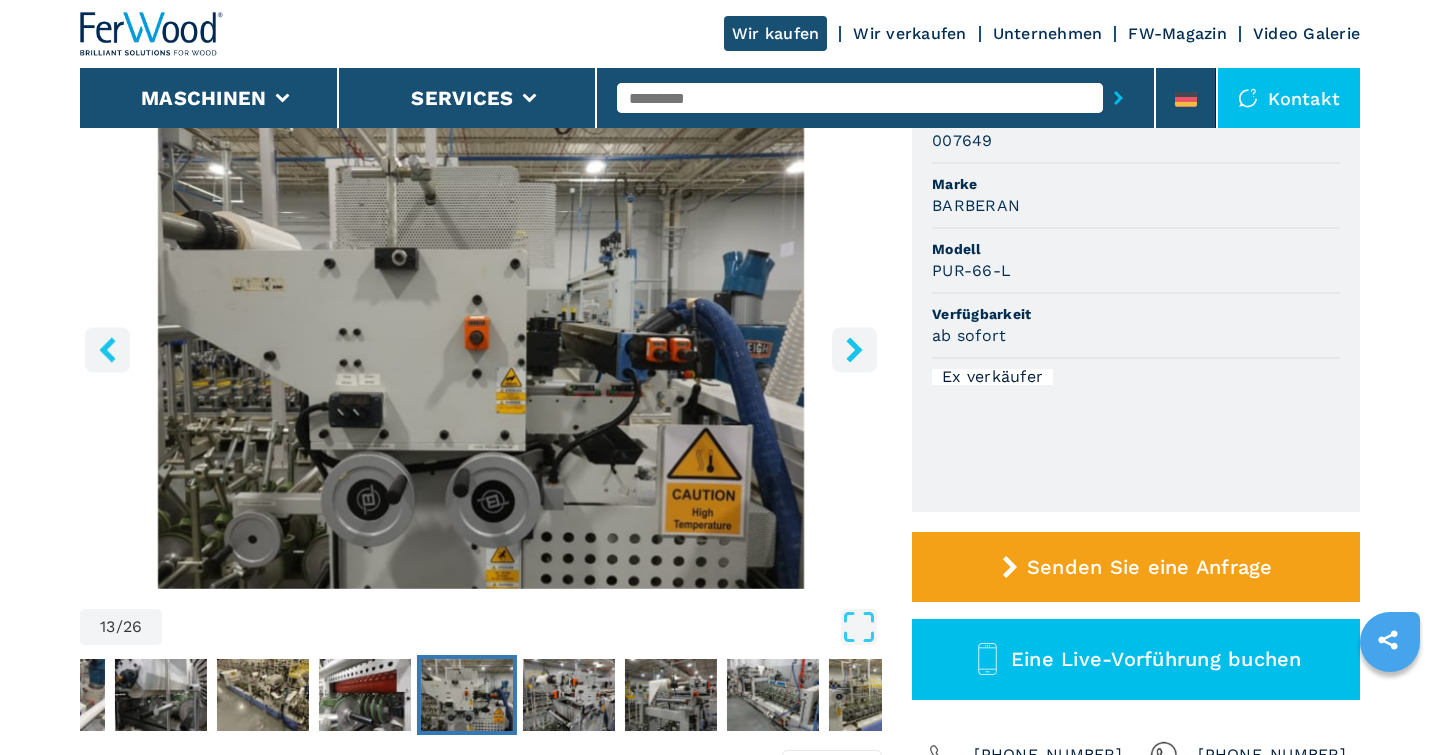 click 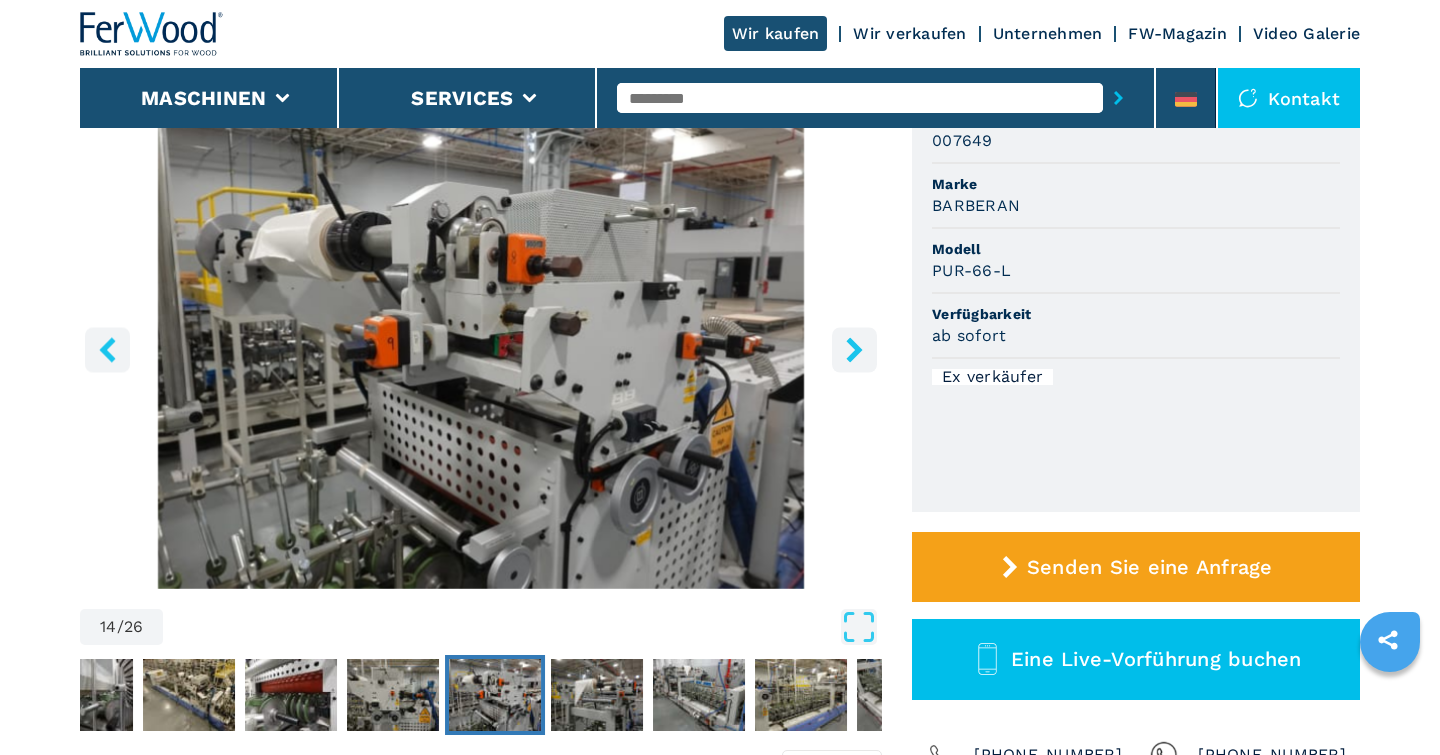 click 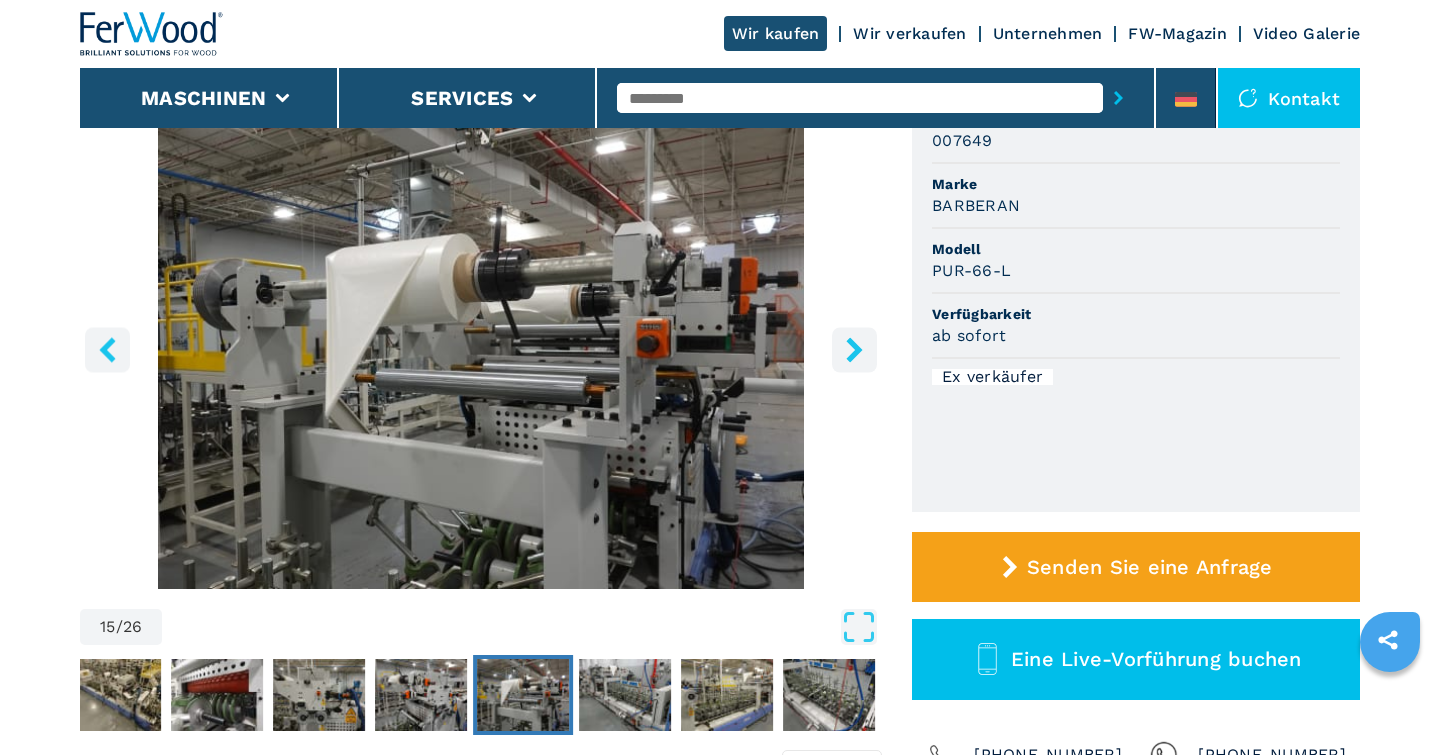 click 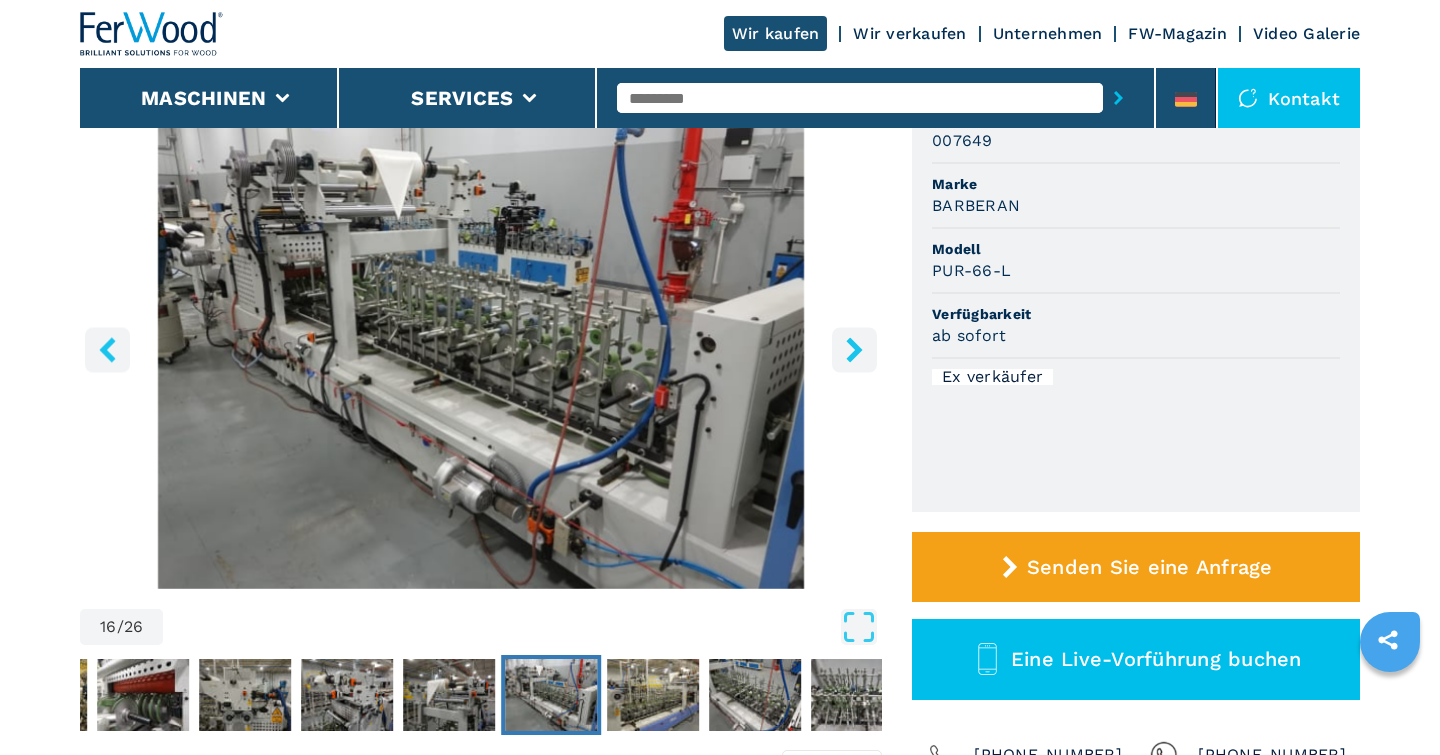 click 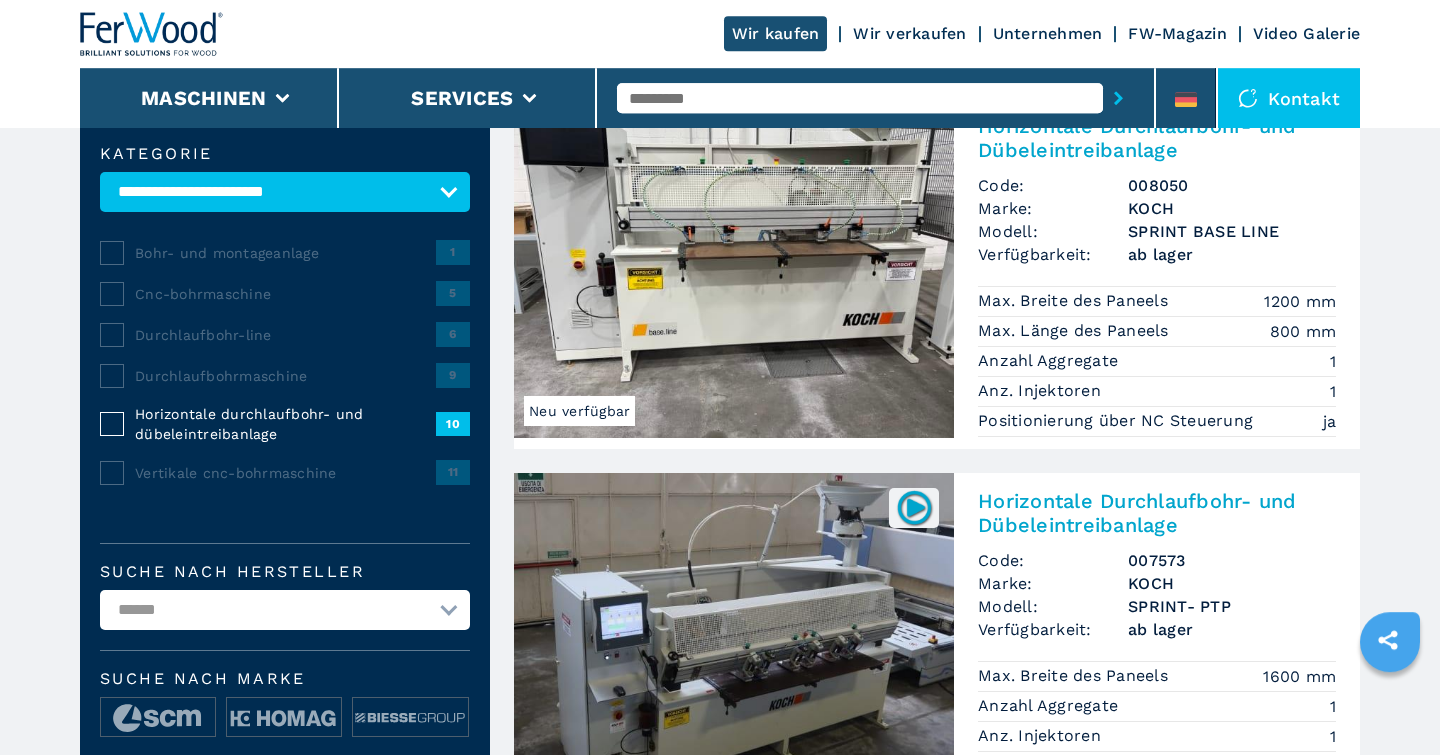 scroll, scrollTop: 208, scrollLeft: 0, axis: vertical 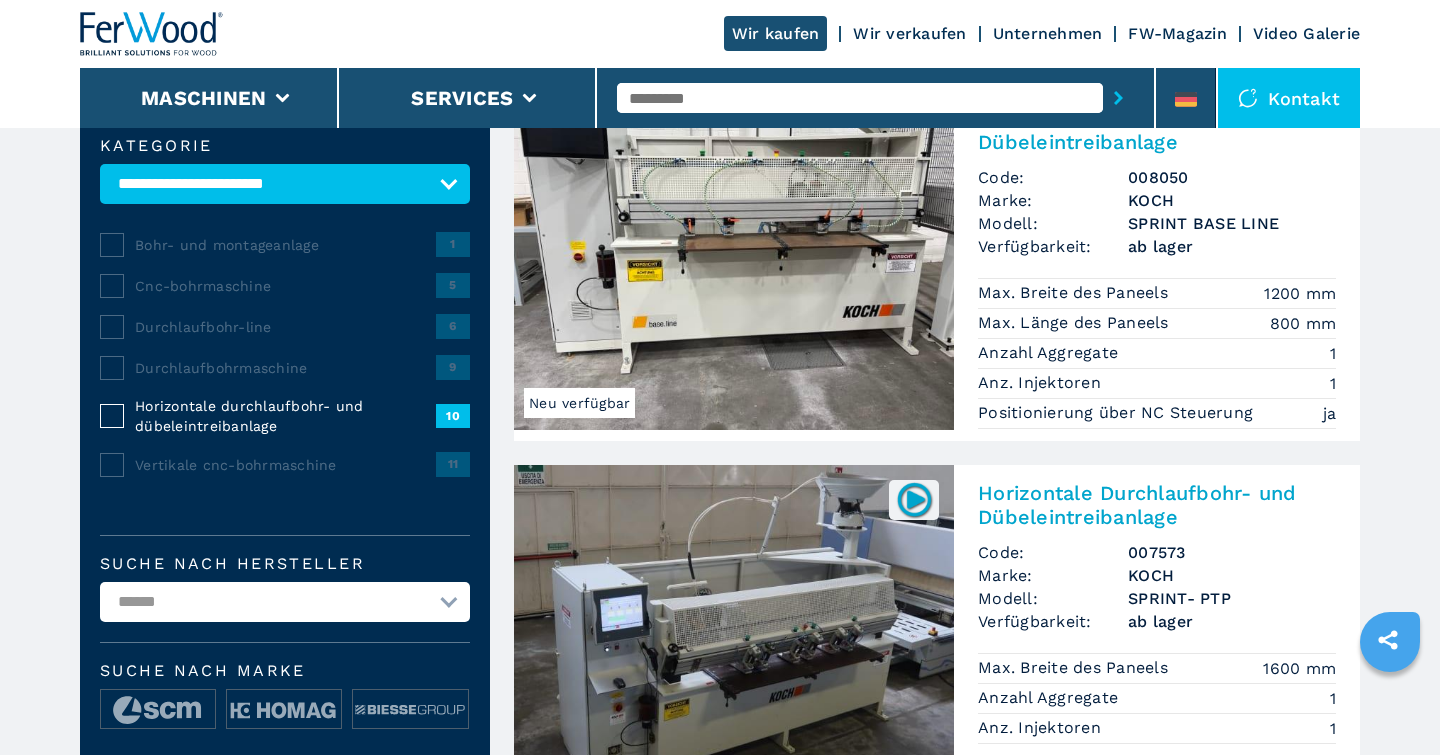 click on "Durchlaufbohrmaschine" at bounding box center (285, 368) 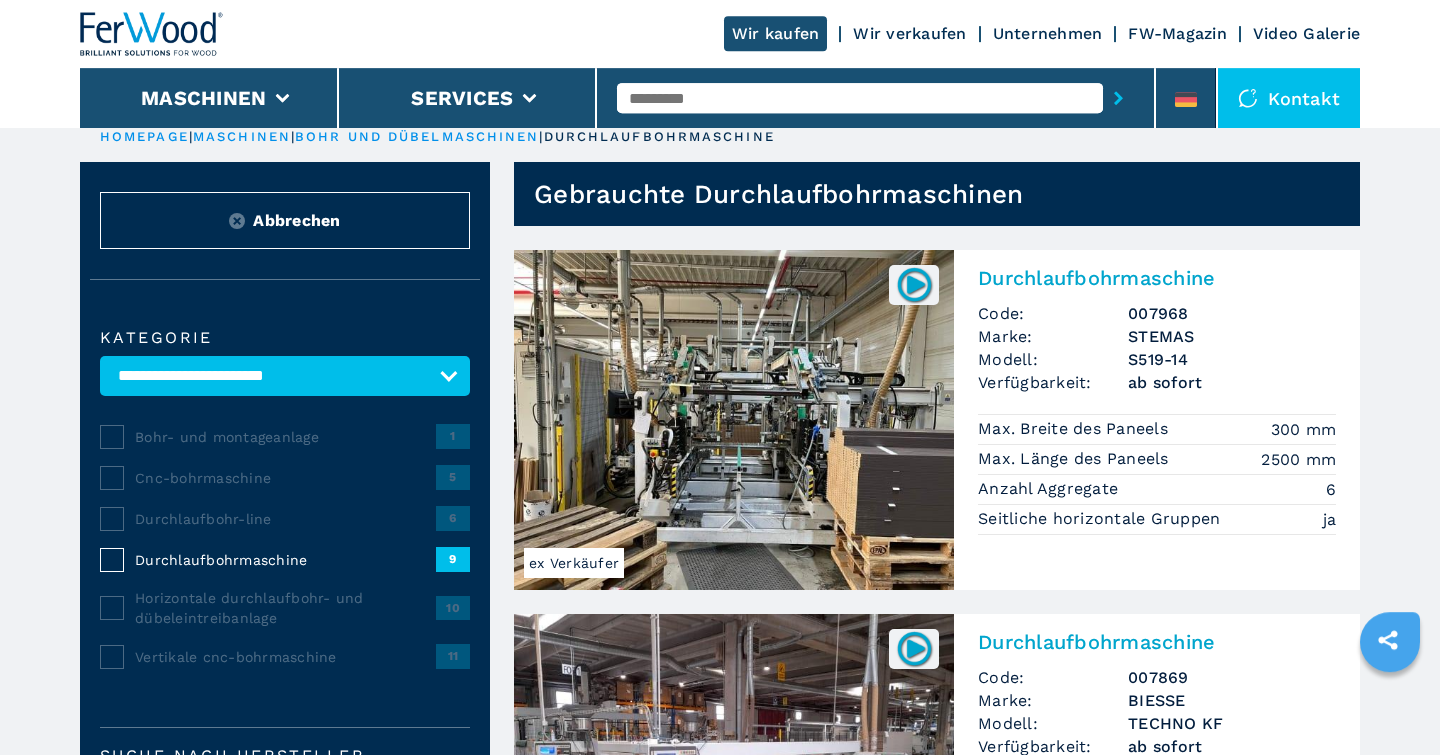 scroll, scrollTop: 0, scrollLeft: 0, axis: both 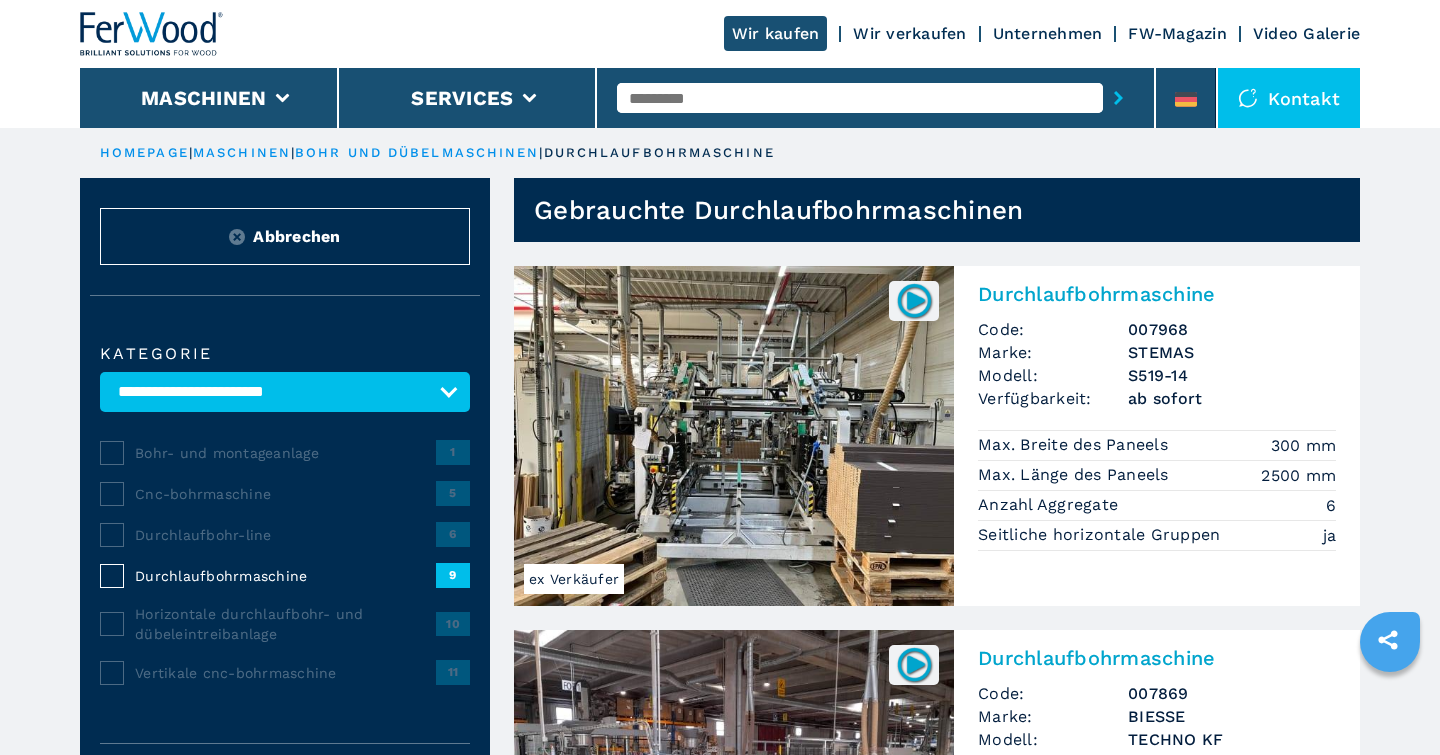click at bounding box center (734, 436) 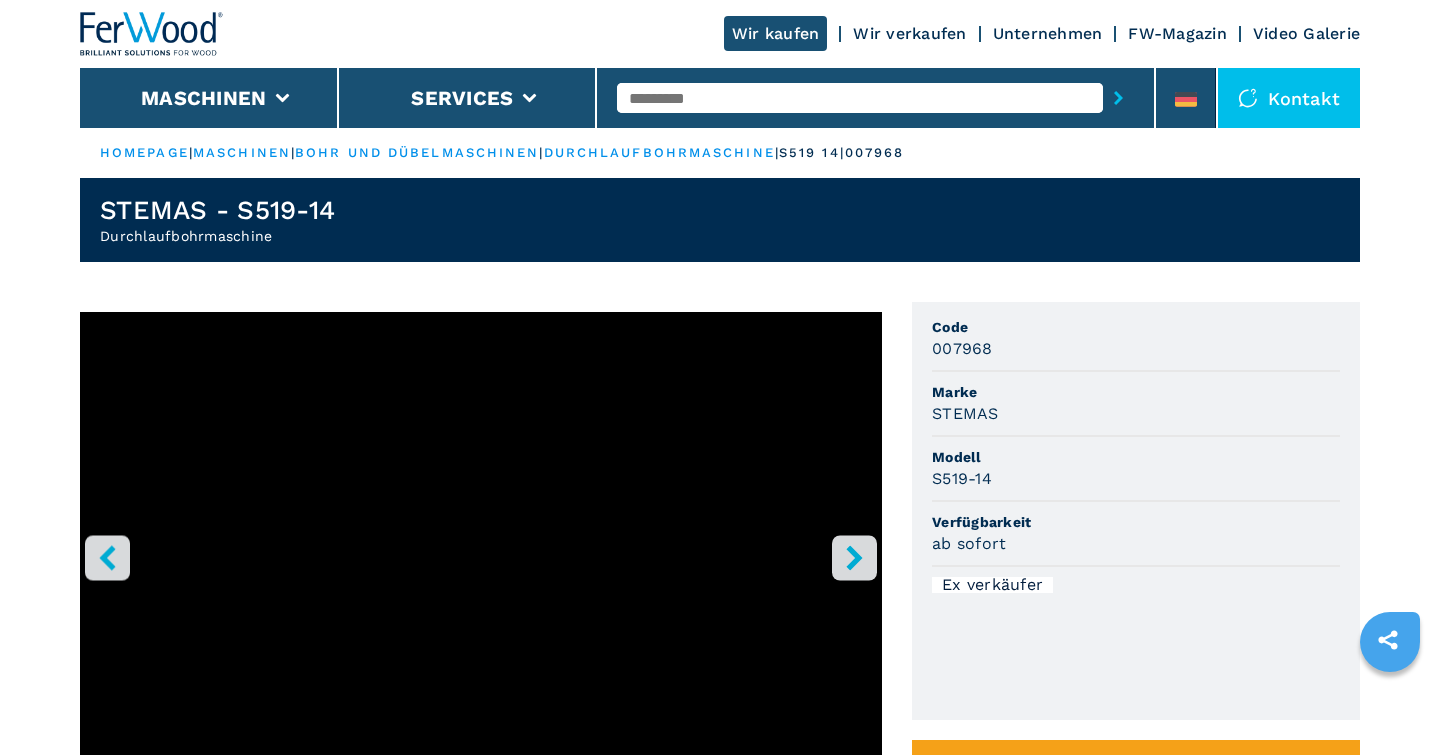 click 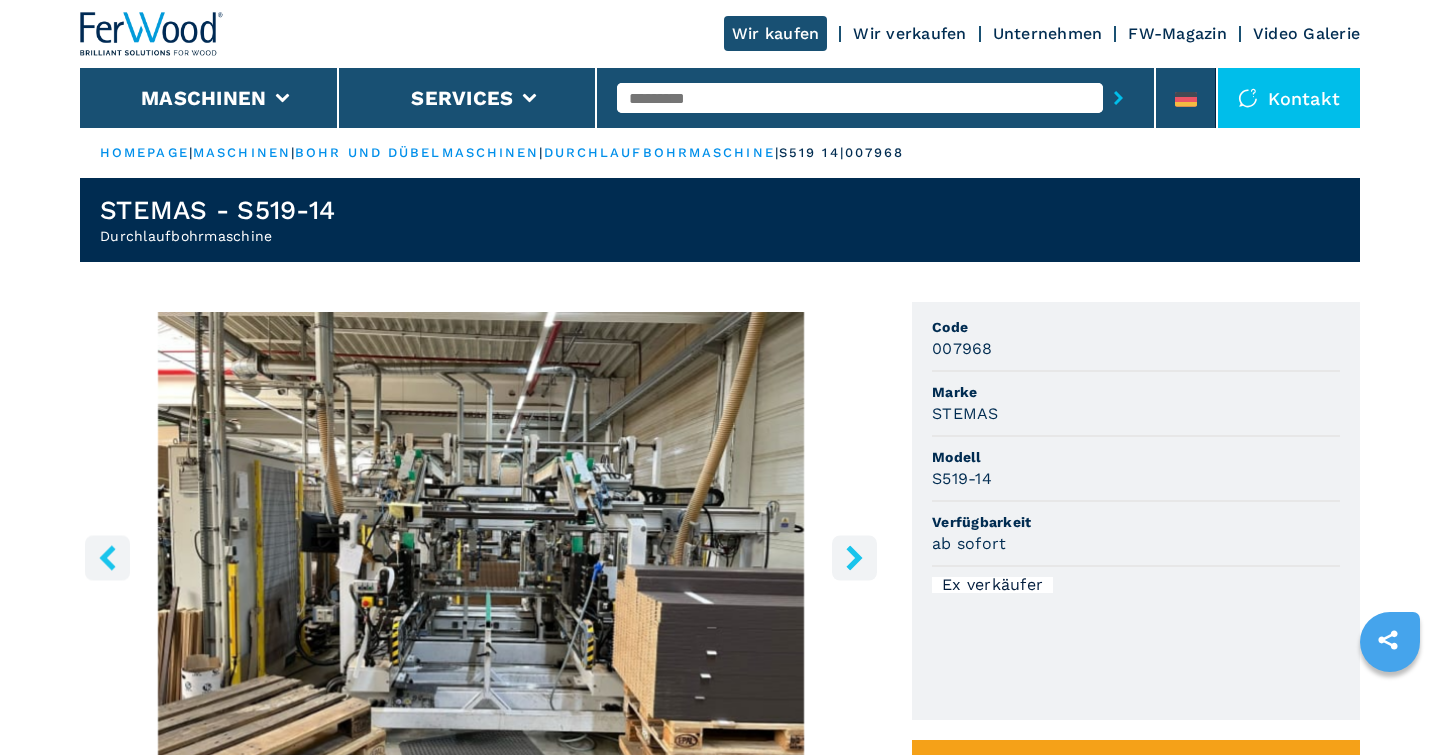 click 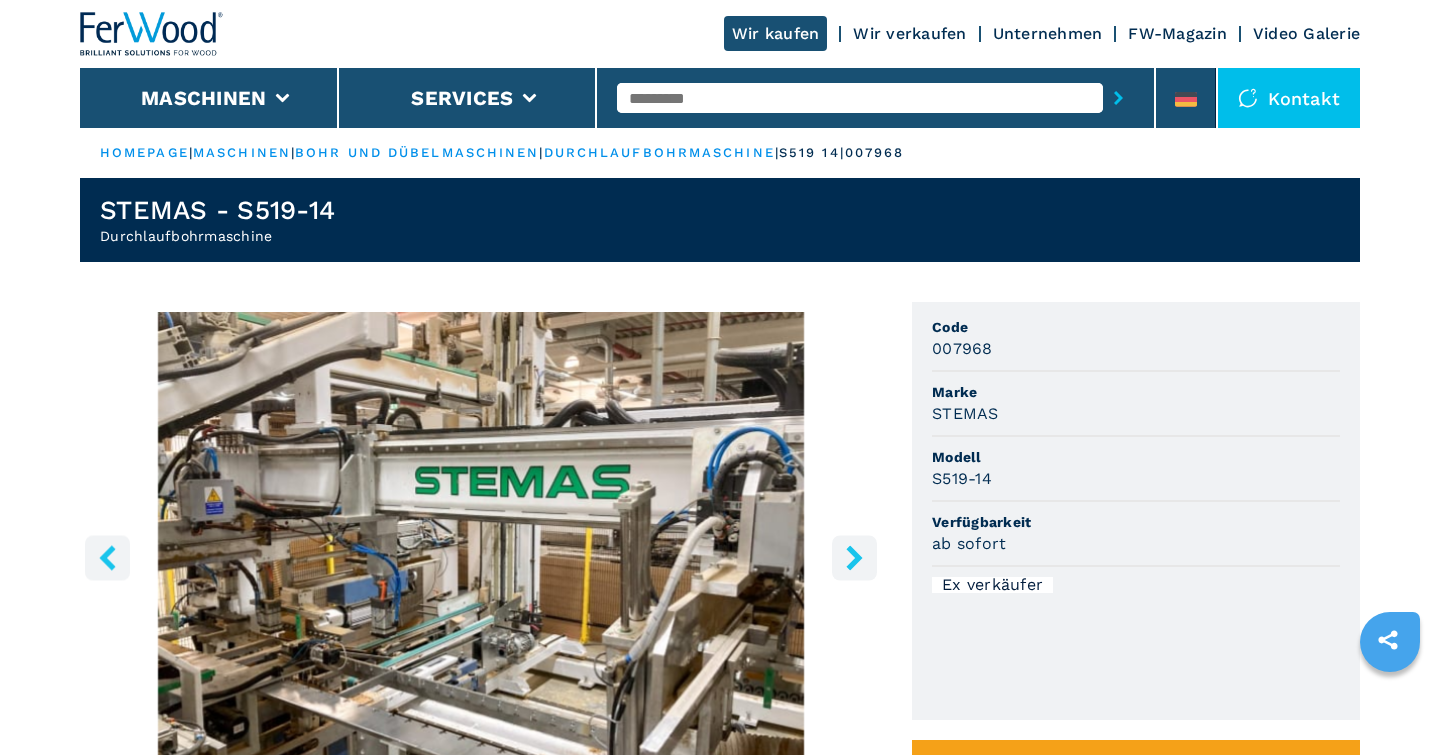 click 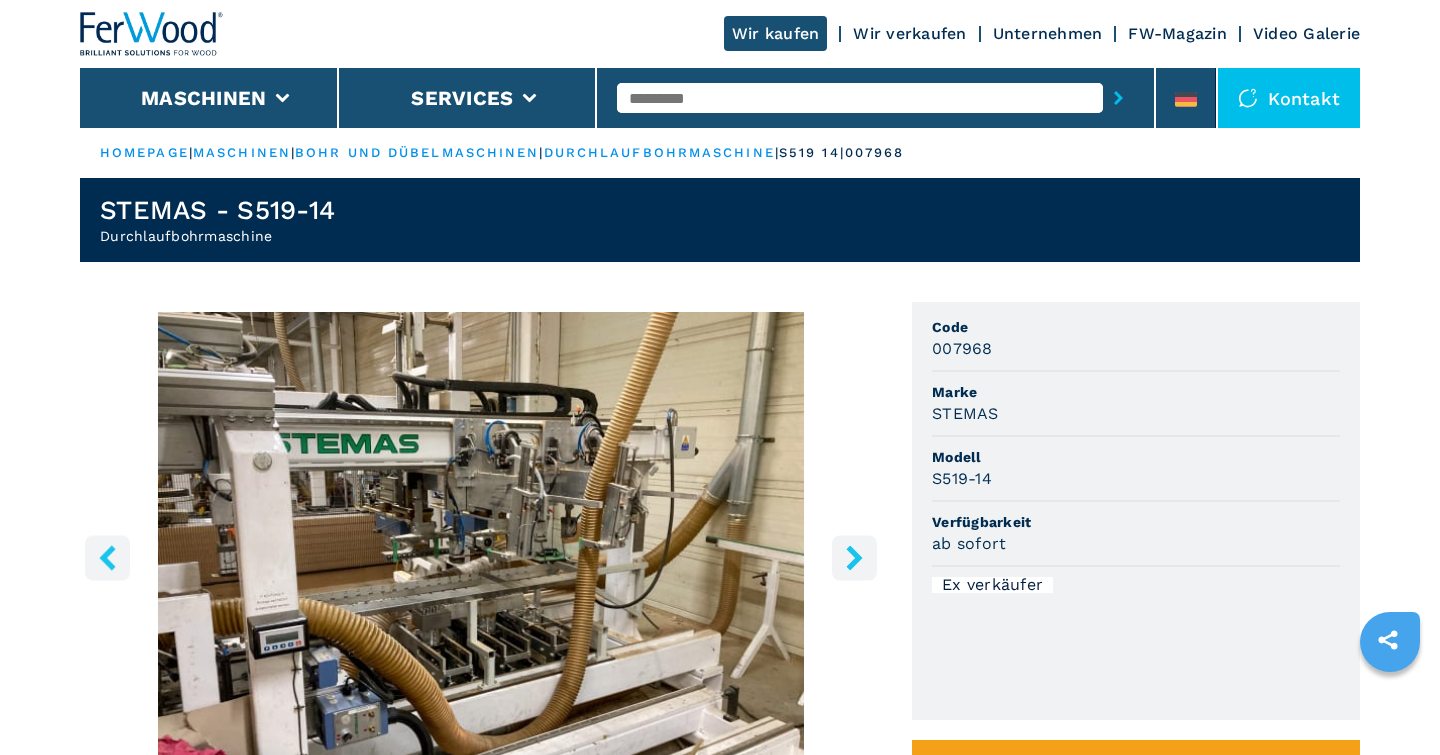 click 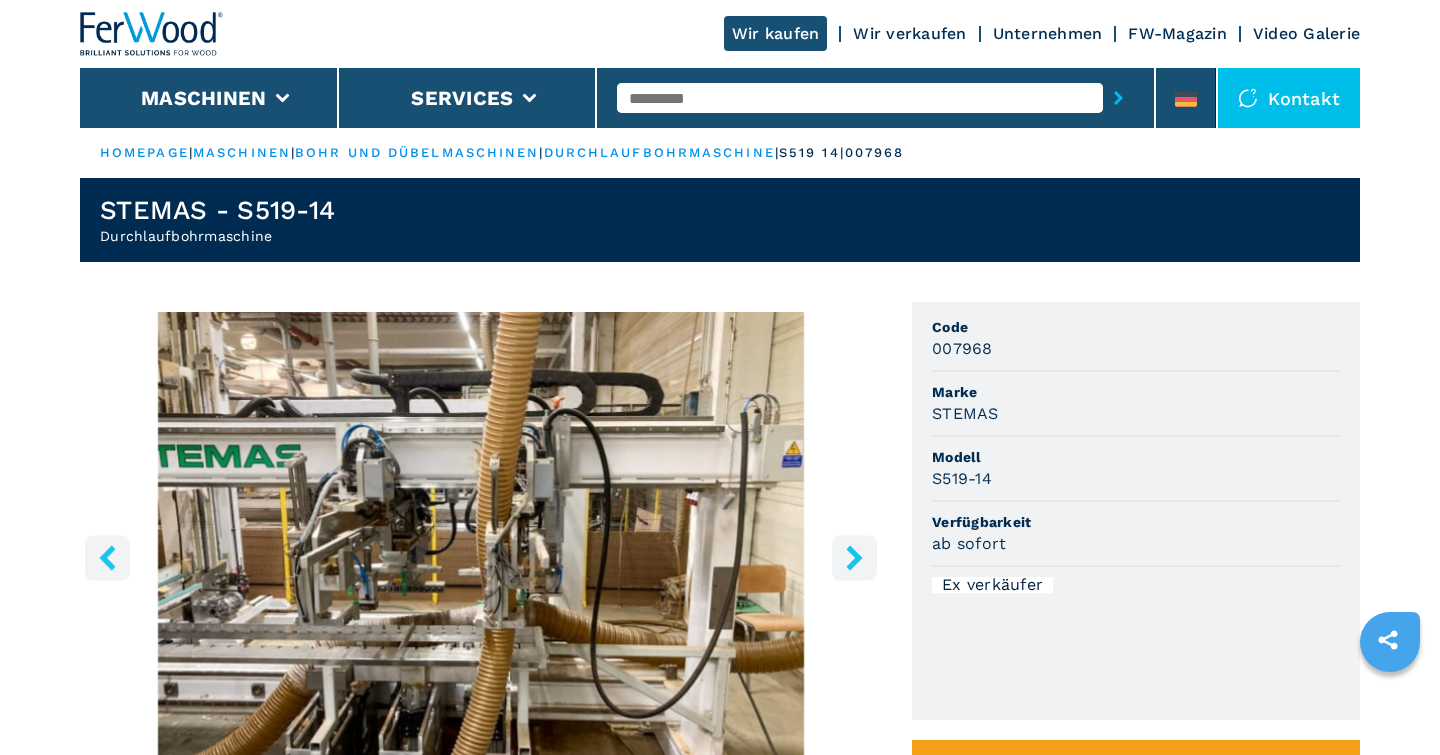 click 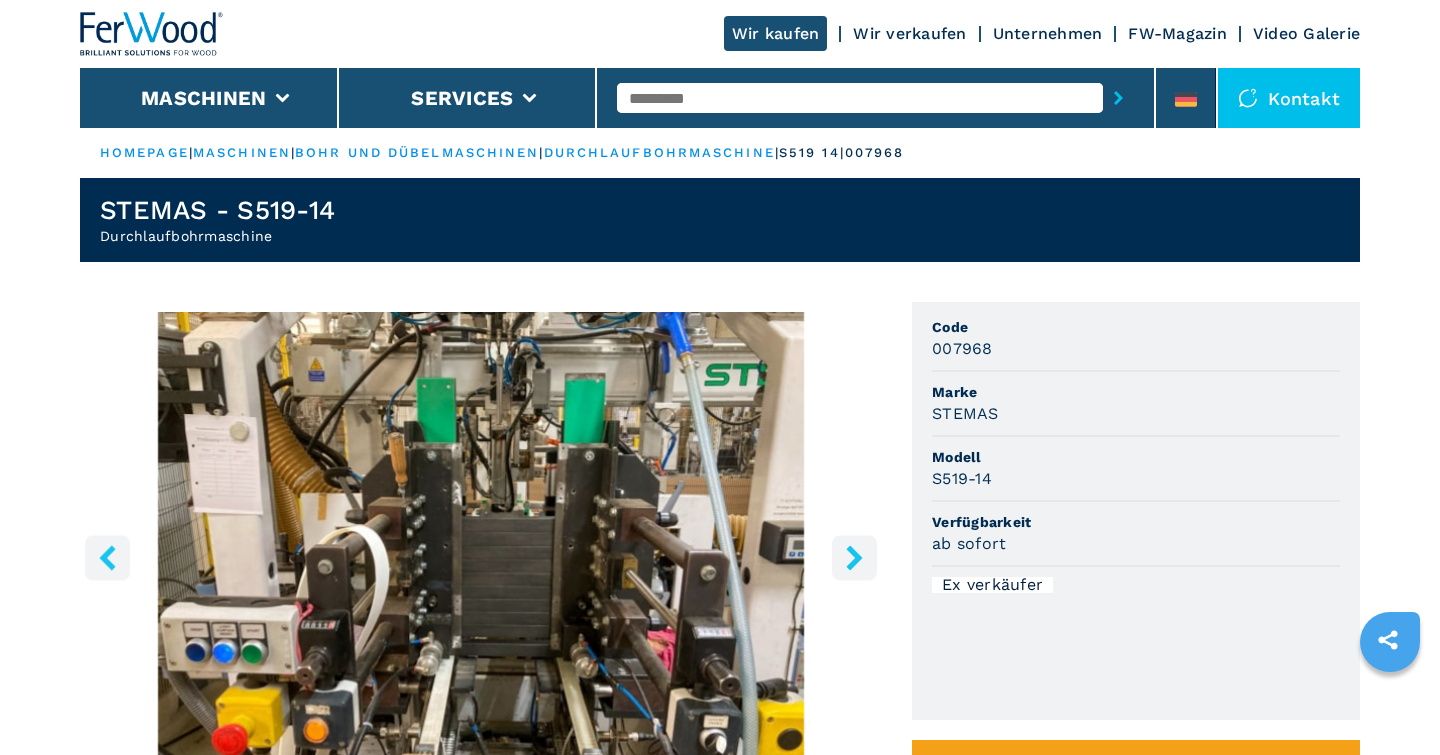 click 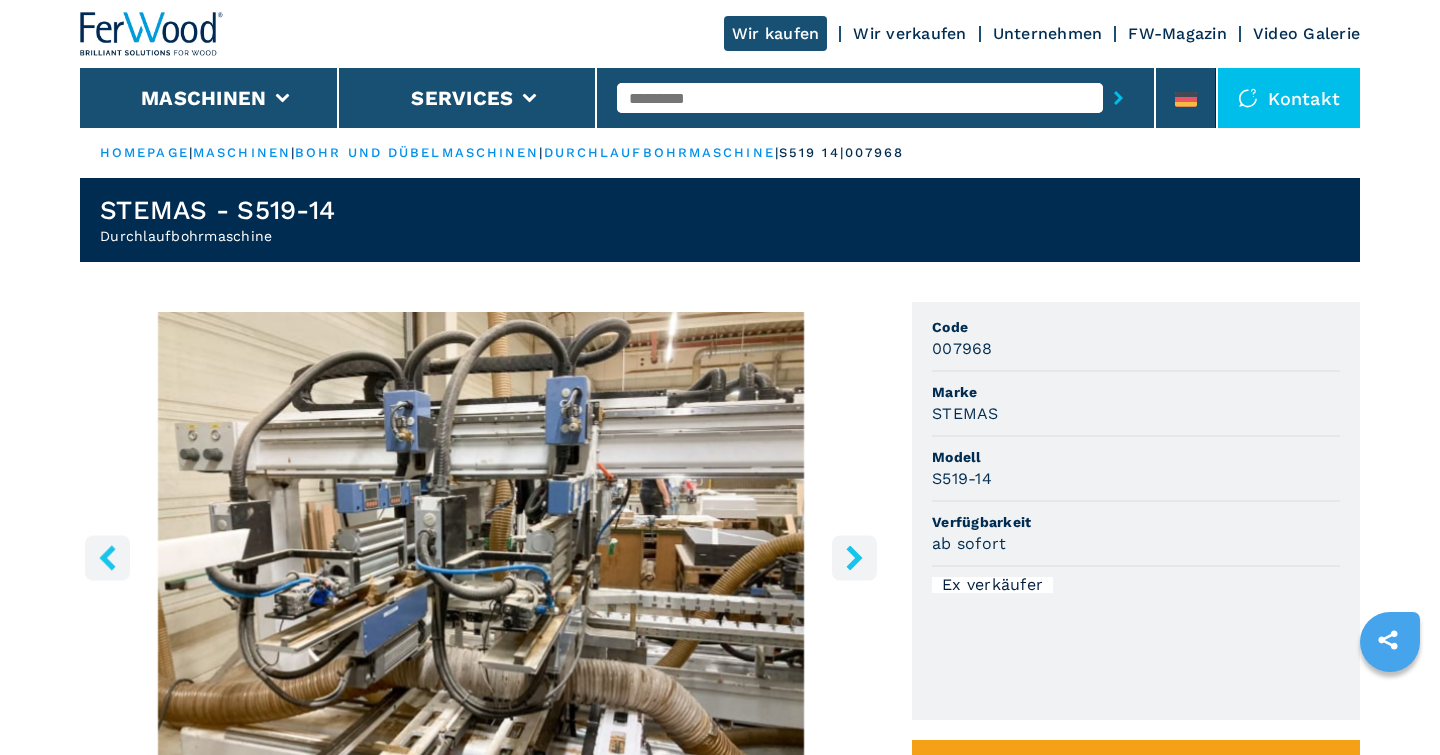 click 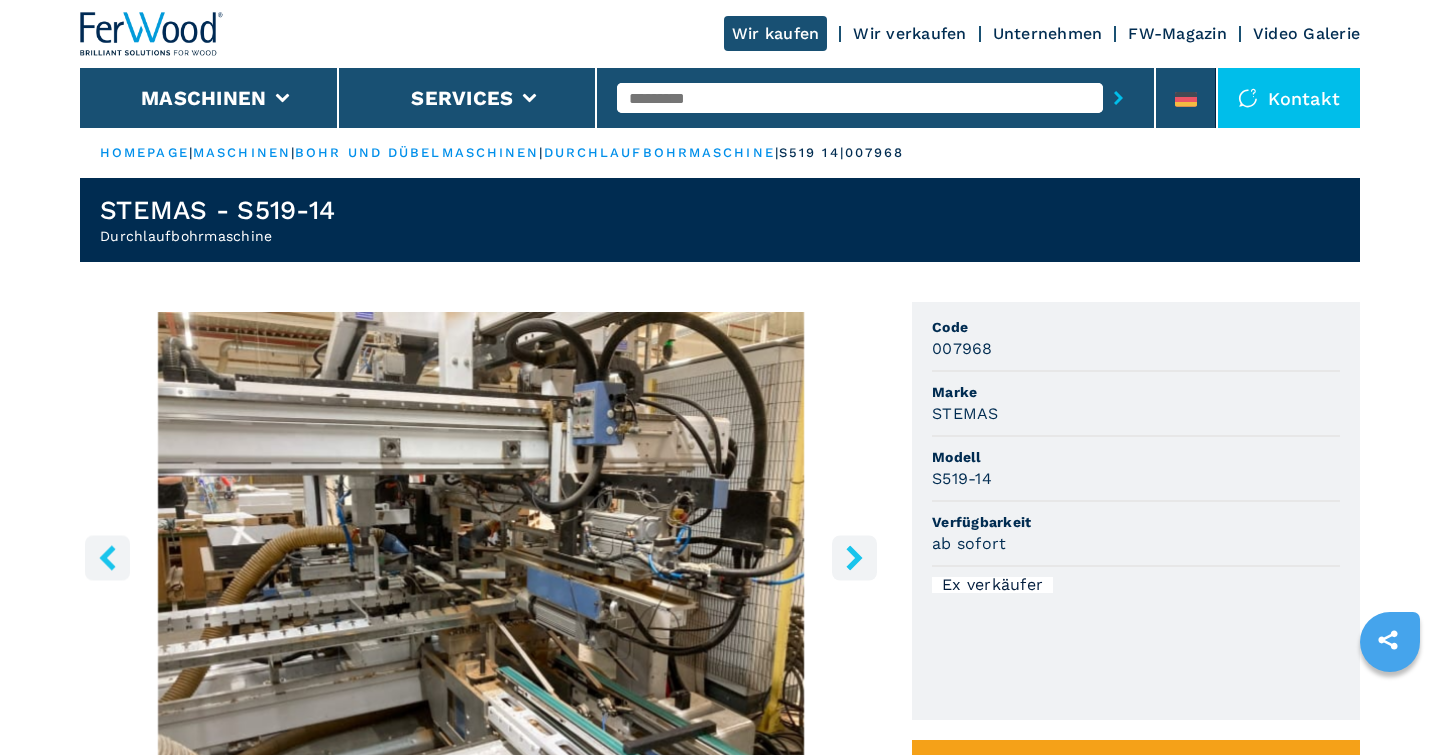 click 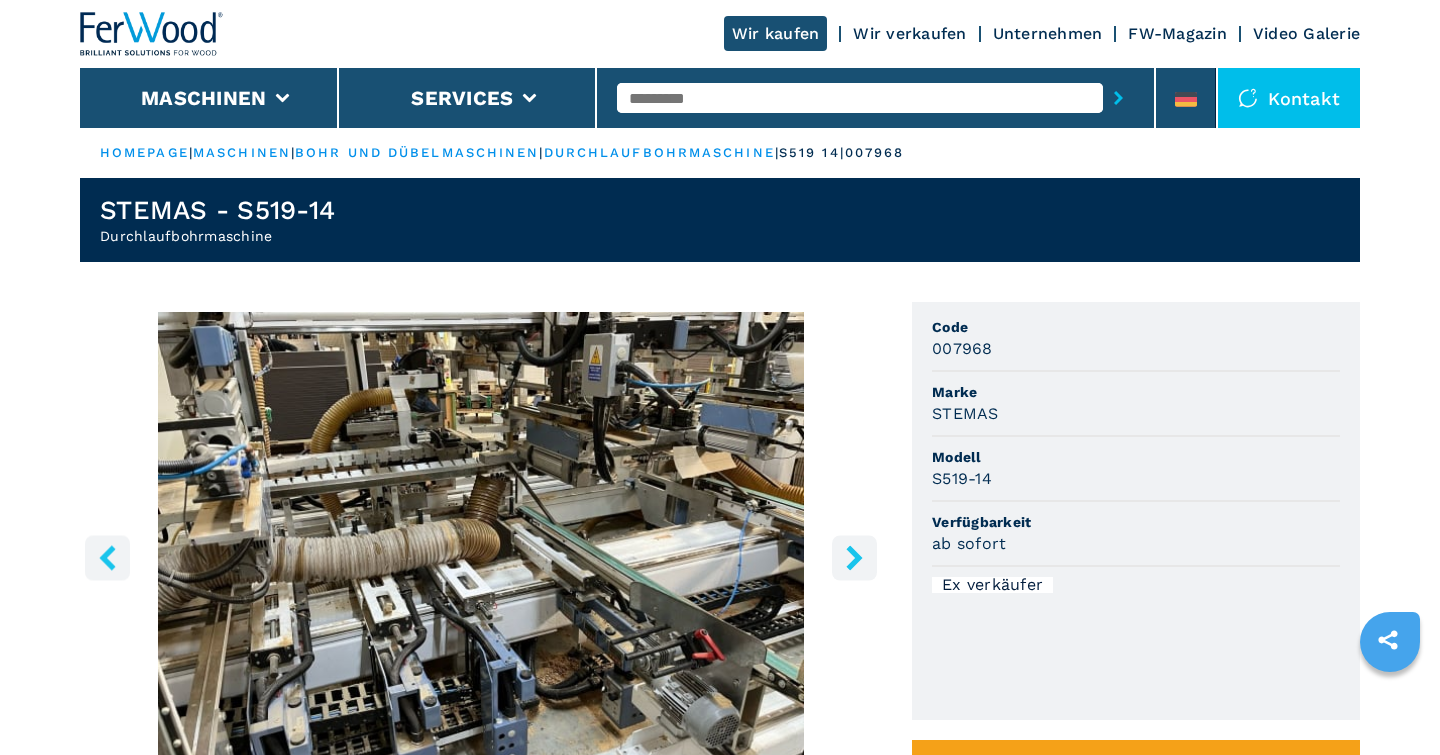 click 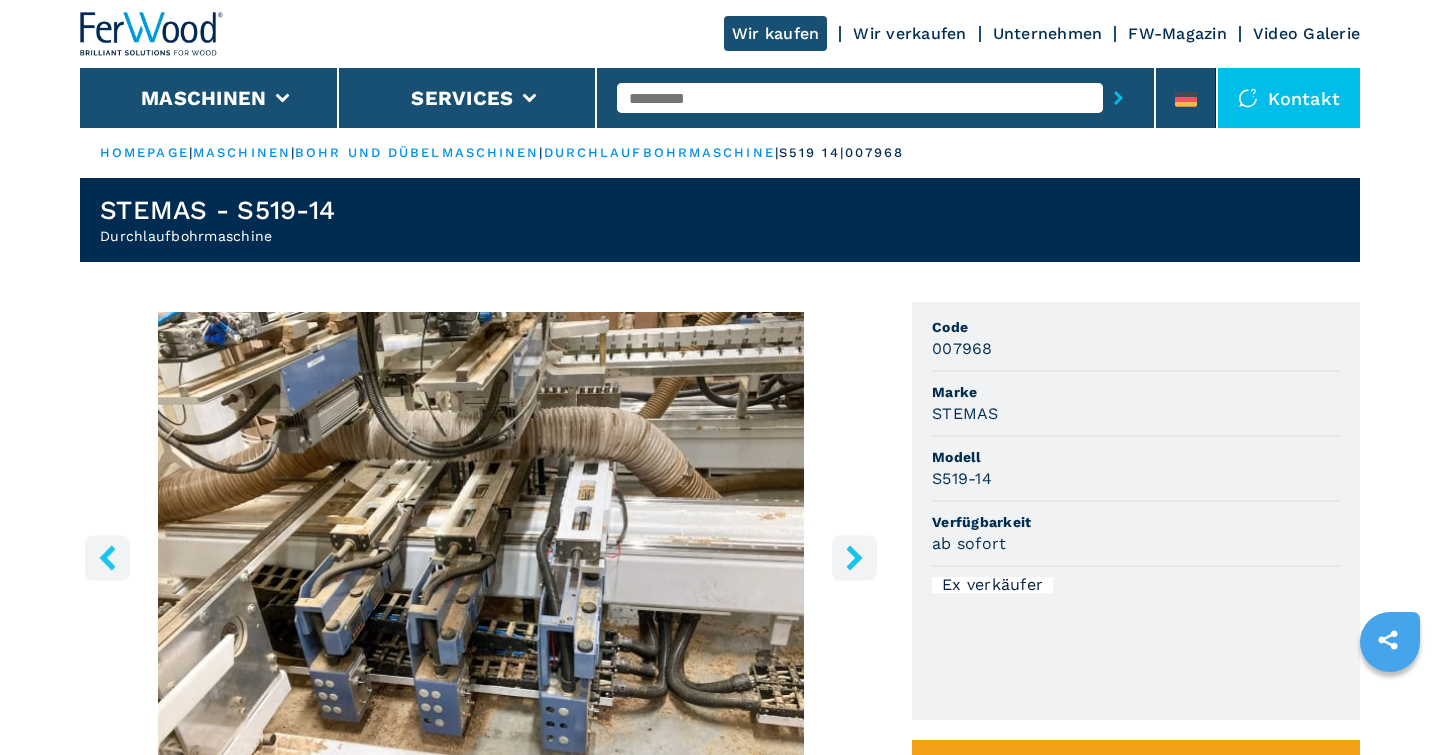 click 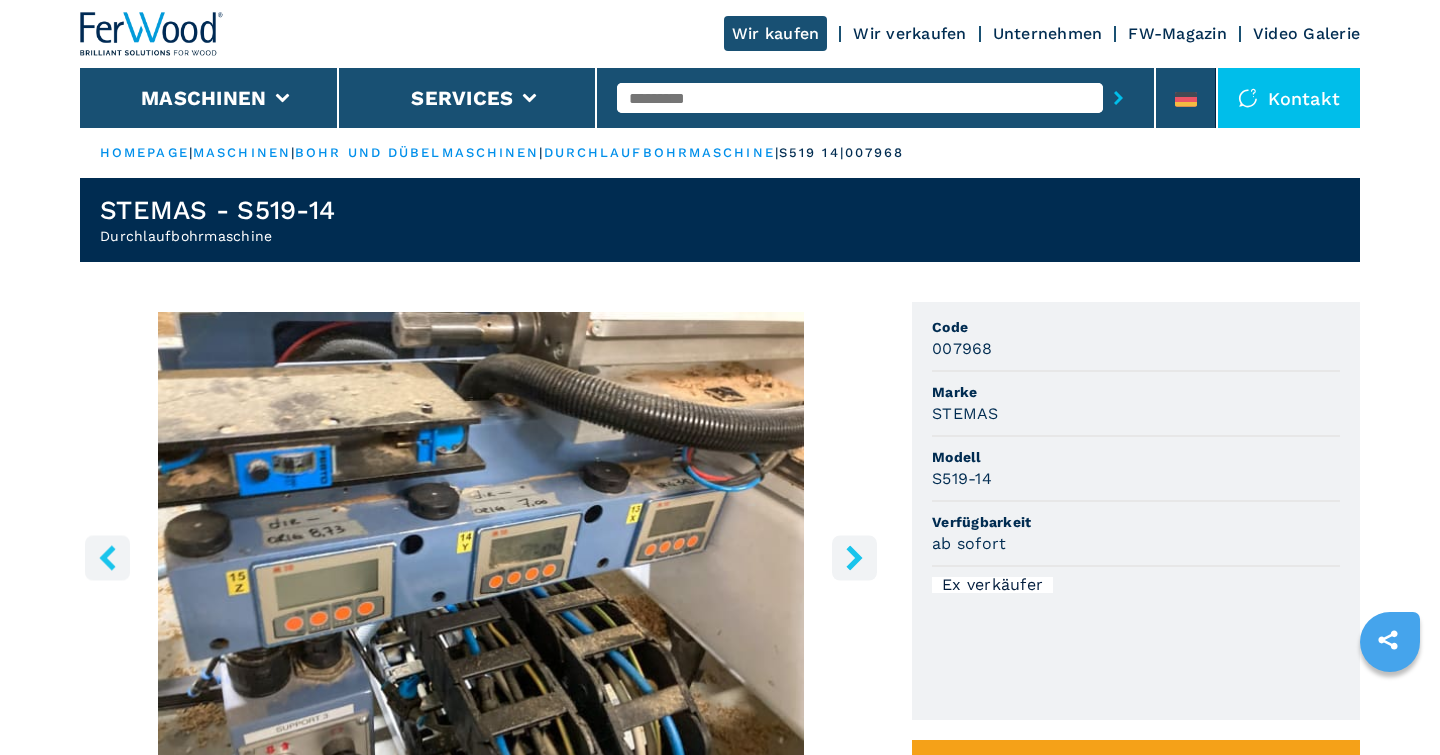 click 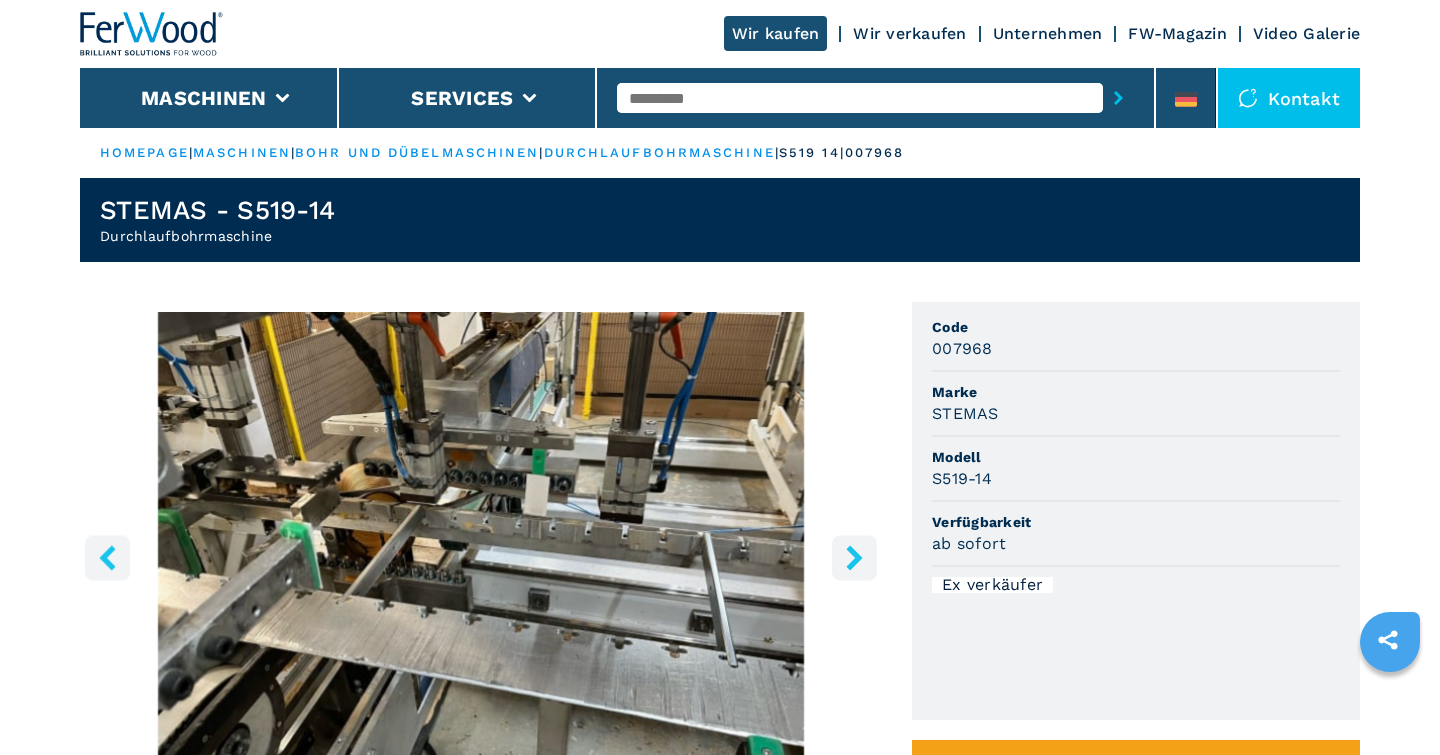 click 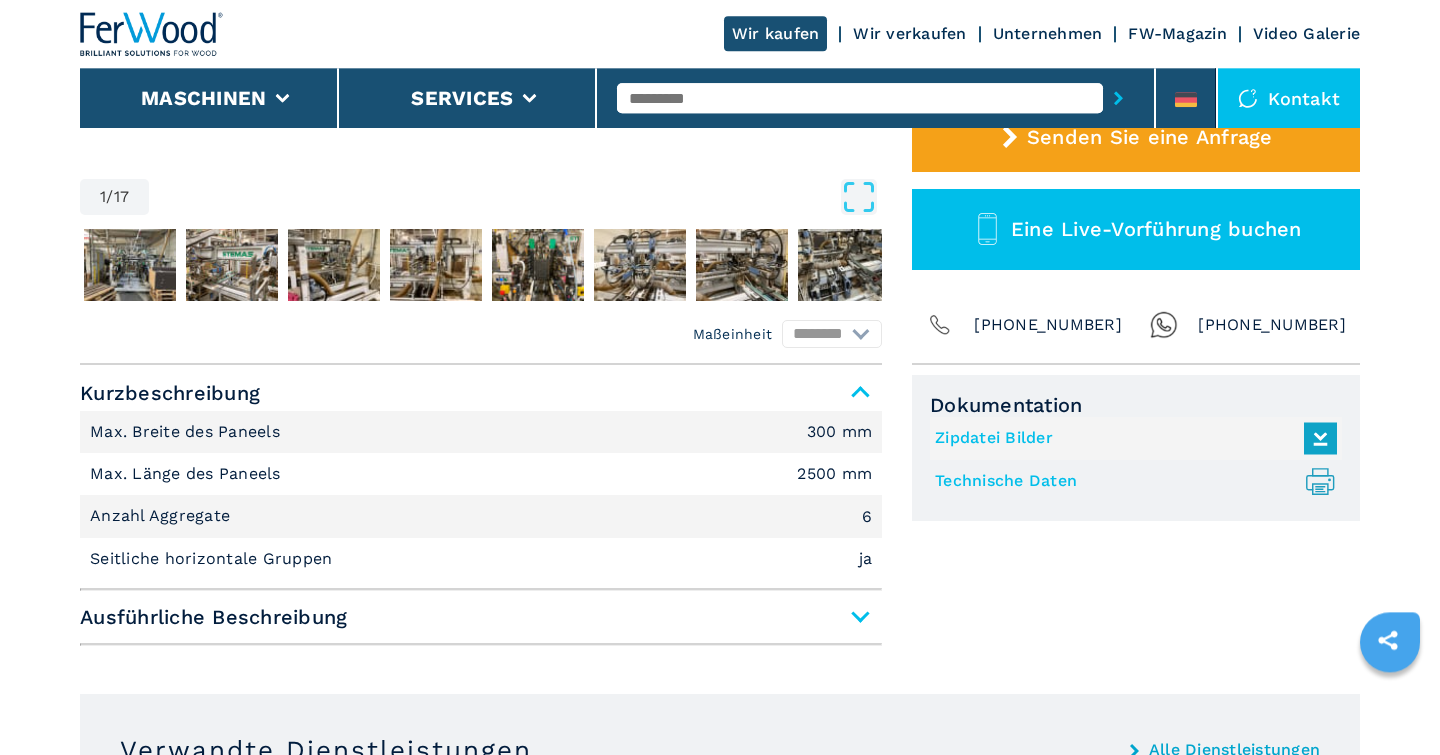 scroll, scrollTop: 839, scrollLeft: 0, axis: vertical 